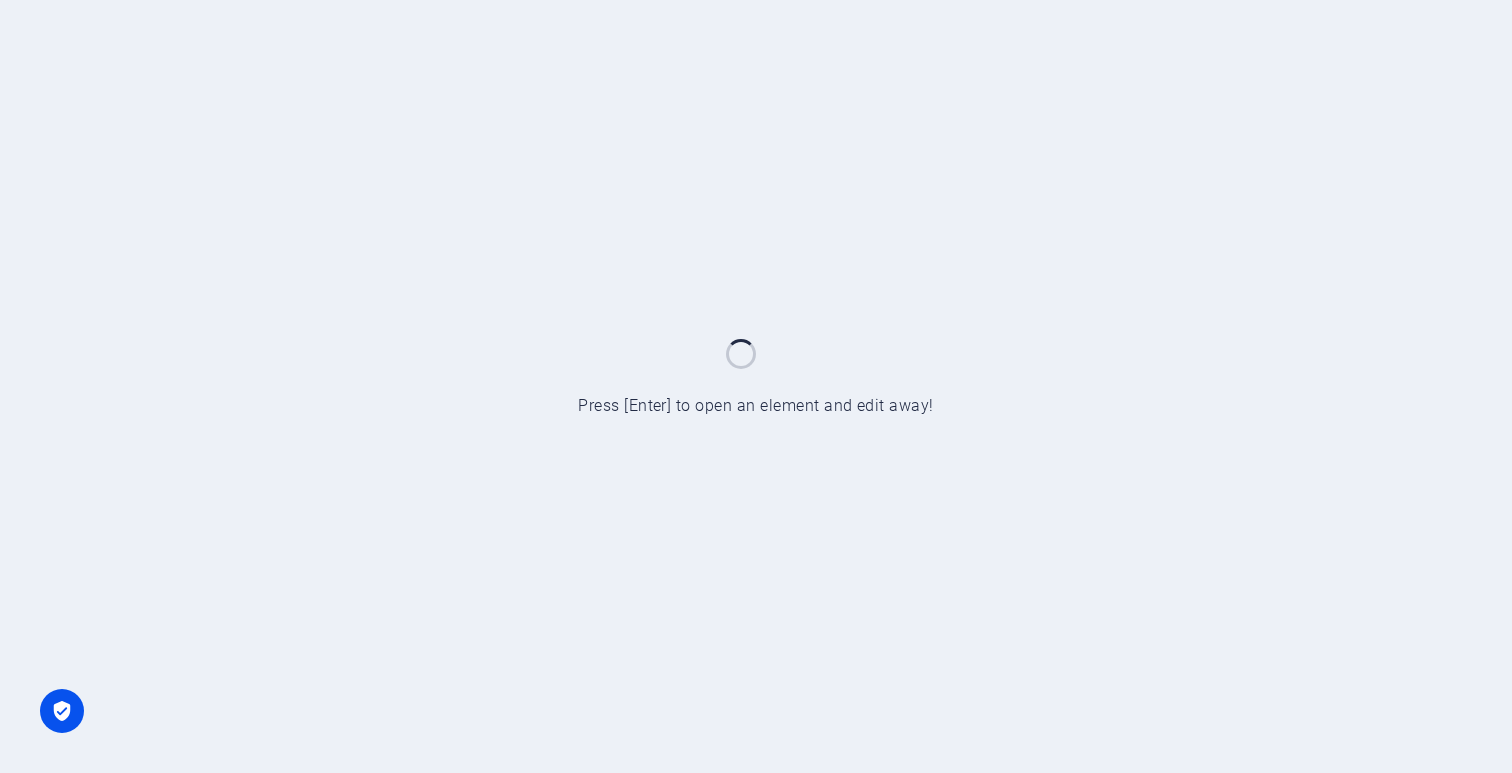 scroll, scrollTop: 0, scrollLeft: 0, axis: both 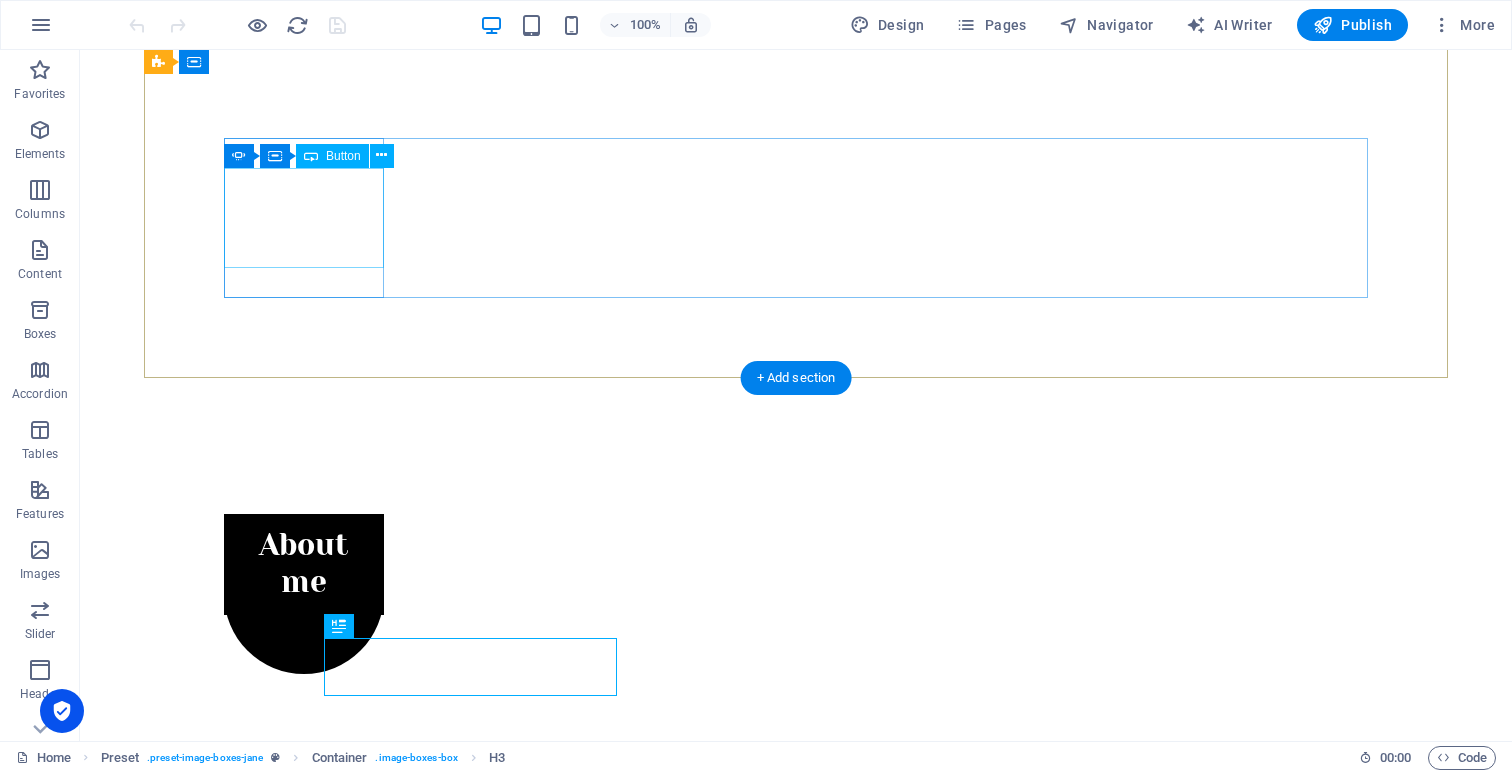 click on "About me" at bounding box center [304, 564] 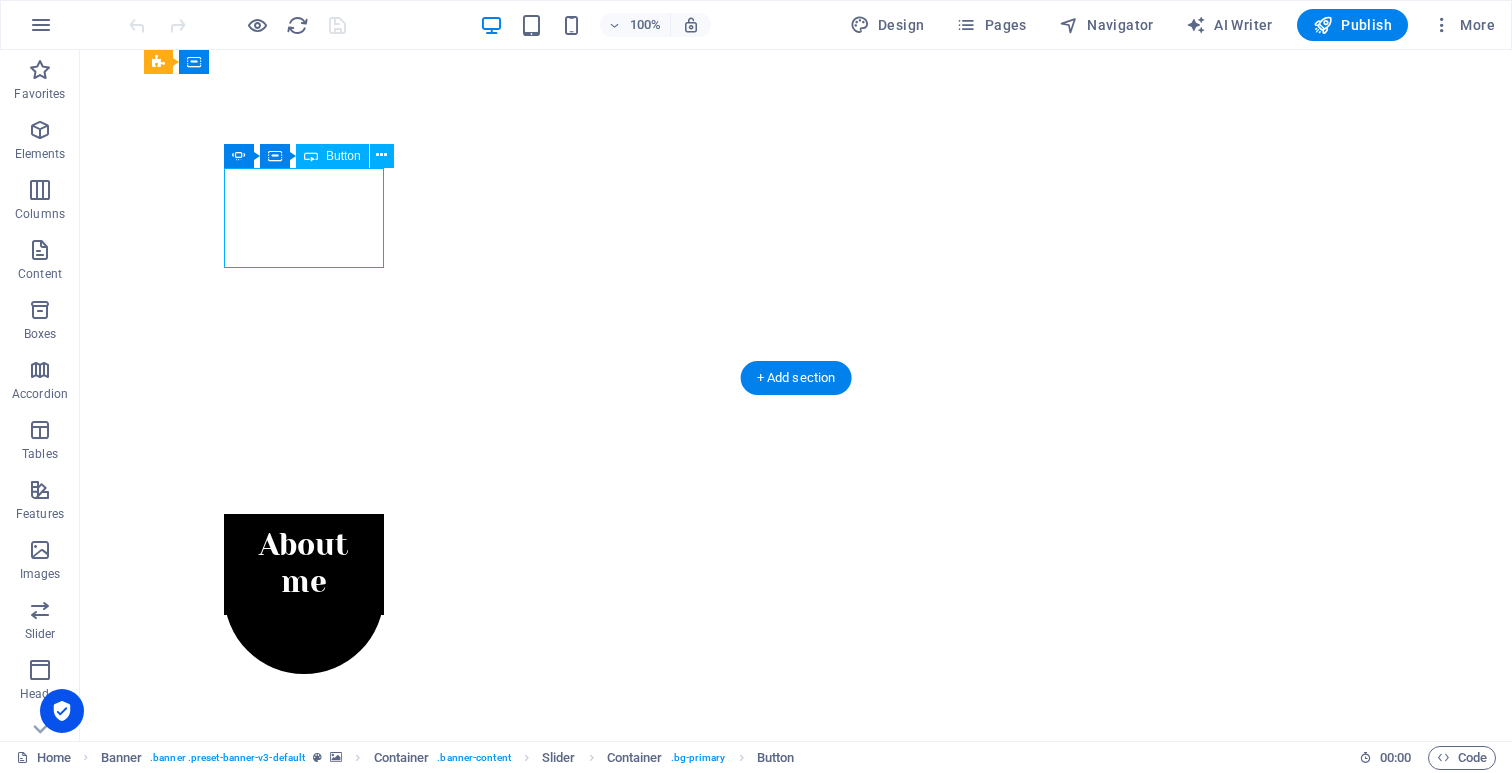 click on "About me" at bounding box center (304, 564) 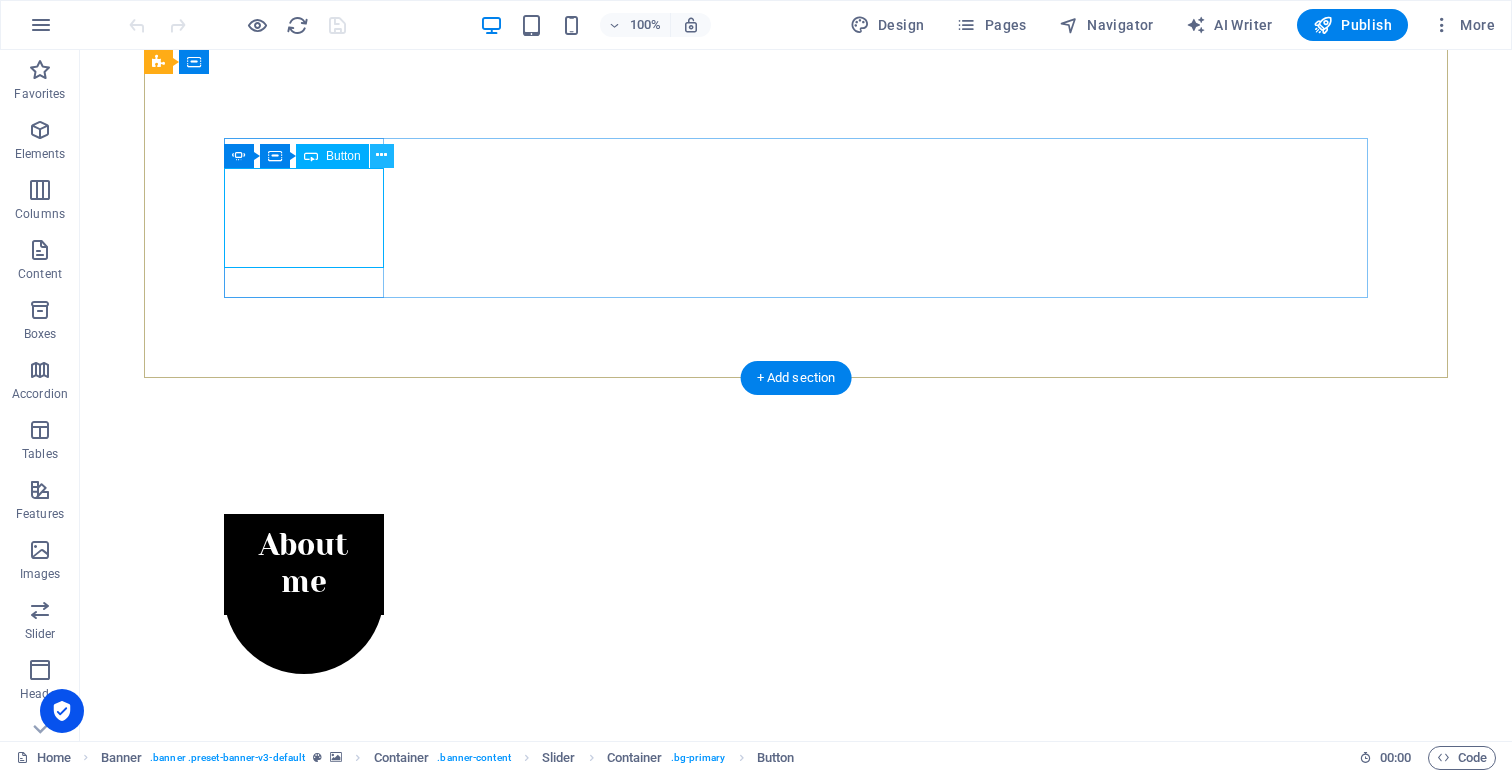 click at bounding box center (381, 155) 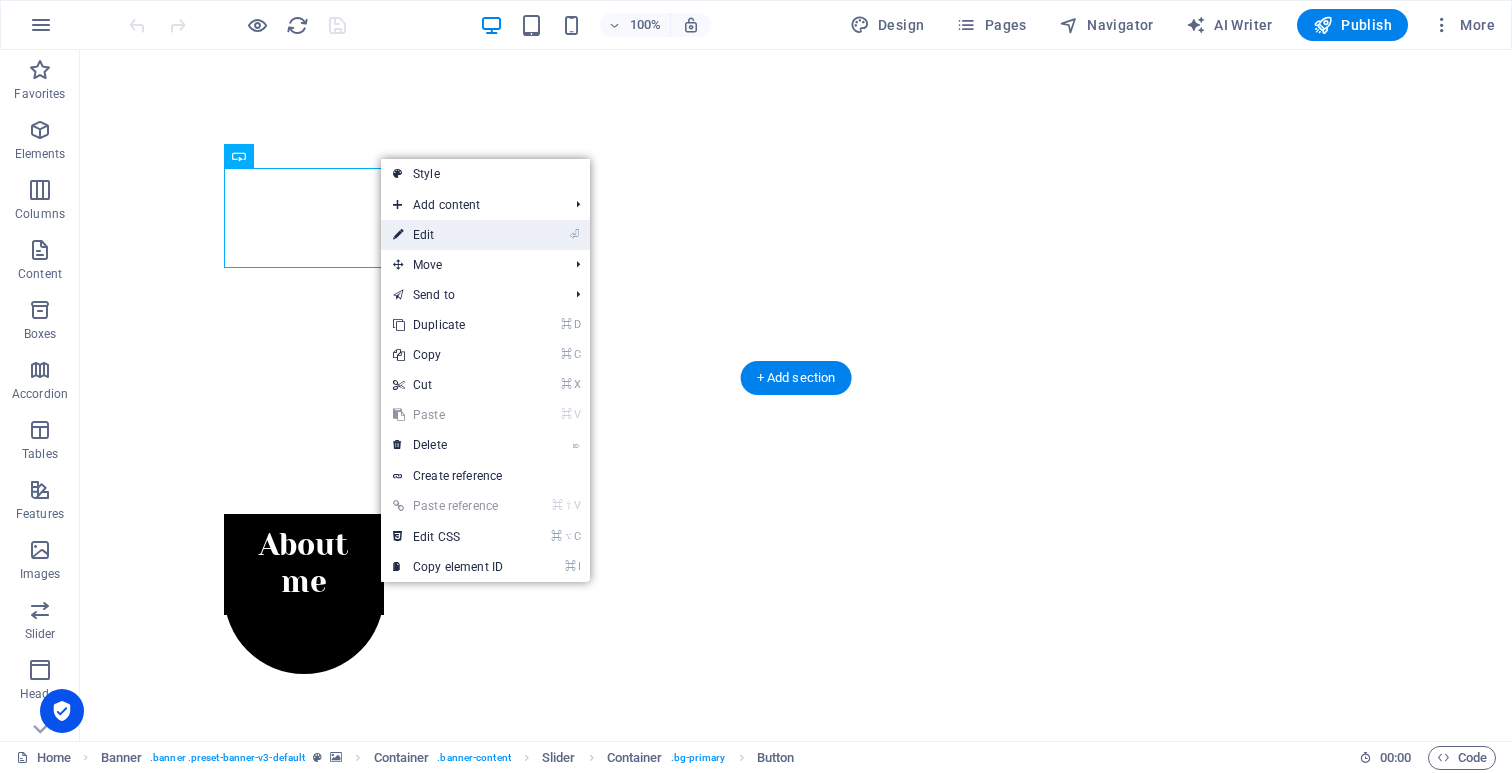 click on "⏎  Edit" at bounding box center [448, 235] 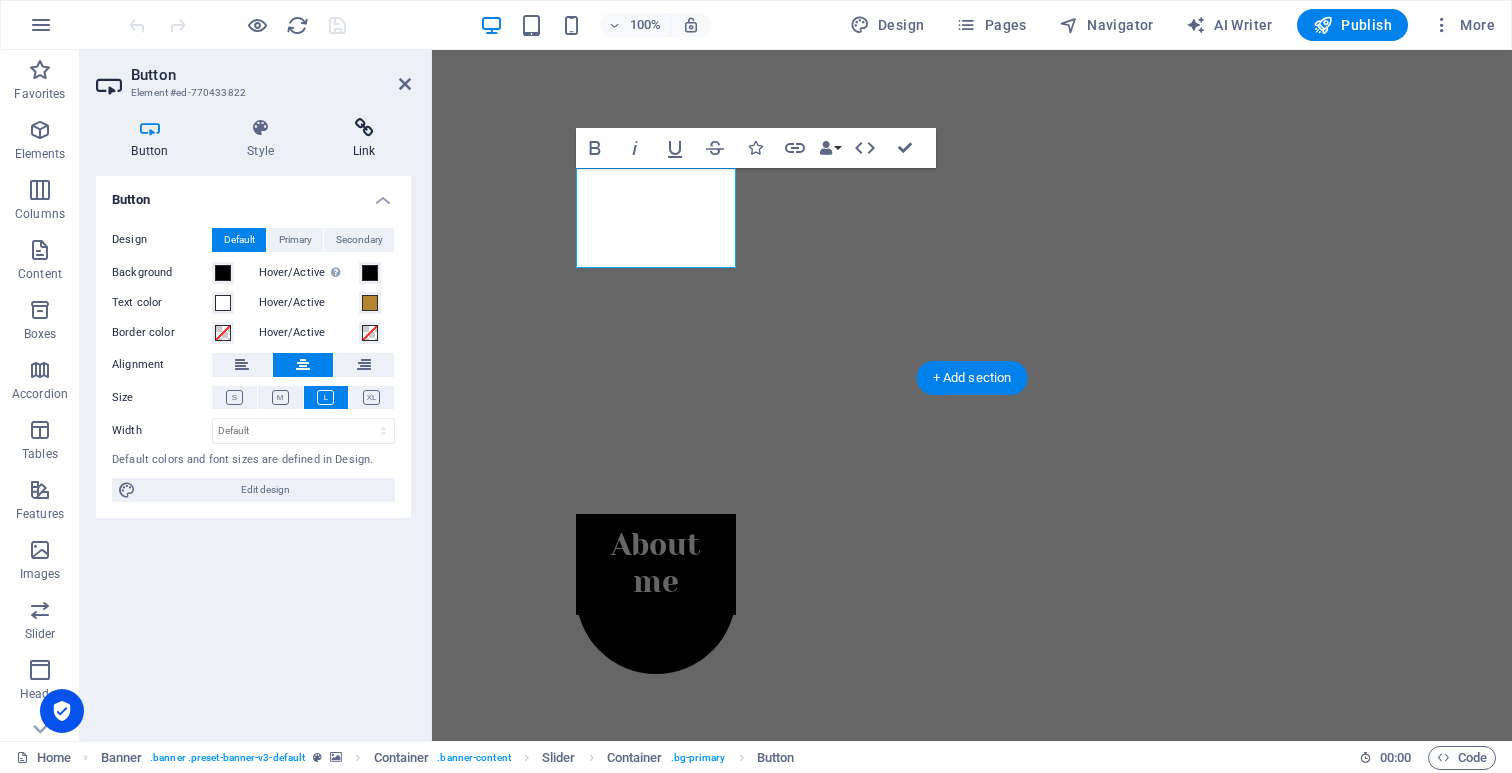 click at bounding box center (364, 128) 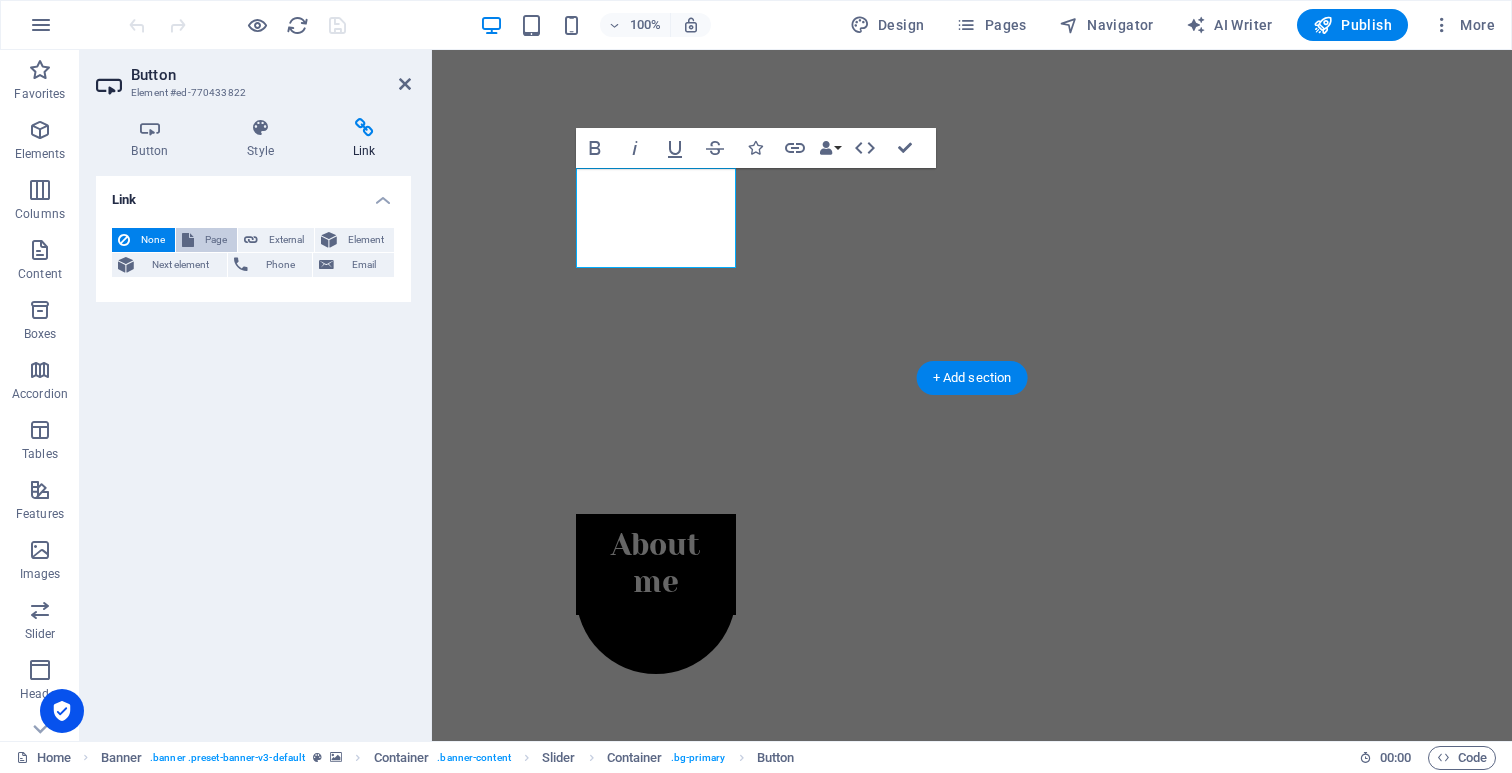 click on "Page" at bounding box center [206, 240] 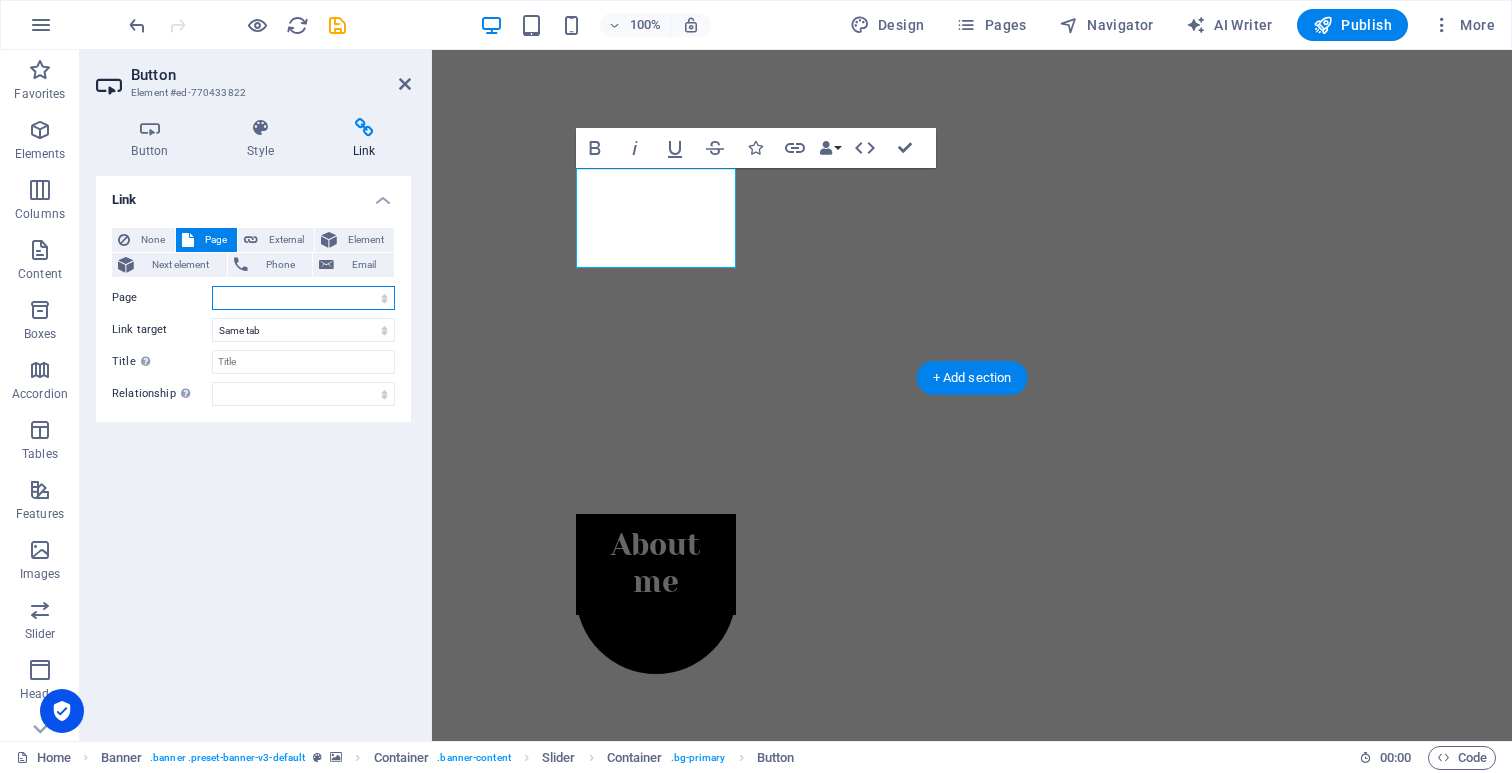 select on "1" 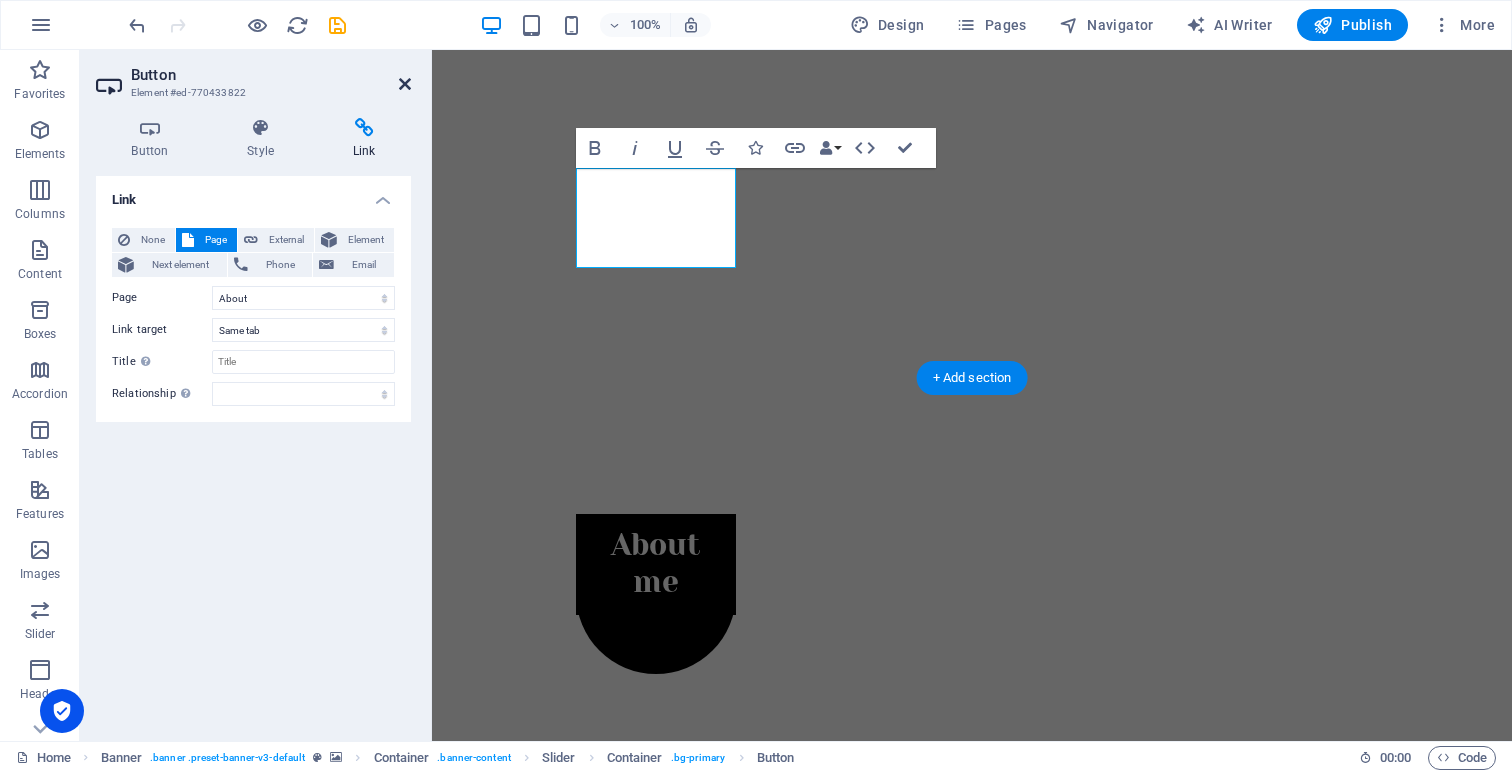 click at bounding box center (405, 84) 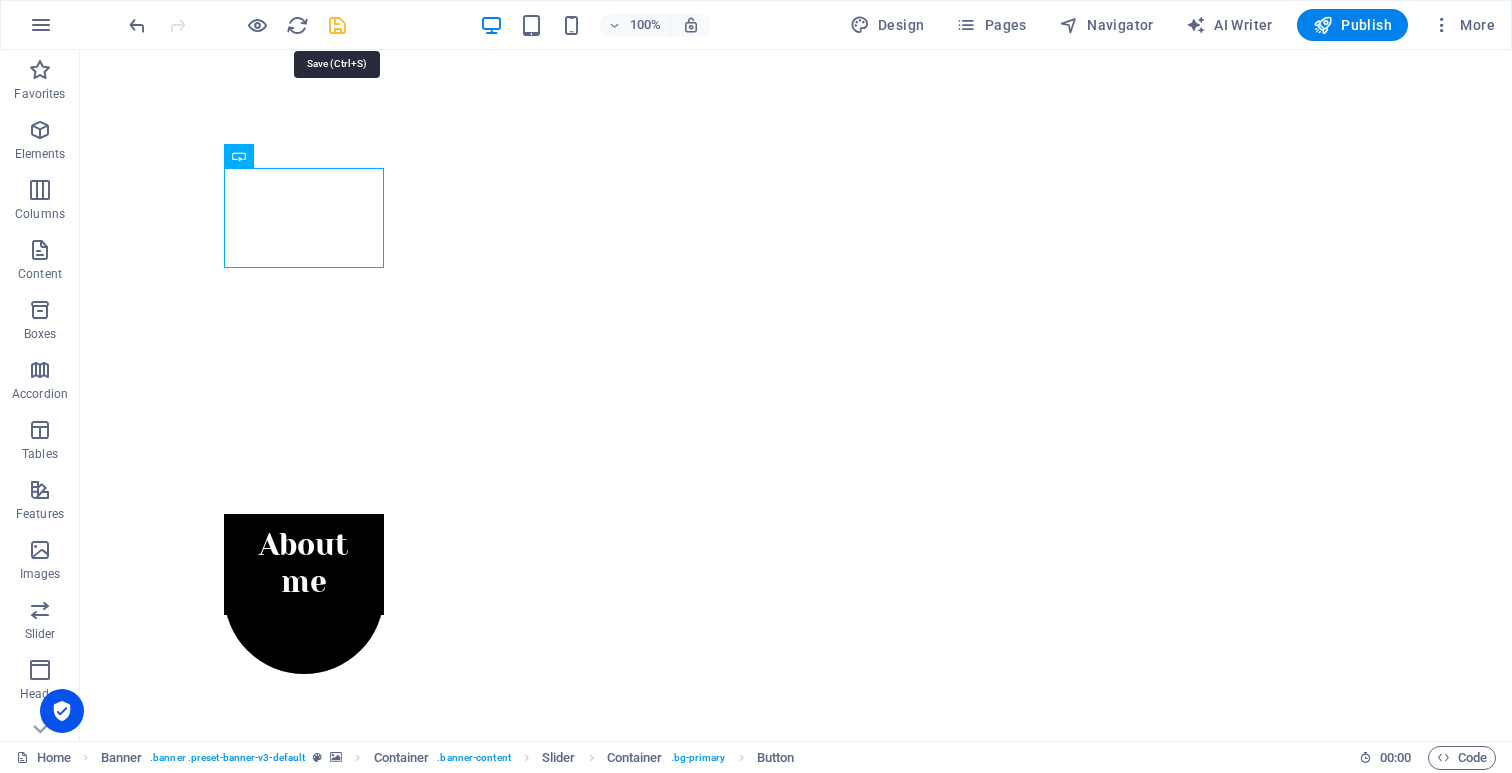 click at bounding box center (337, 25) 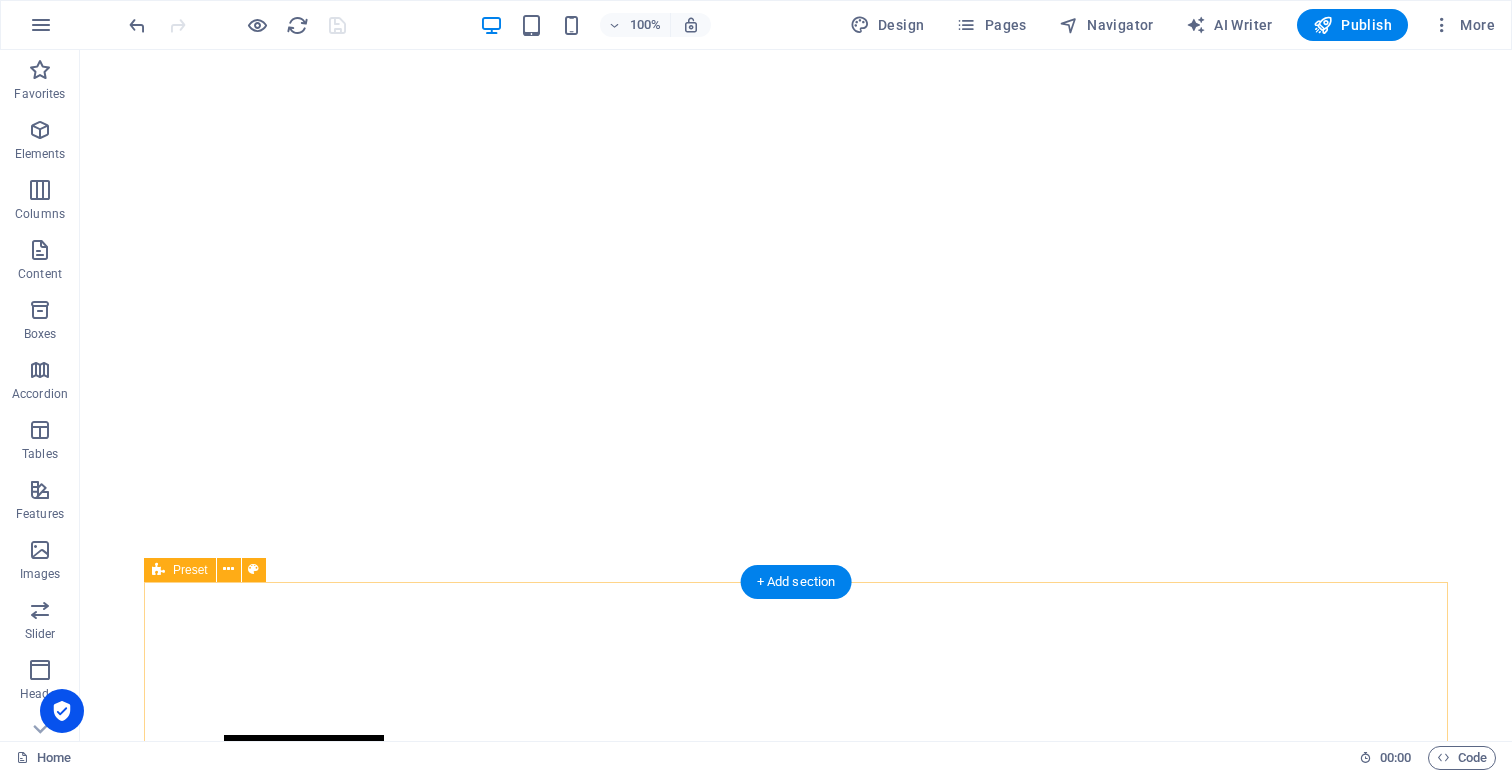 scroll, scrollTop: 301, scrollLeft: 0, axis: vertical 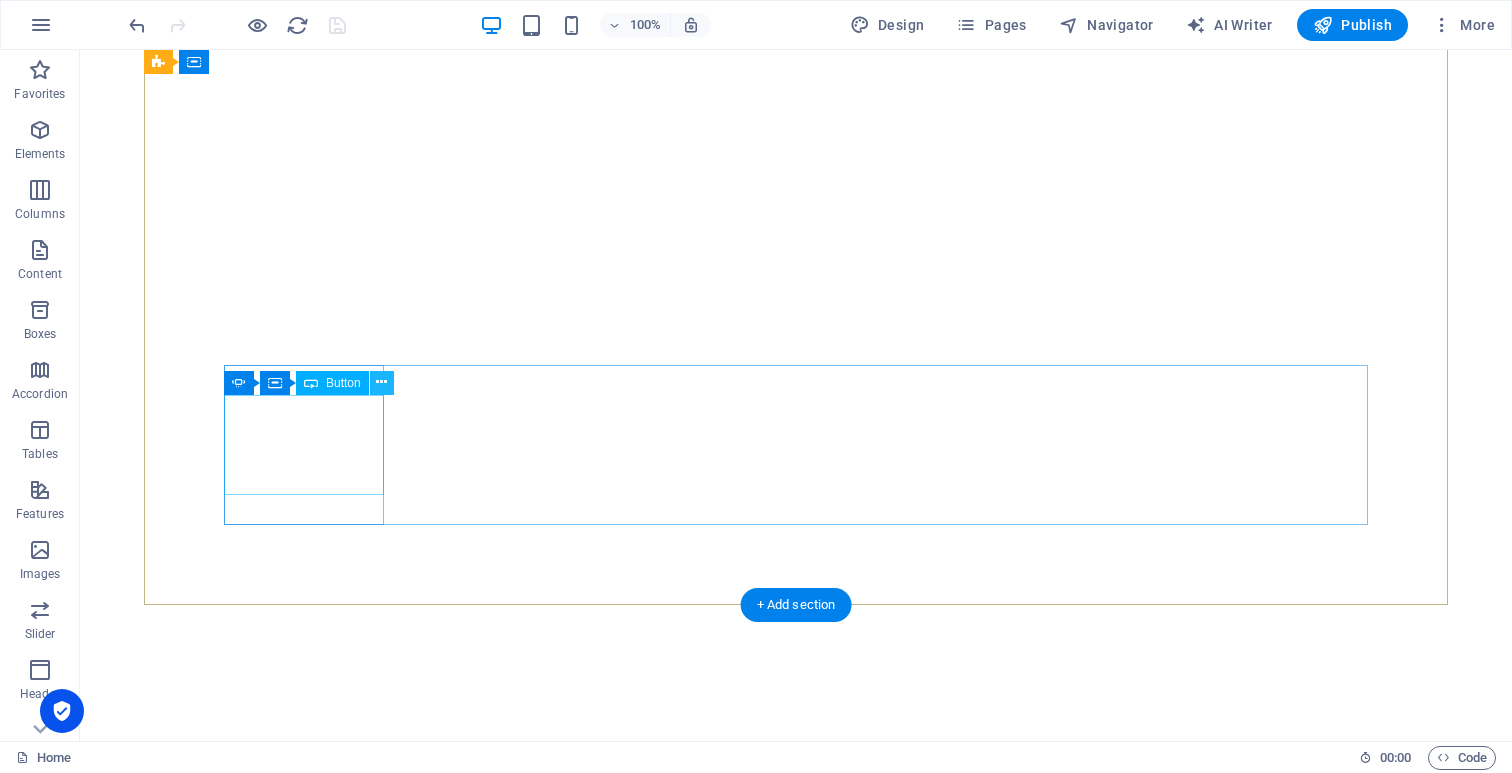 click at bounding box center [381, 382] 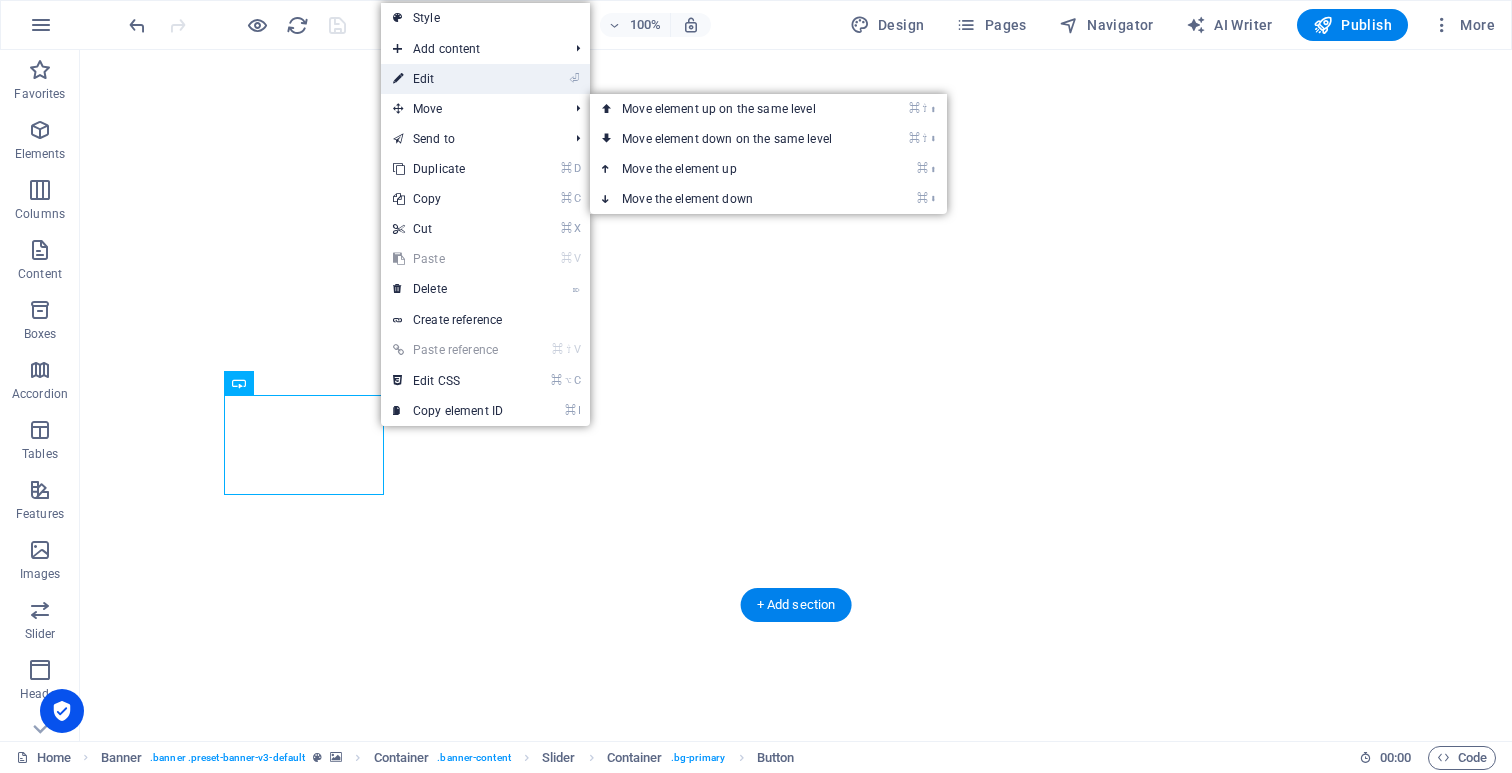 click on "⏎  Edit" at bounding box center (448, 79) 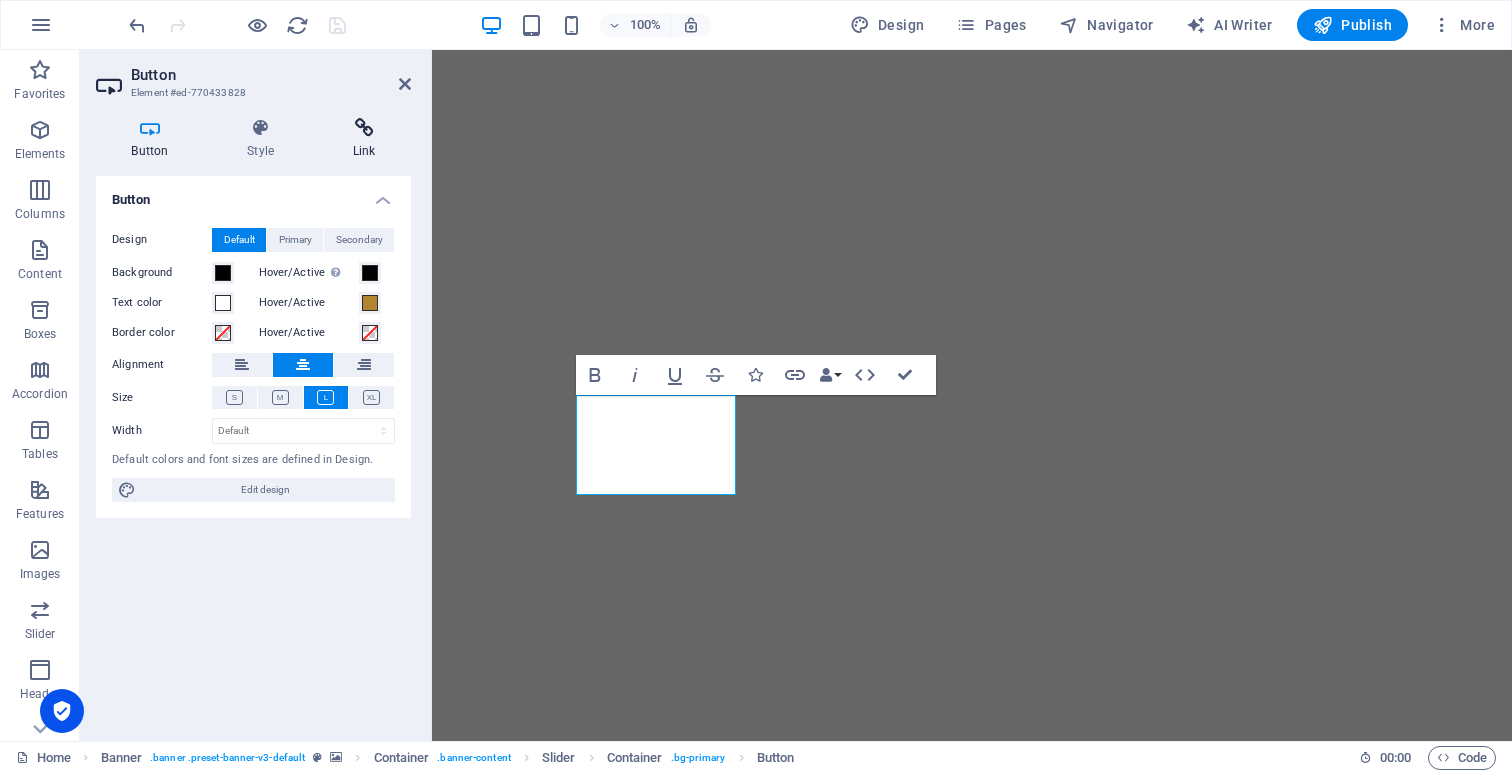 click at bounding box center (364, 128) 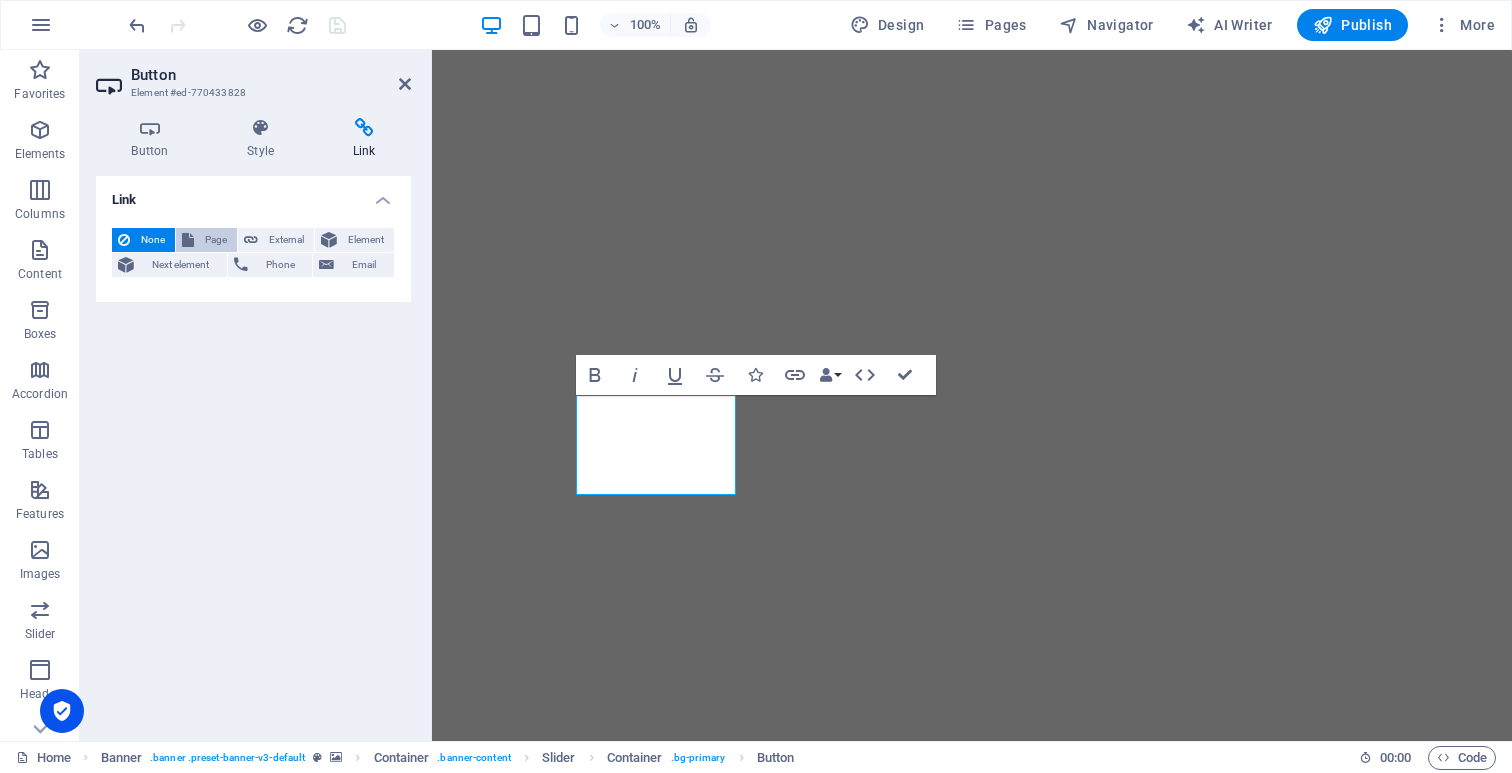 click on "Page" at bounding box center [215, 240] 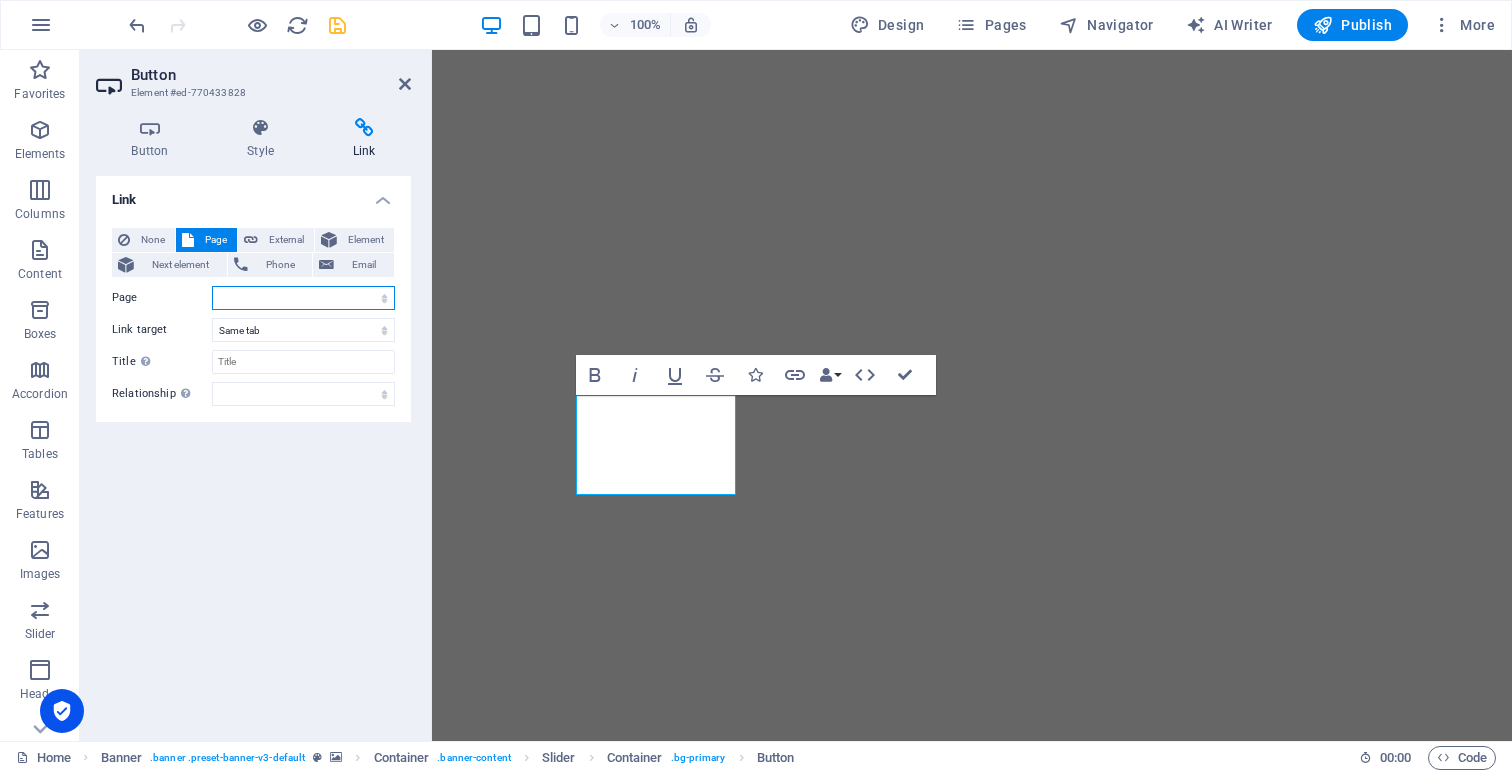 select on "2" 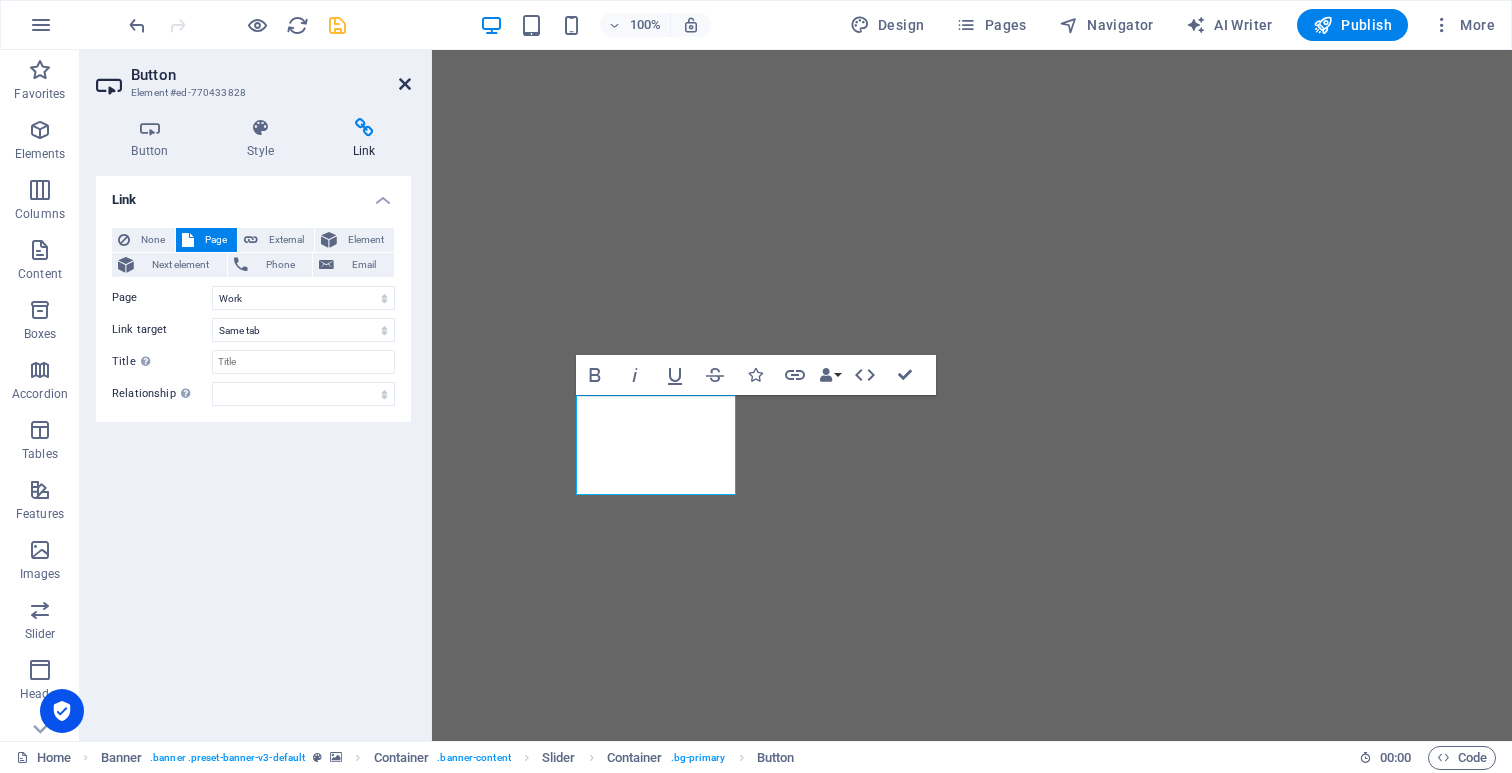 click at bounding box center [405, 84] 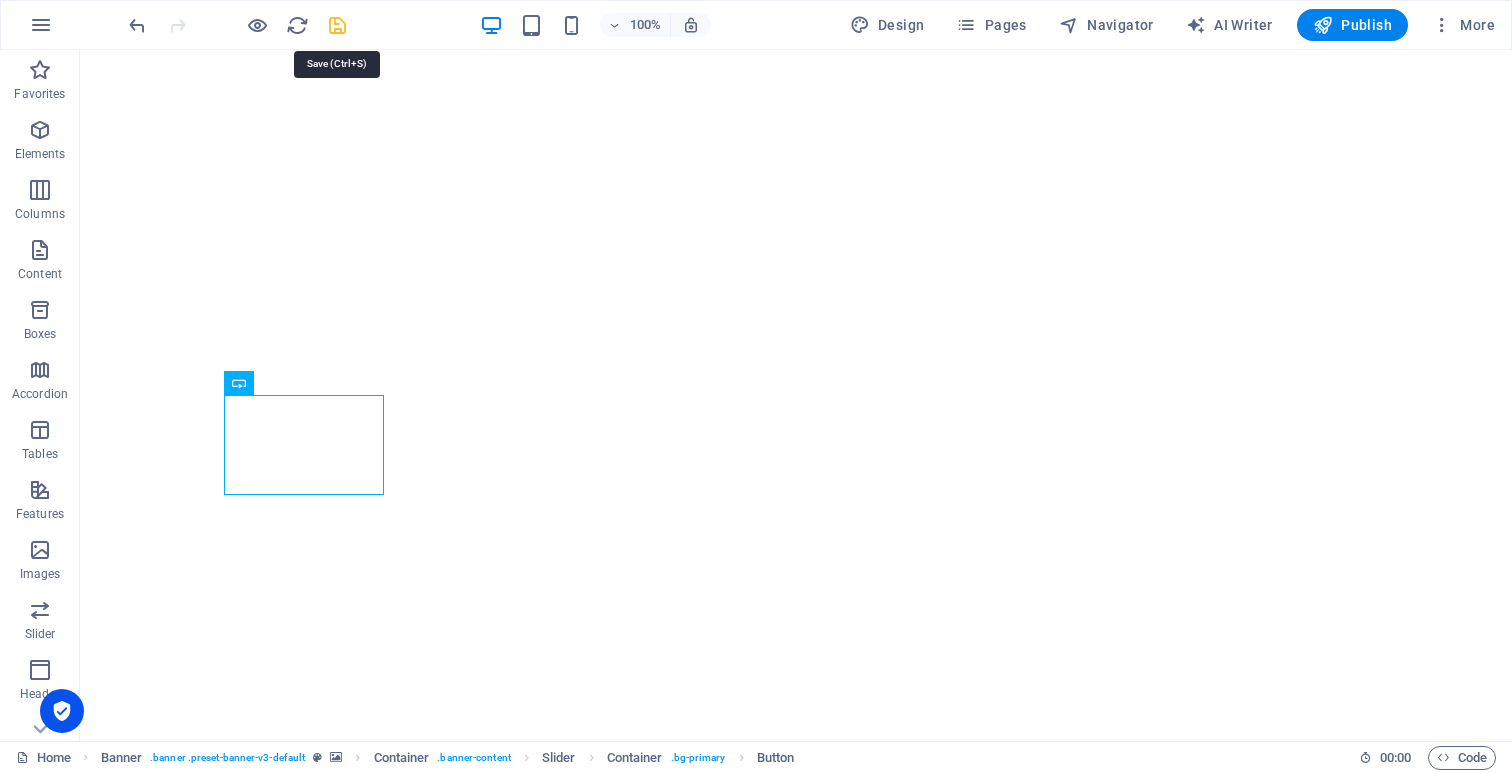 click at bounding box center [337, 25] 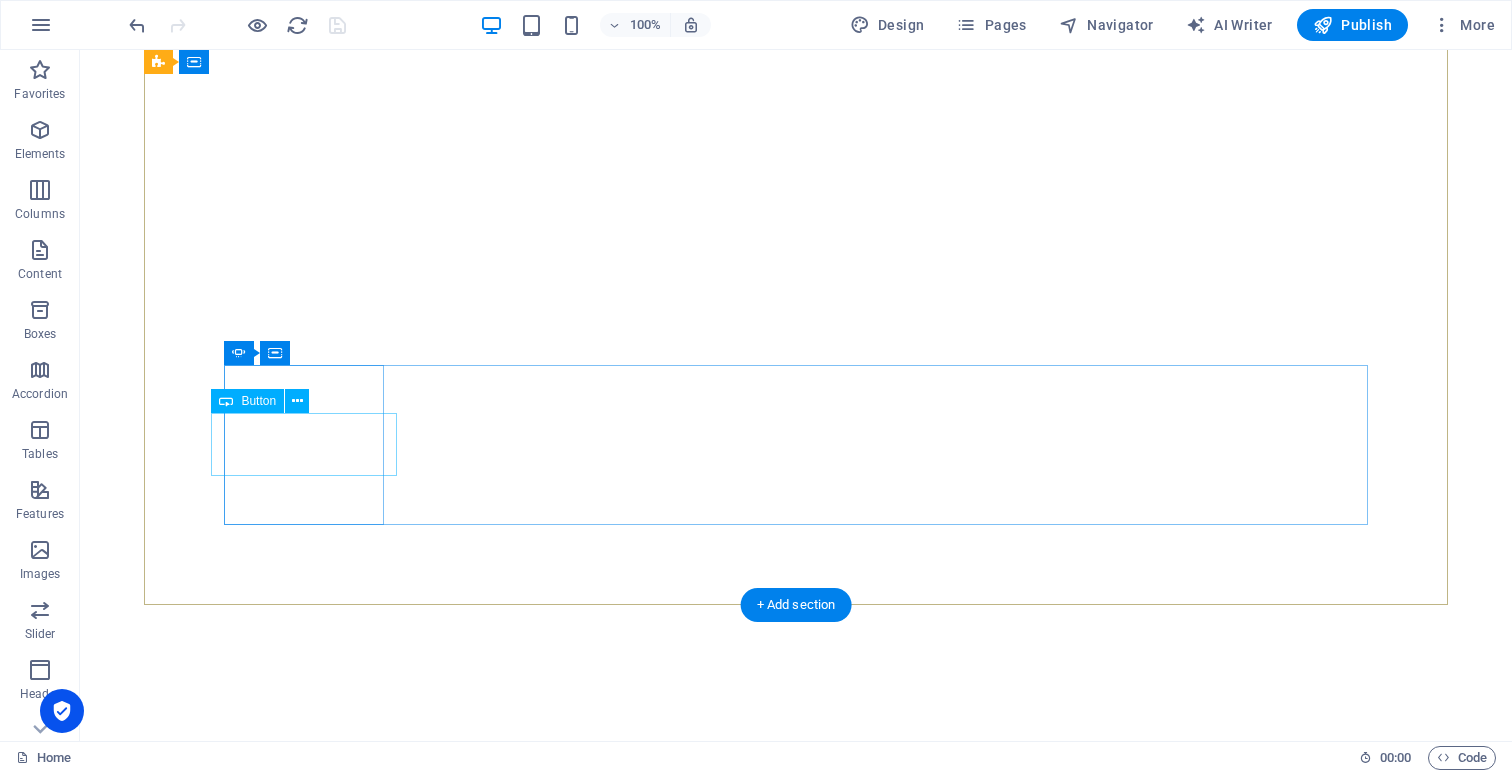 click on "Partners" at bounding box center (-16, 1093) 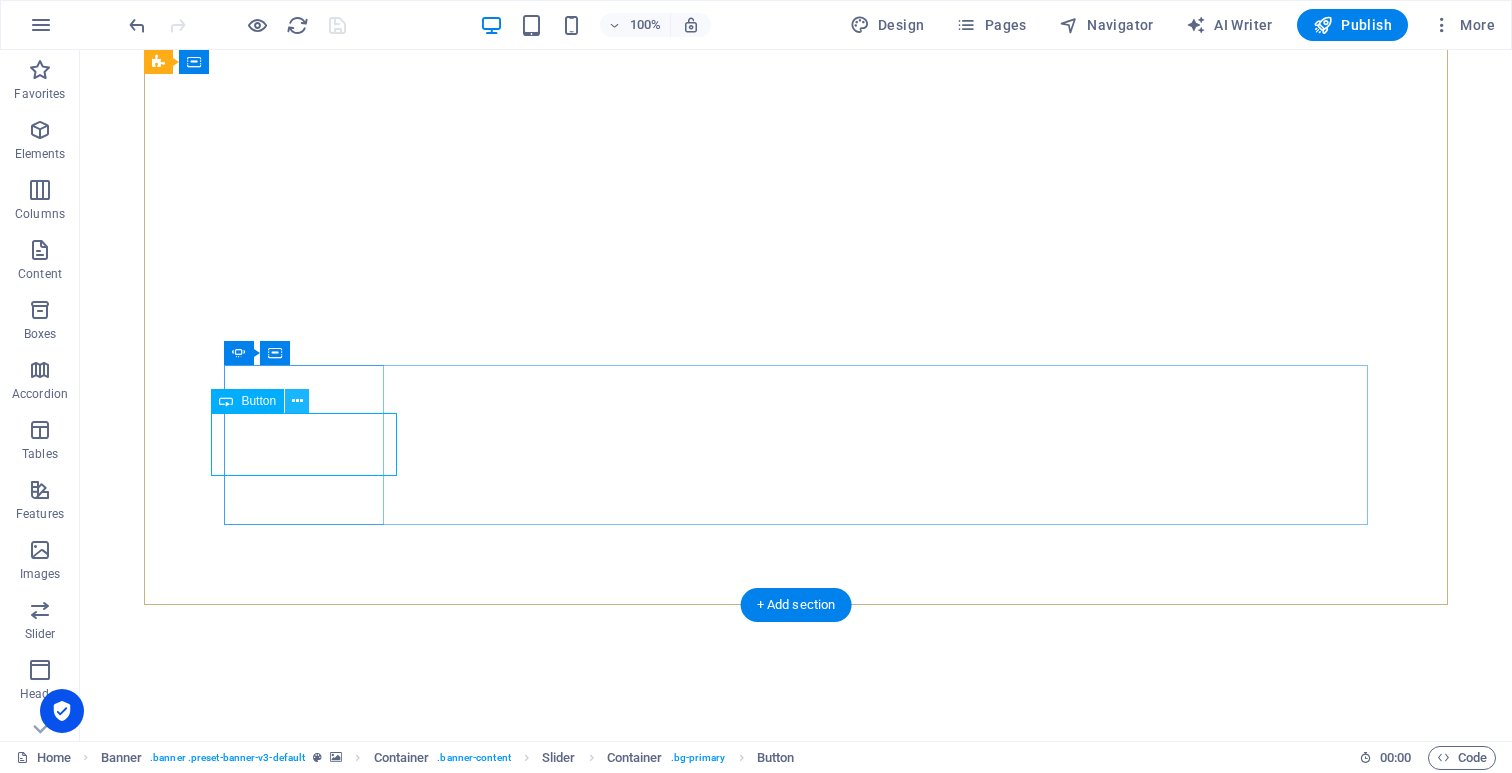 click at bounding box center [297, 401] 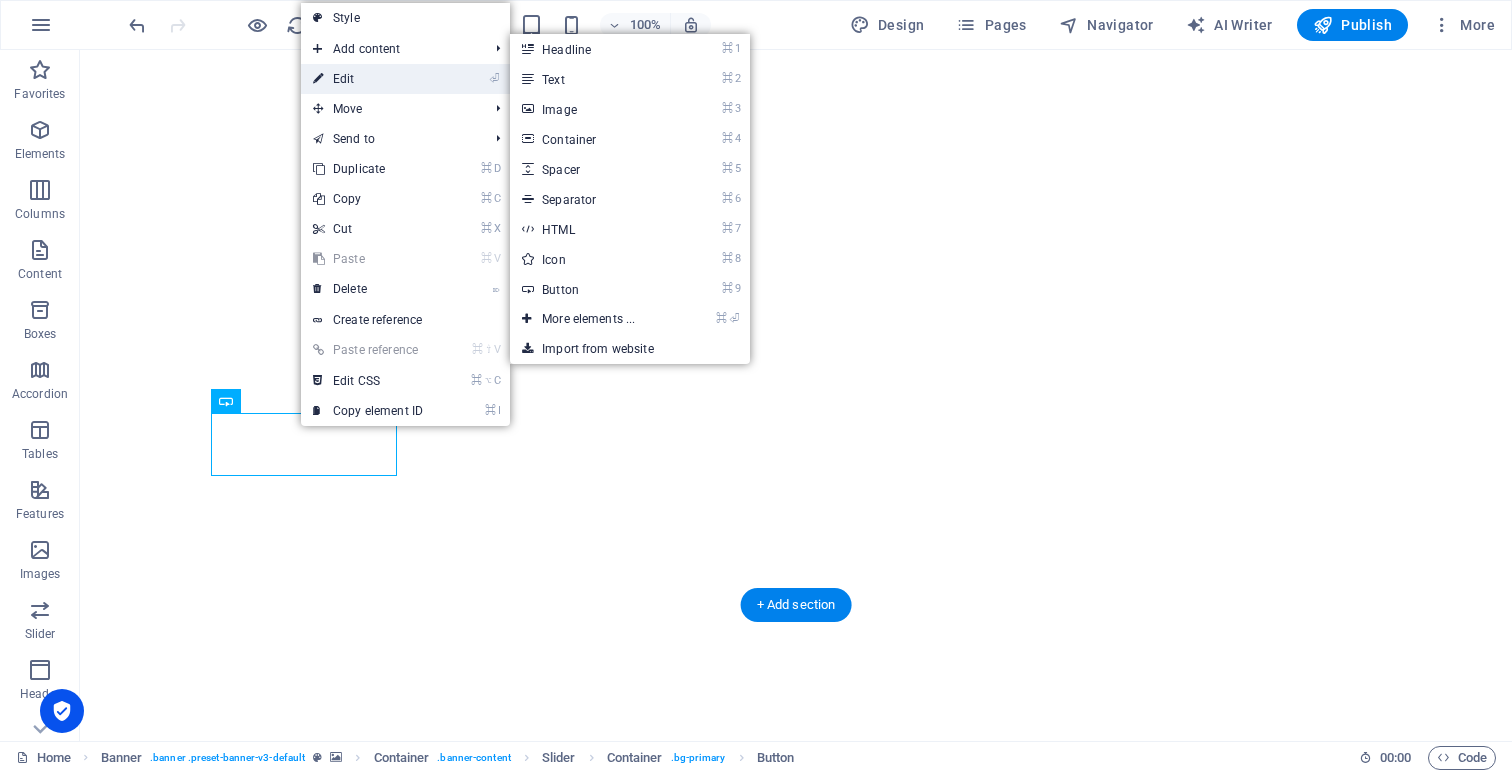 click on "⏎  Edit" at bounding box center [368, 79] 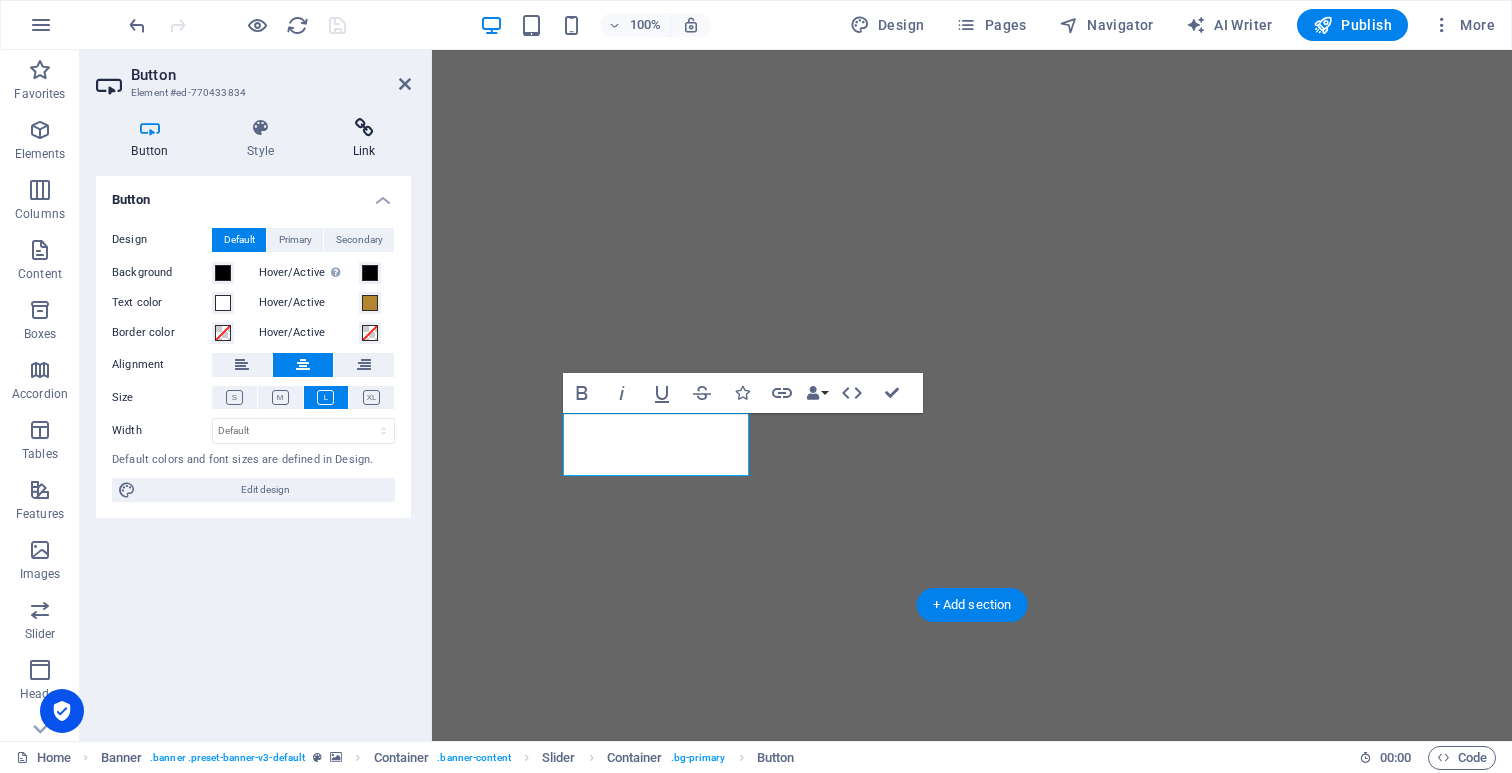 click at bounding box center (364, 128) 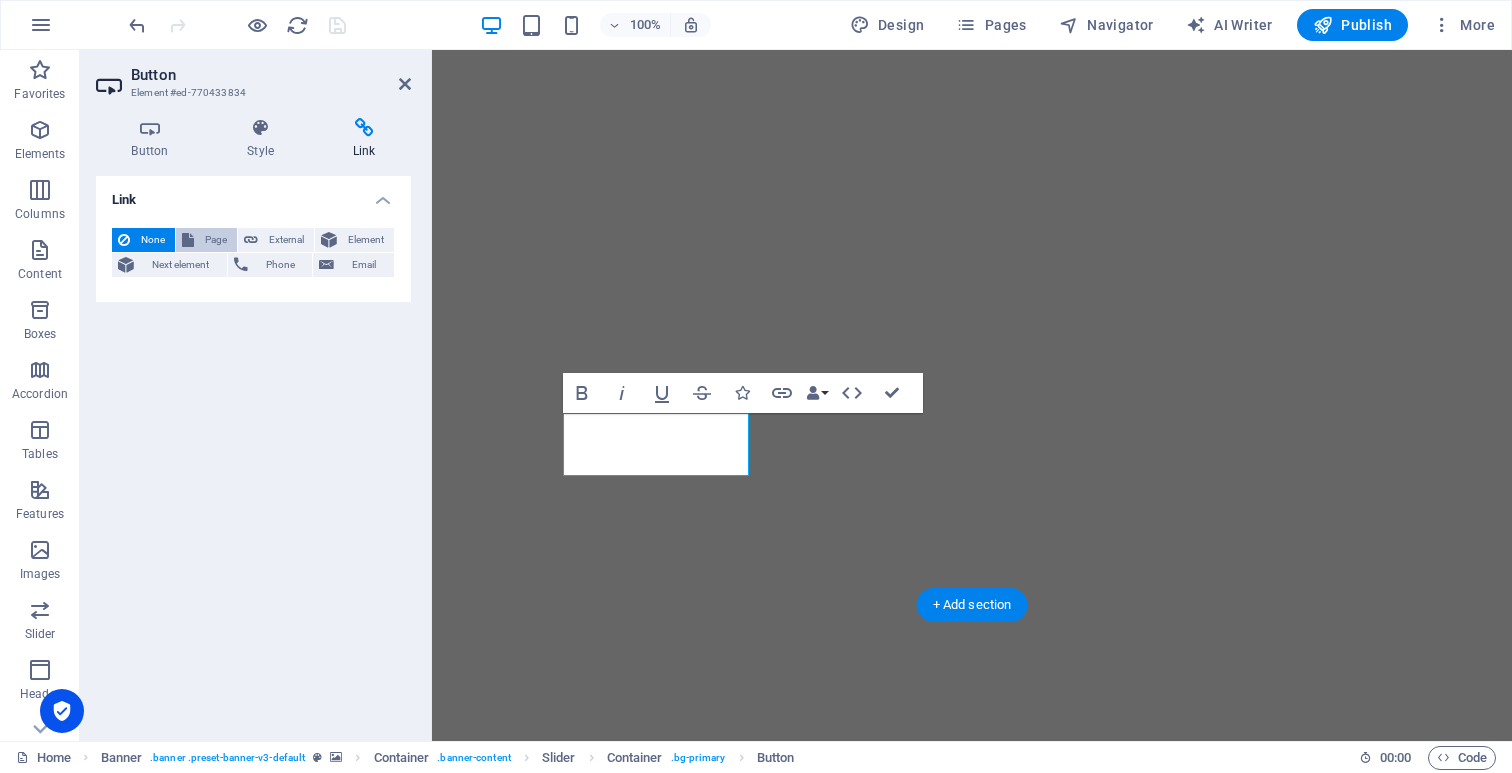 click on "Page" at bounding box center [215, 240] 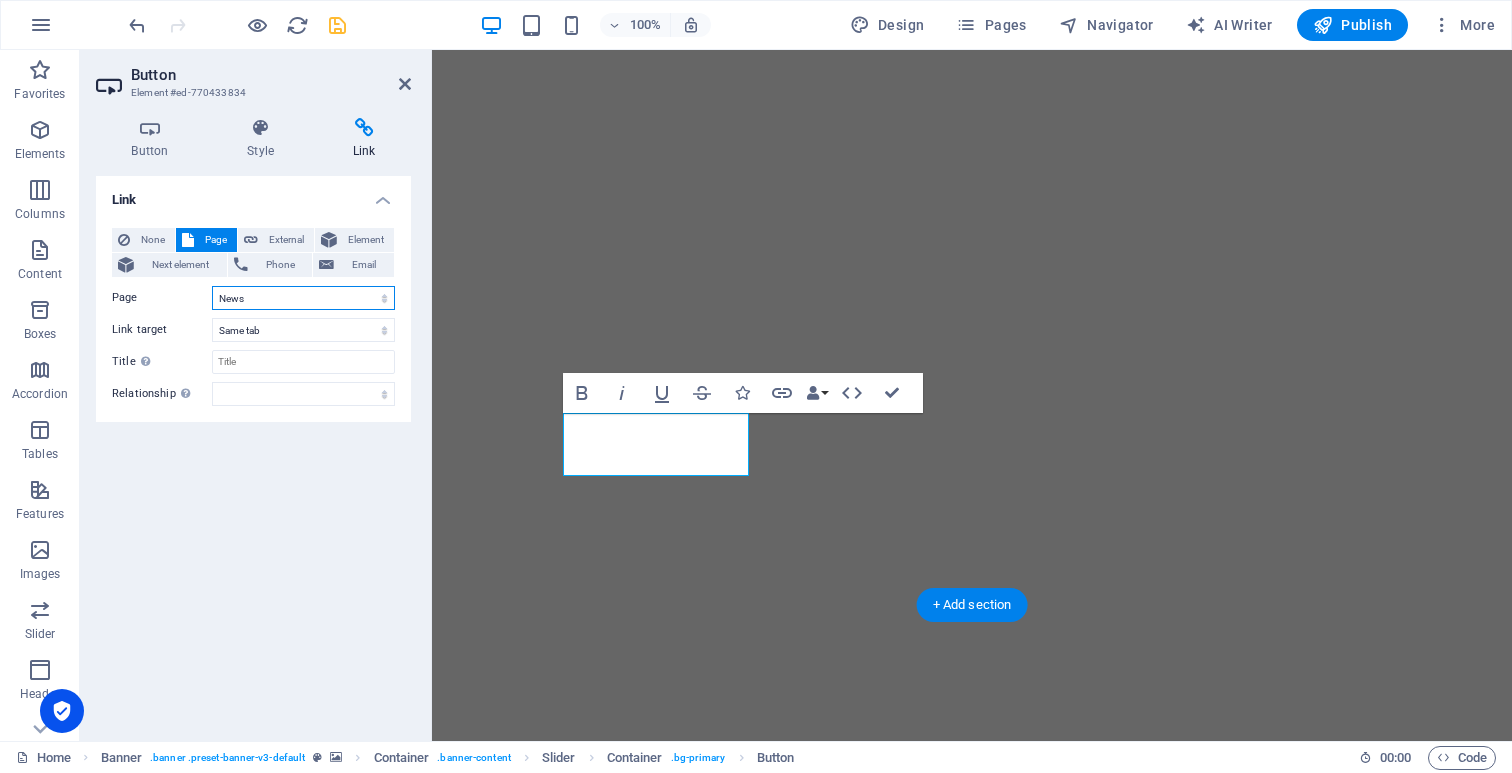 select on "4" 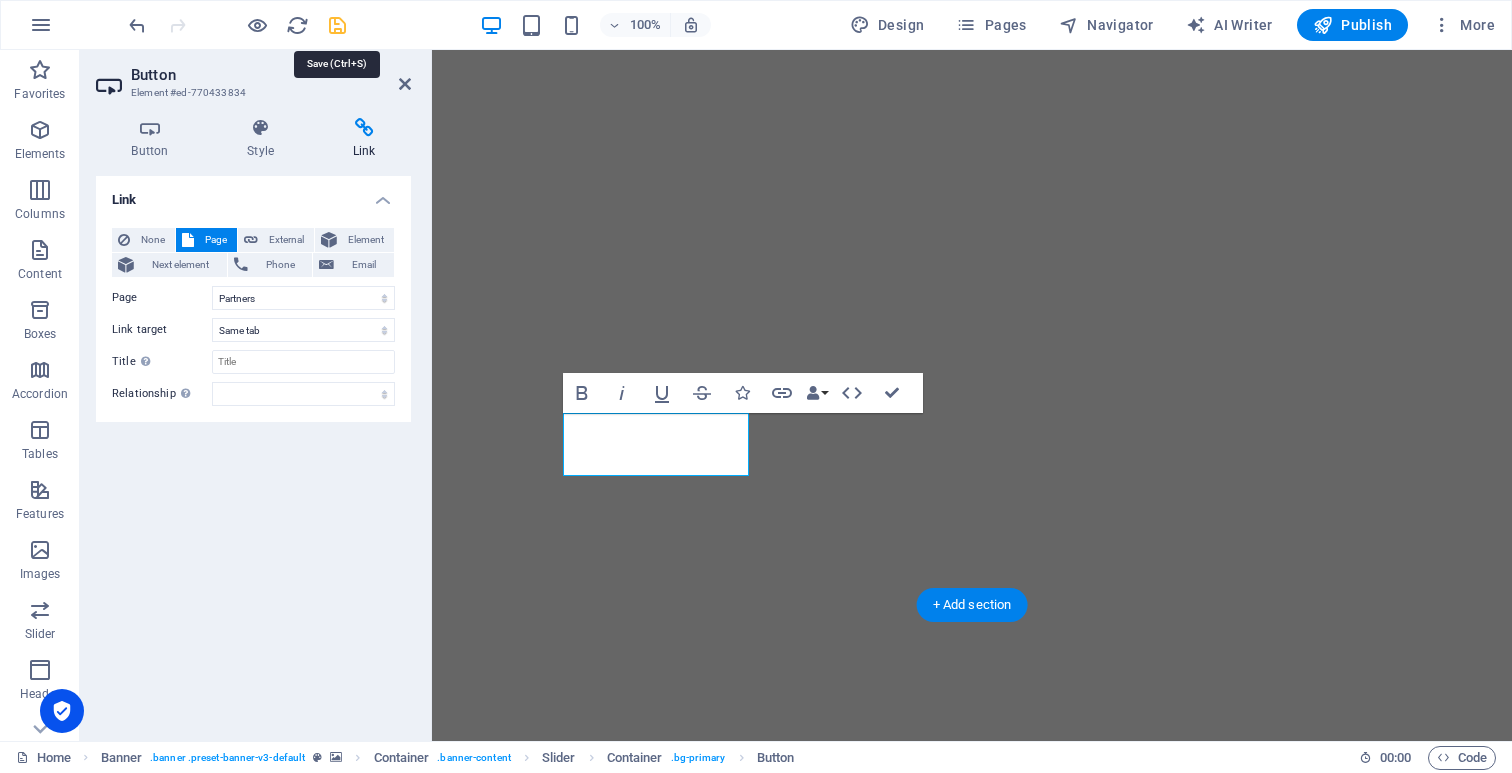click at bounding box center [337, 25] 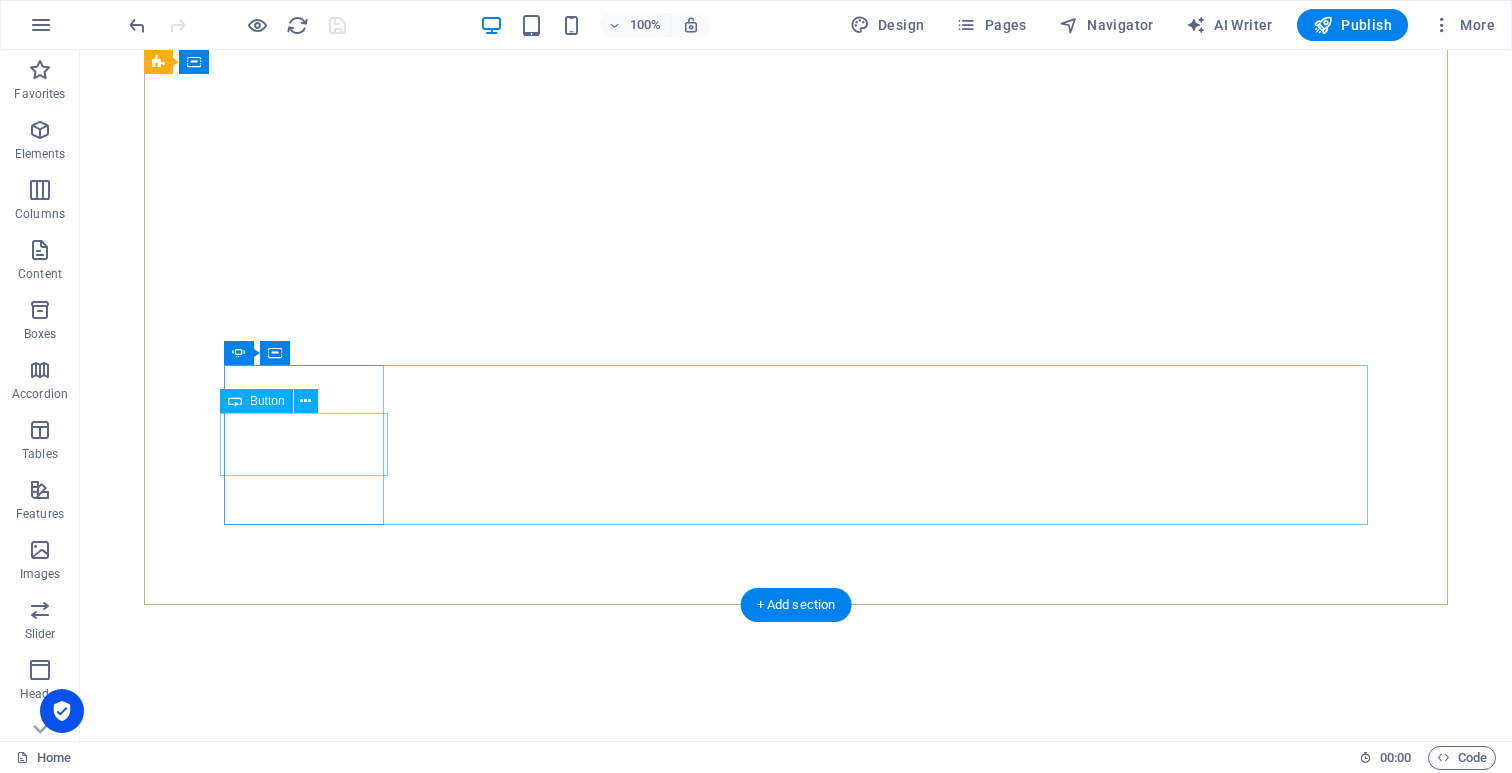 click on "Contact" at bounding box center (-176, 1253) 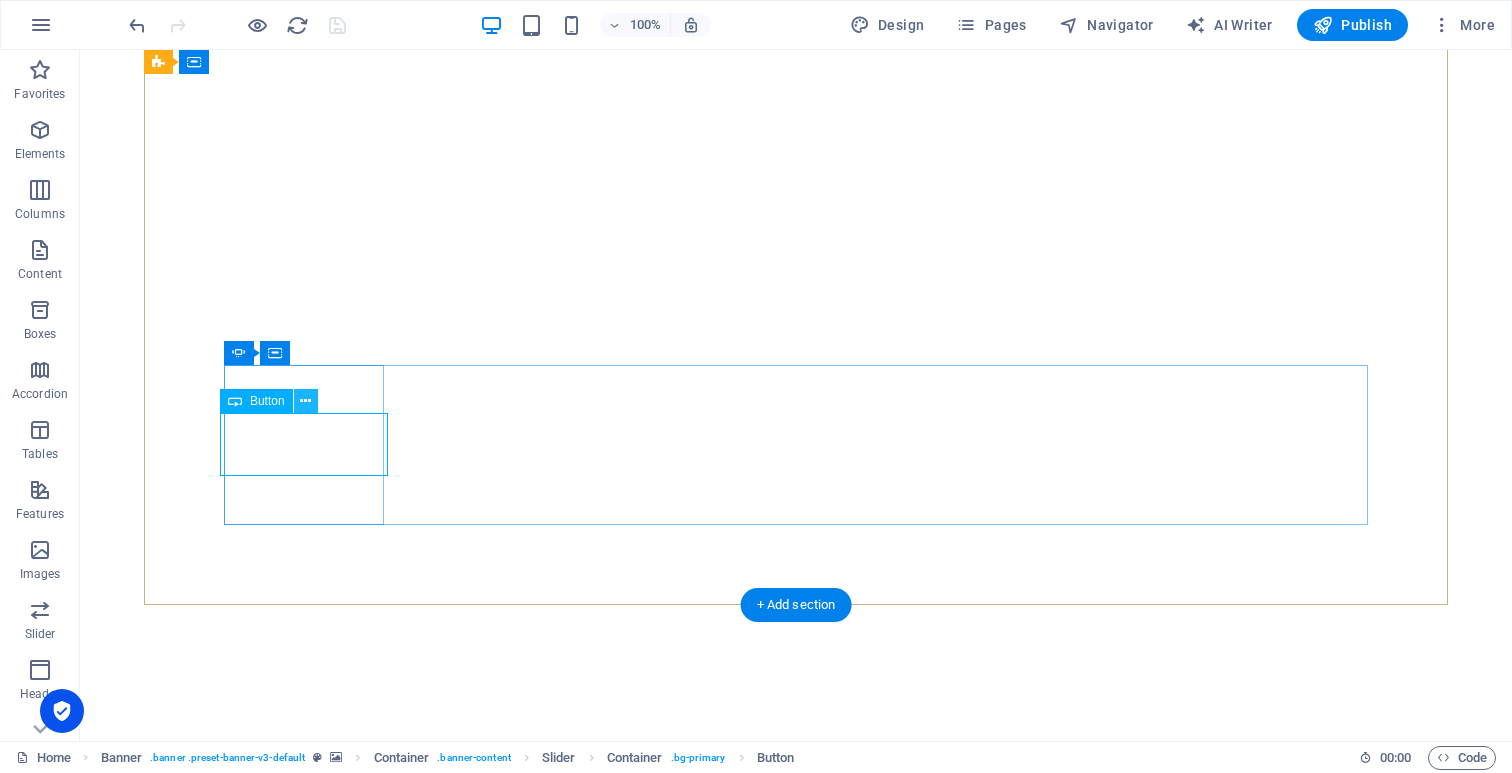 click at bounding box center [305, 401] 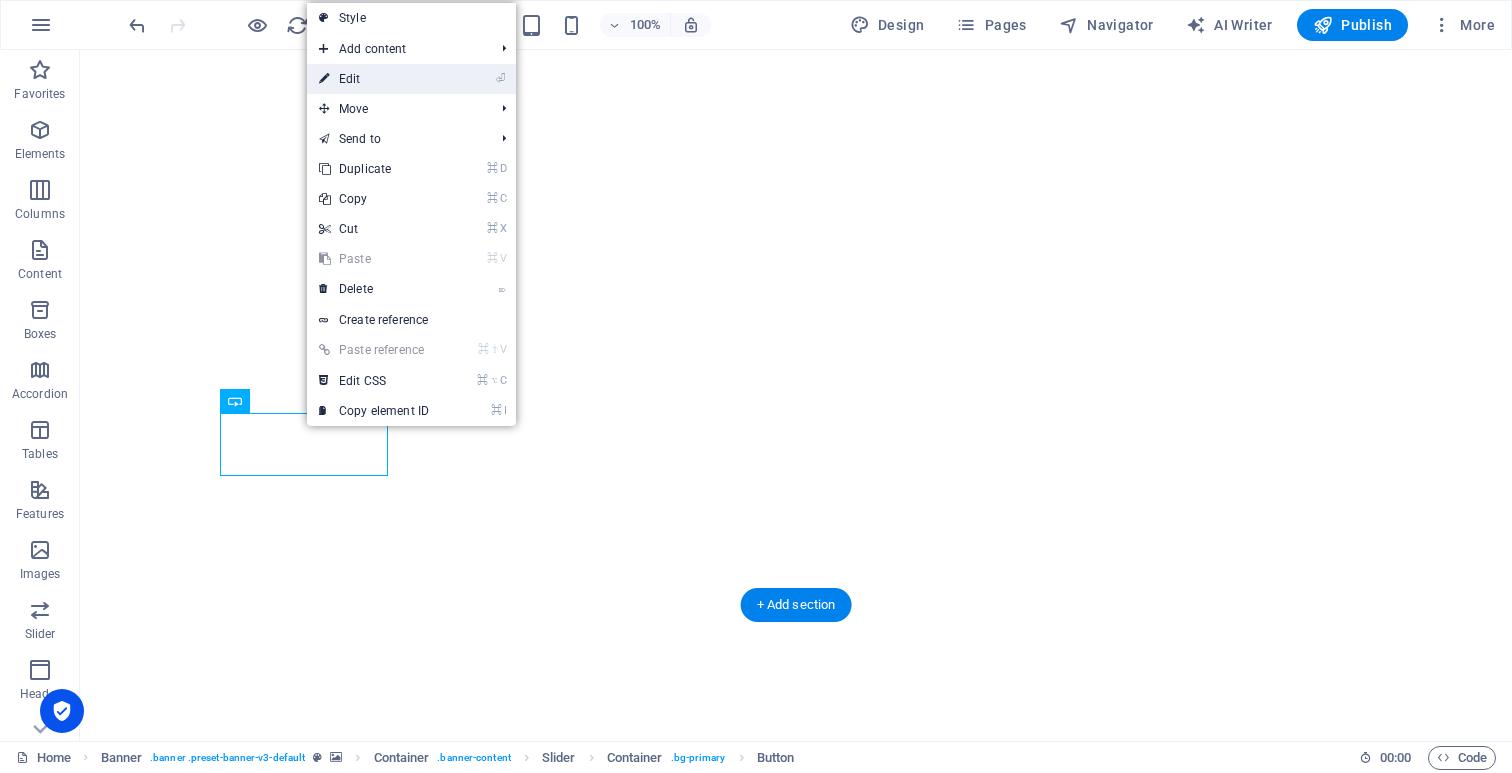 click on "⏎  Edit" at bounding box center (374, 79) 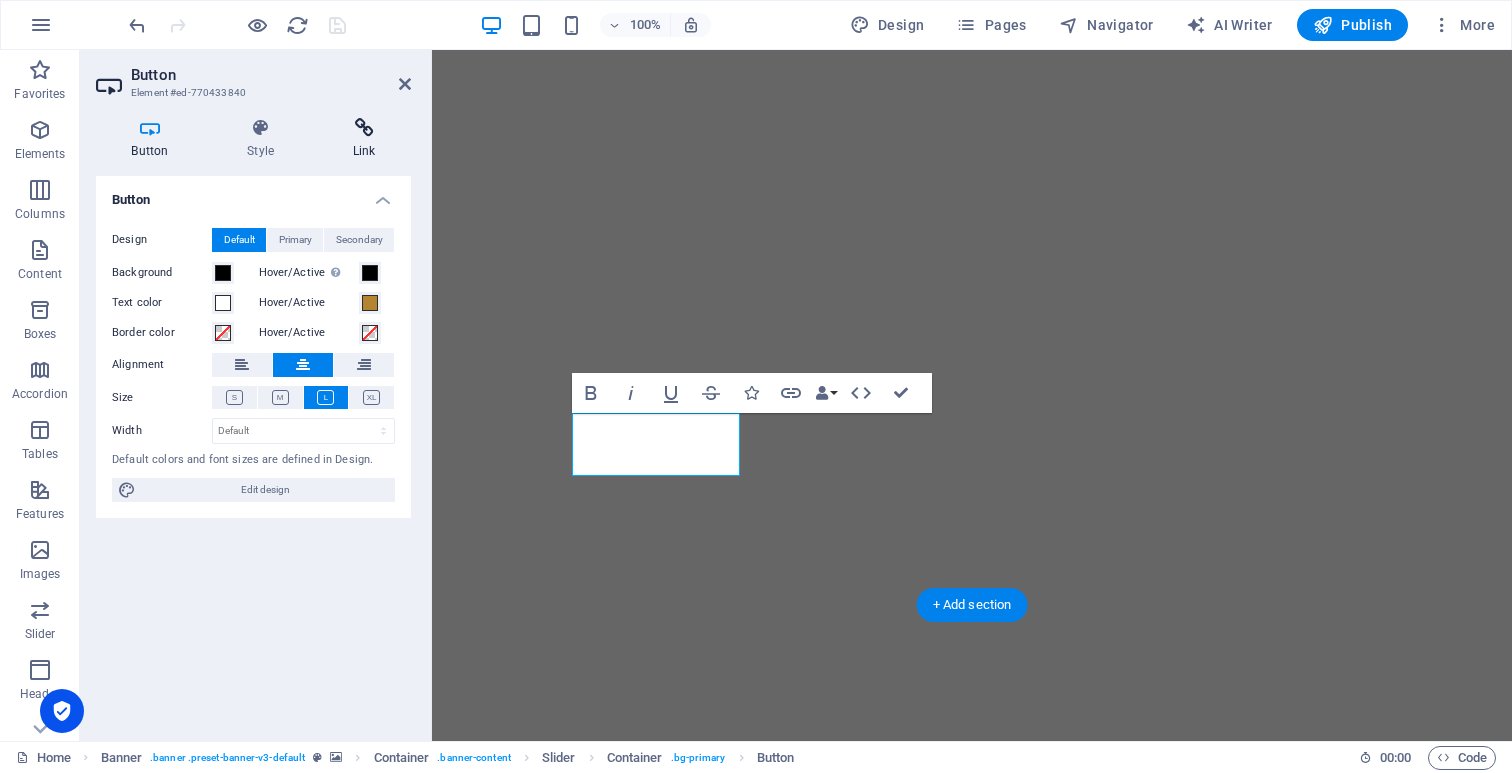 click at bounding box center (364, 128) 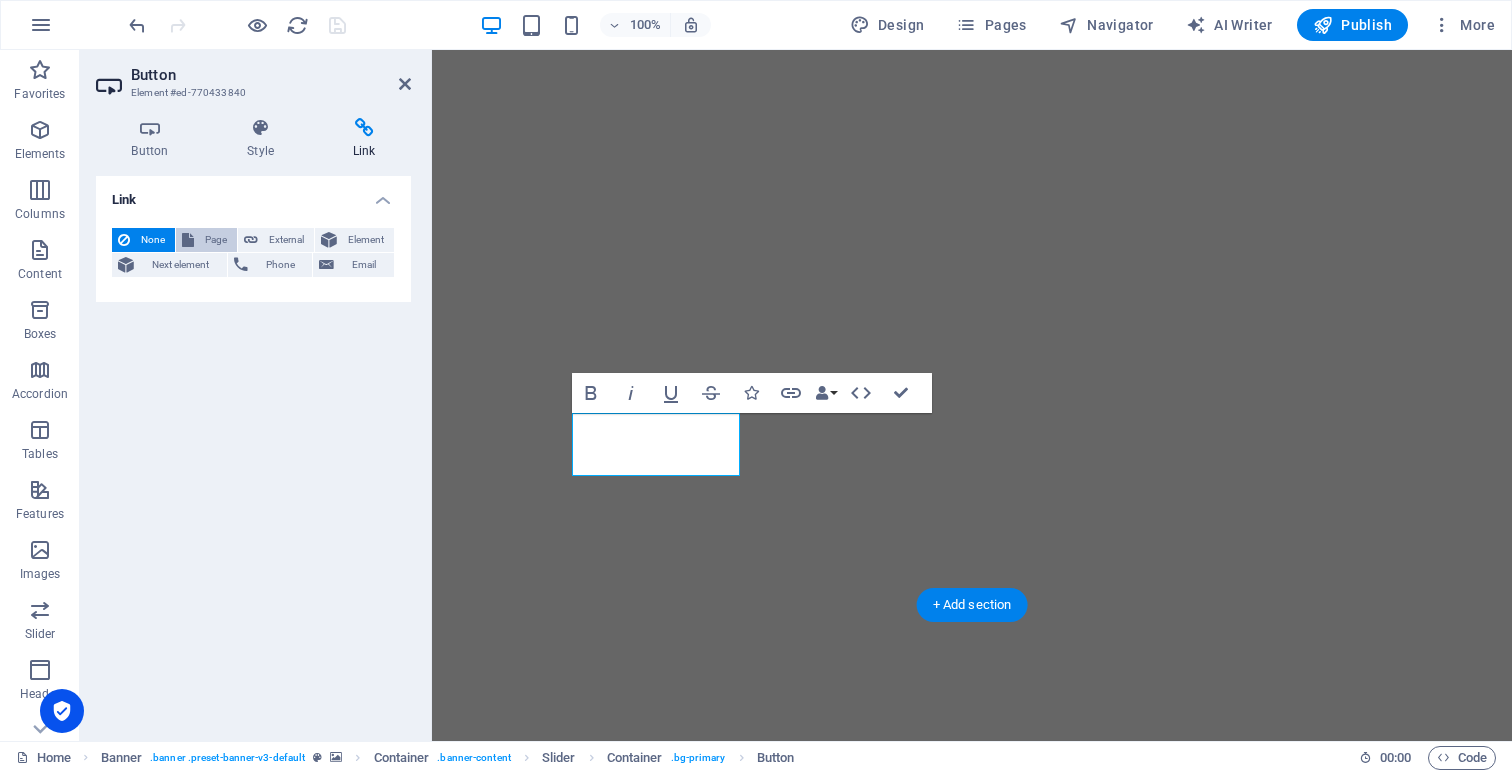 click on "Page" at bounding box center (215, 240) 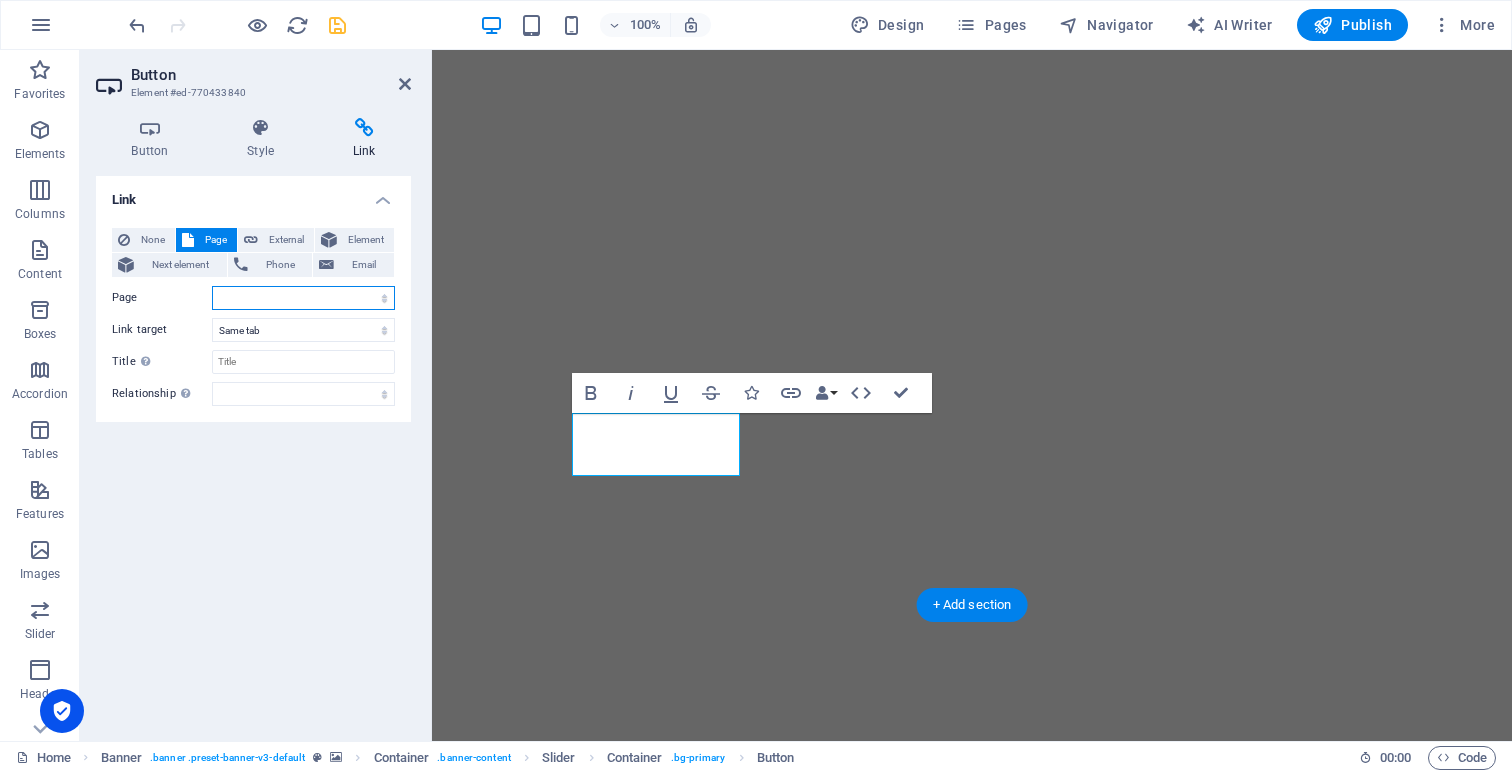 select on "5" 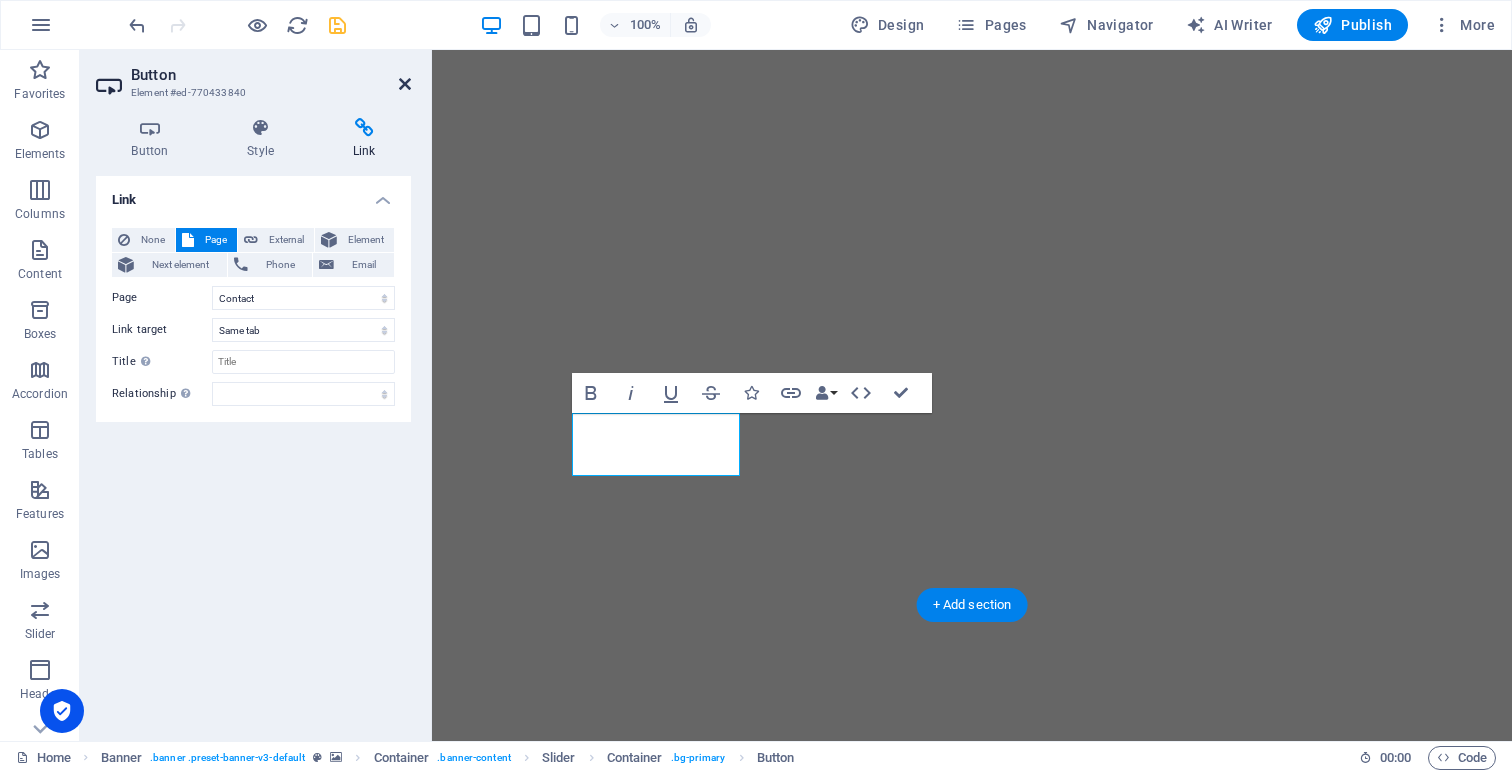 click at bounding box center [405, 84] 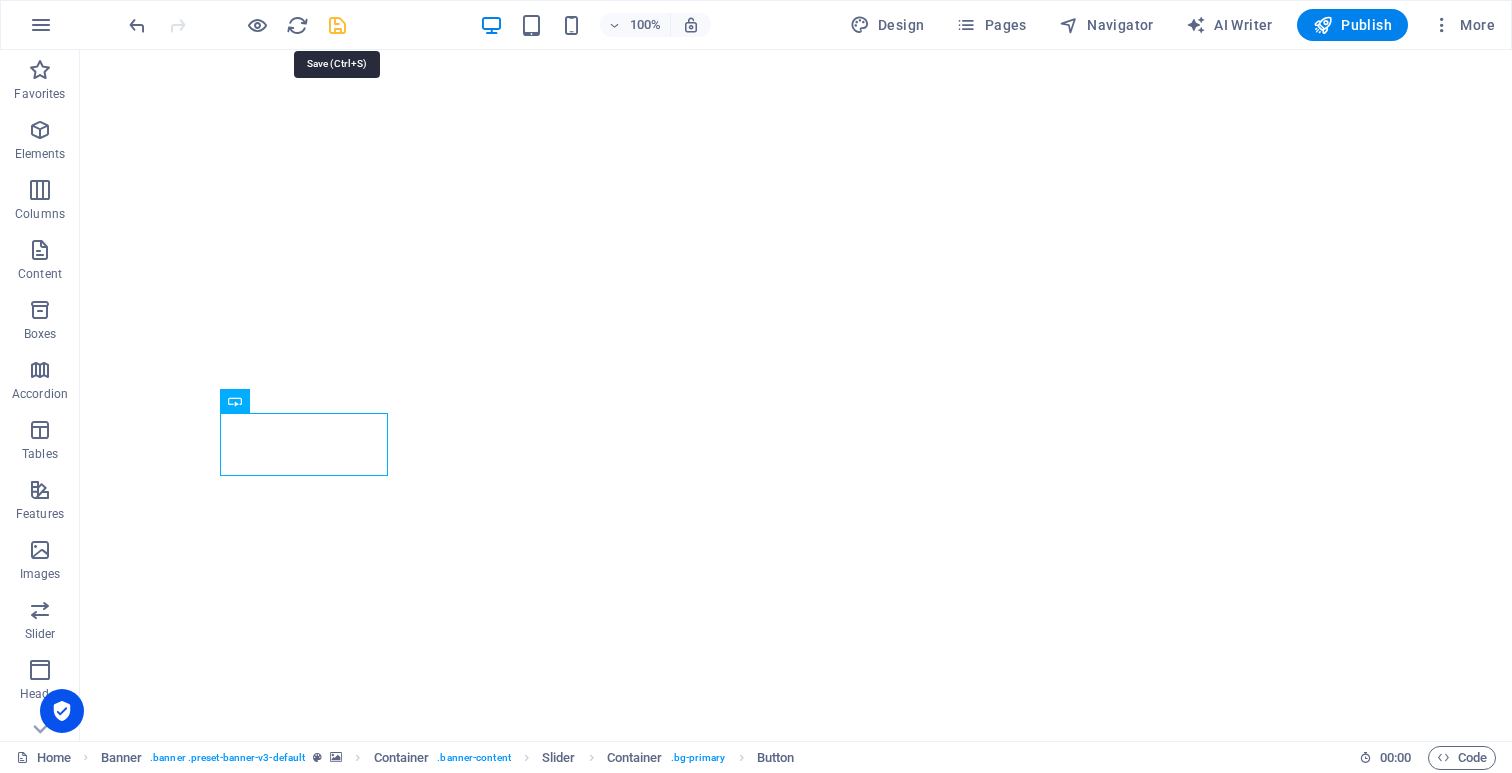 click at bounding box center [337, 25] 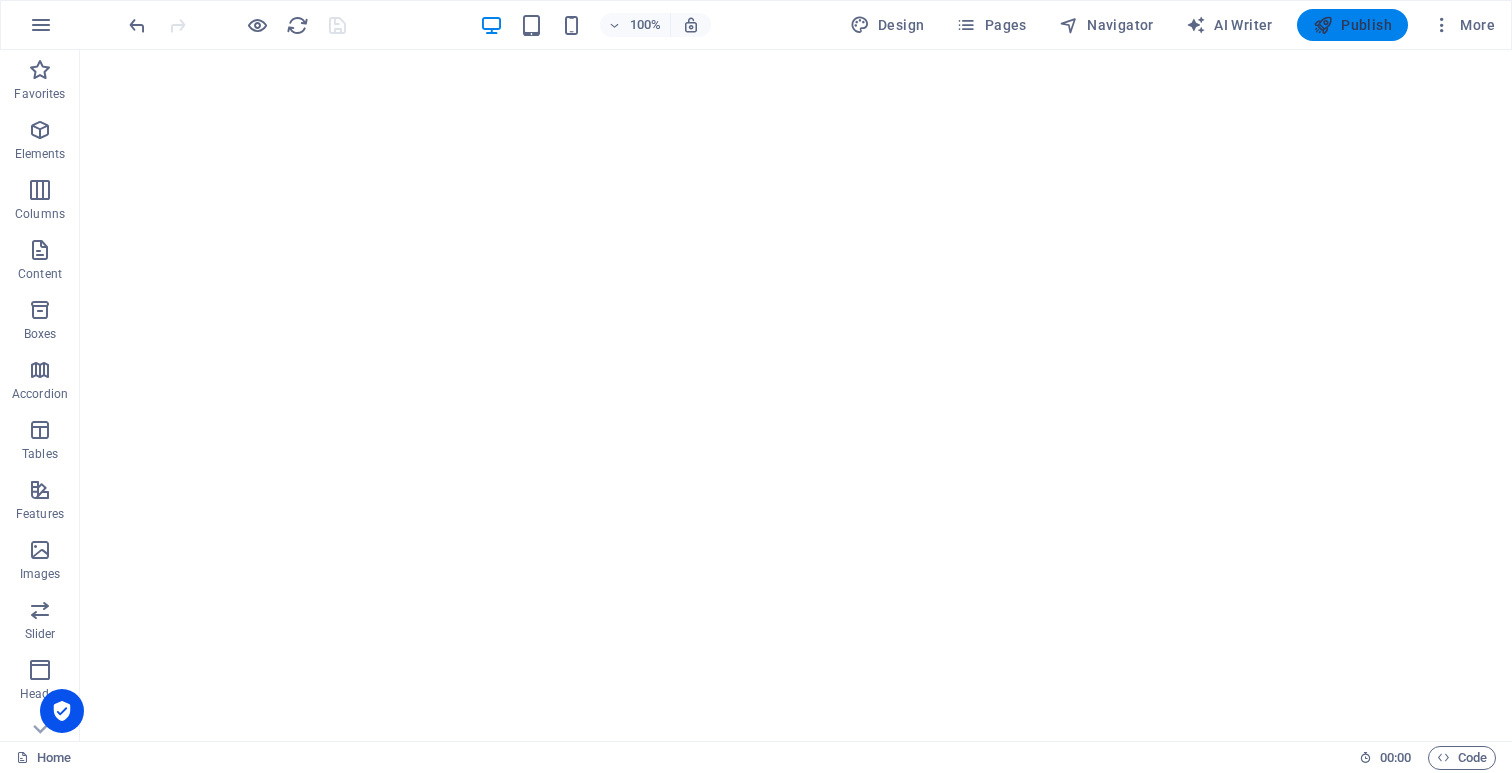 click on "Publish" at bounding box center (1352, 25) 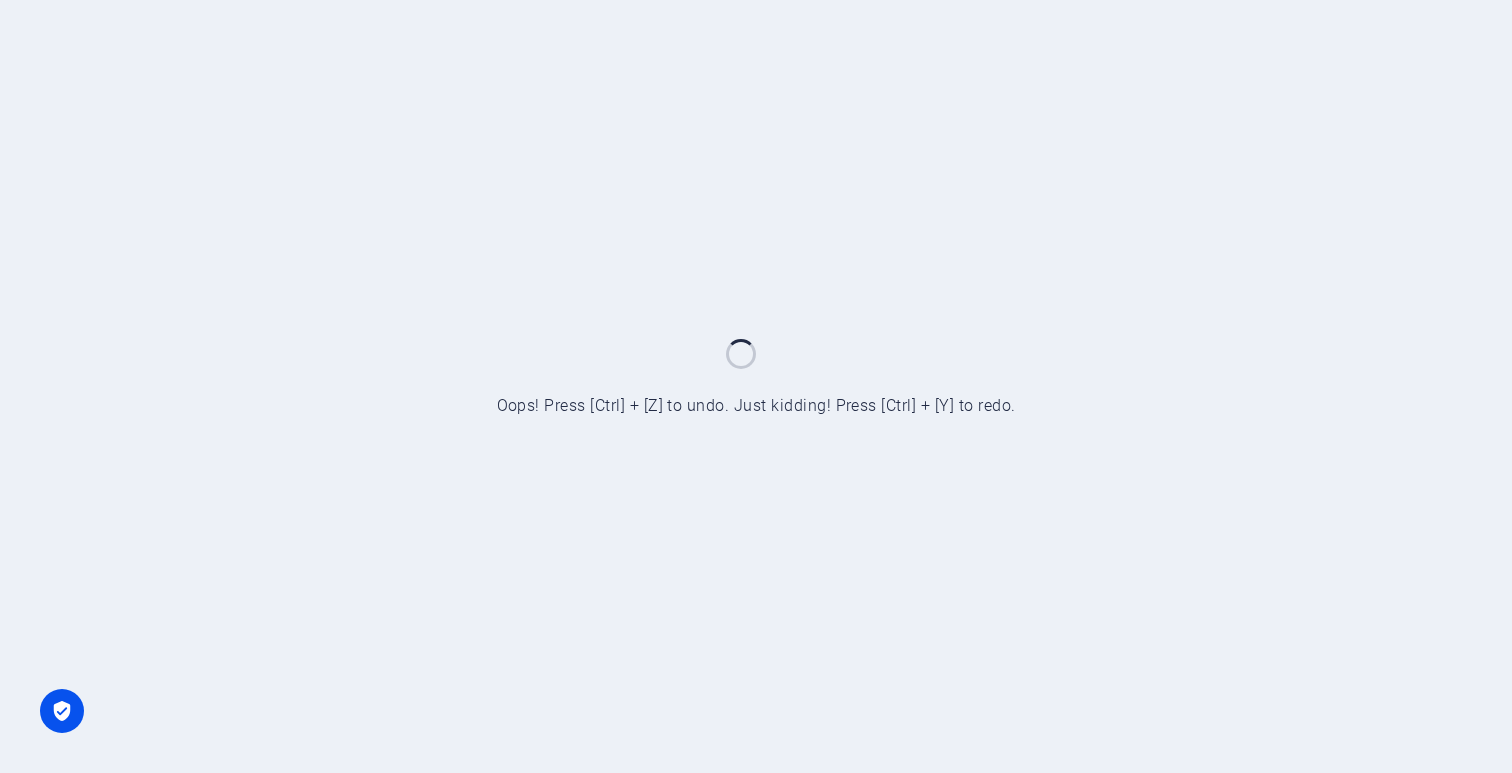 scroll, scrollTop: 0, scrollLeft: 0, axis: both 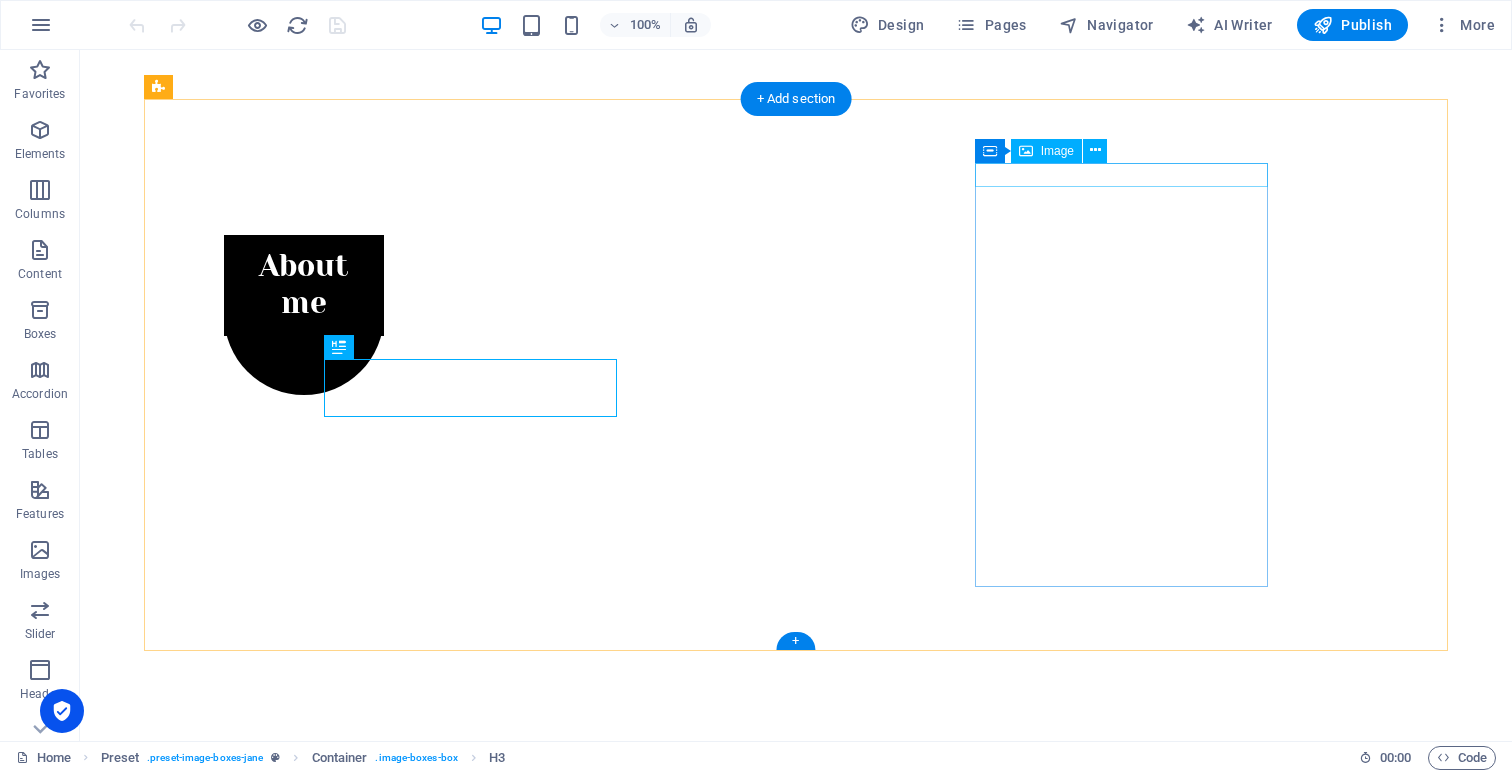 click at bounding box center (632, 3202) 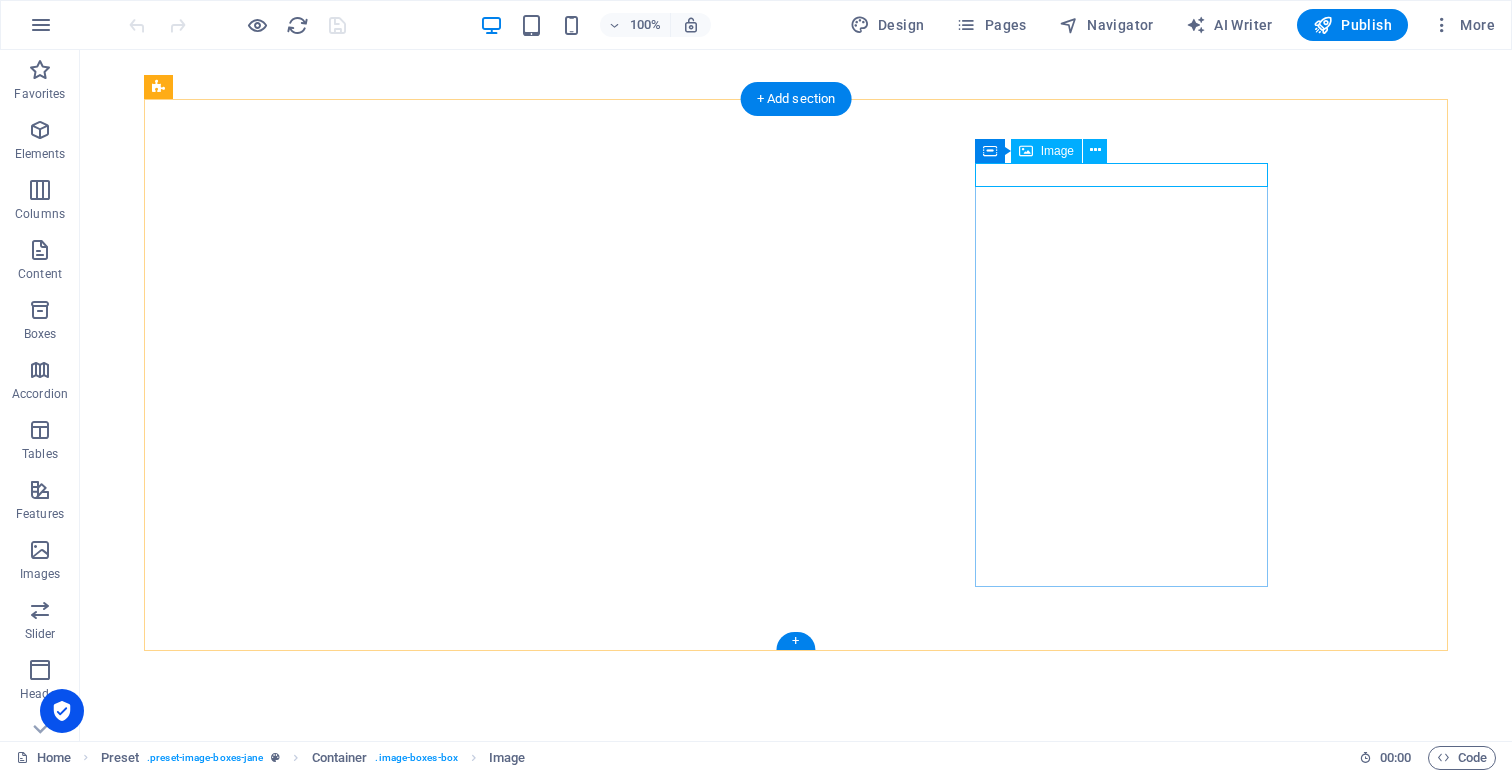 click on "Image" at bounding box center (1046, 151) 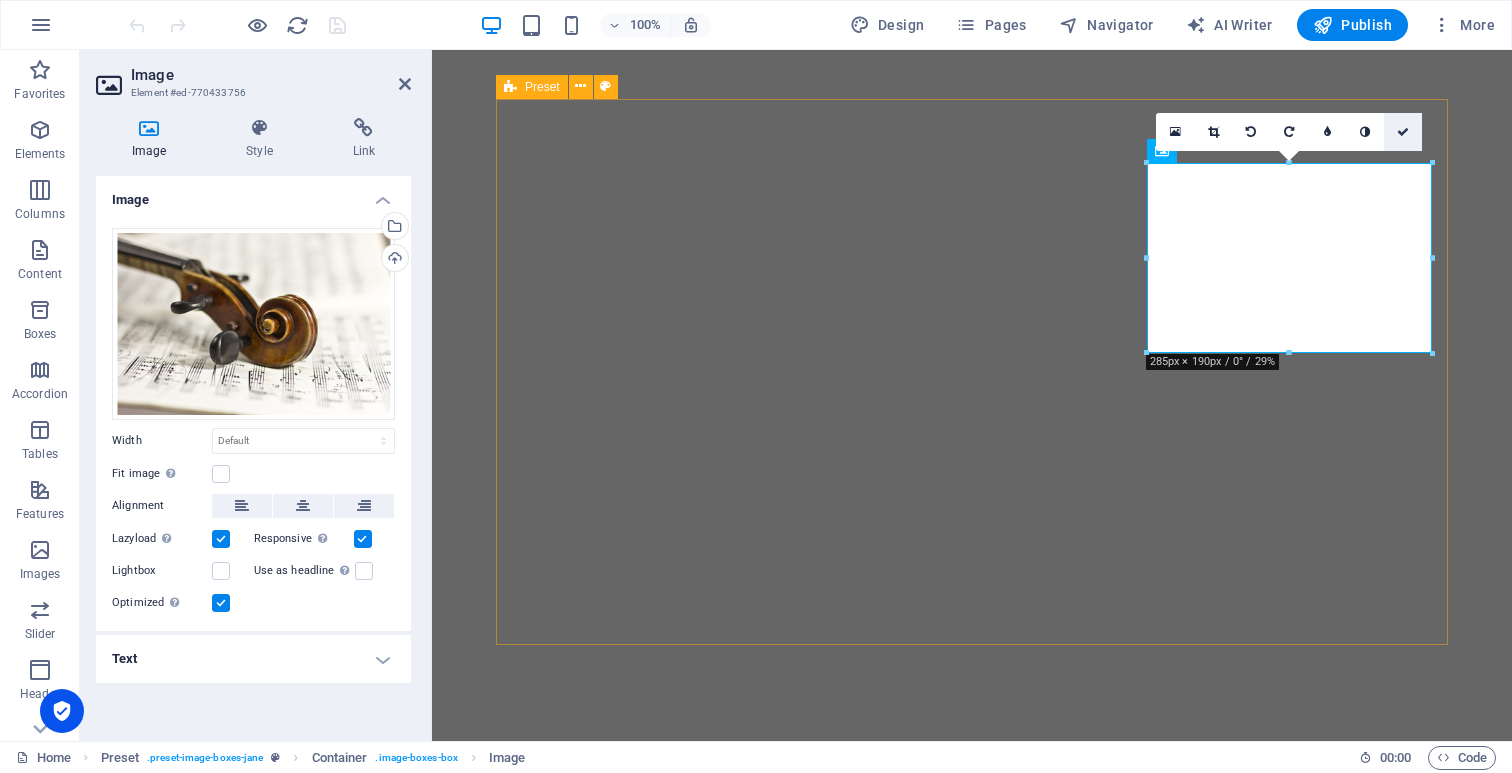 click at bounding box center (1403, 132) 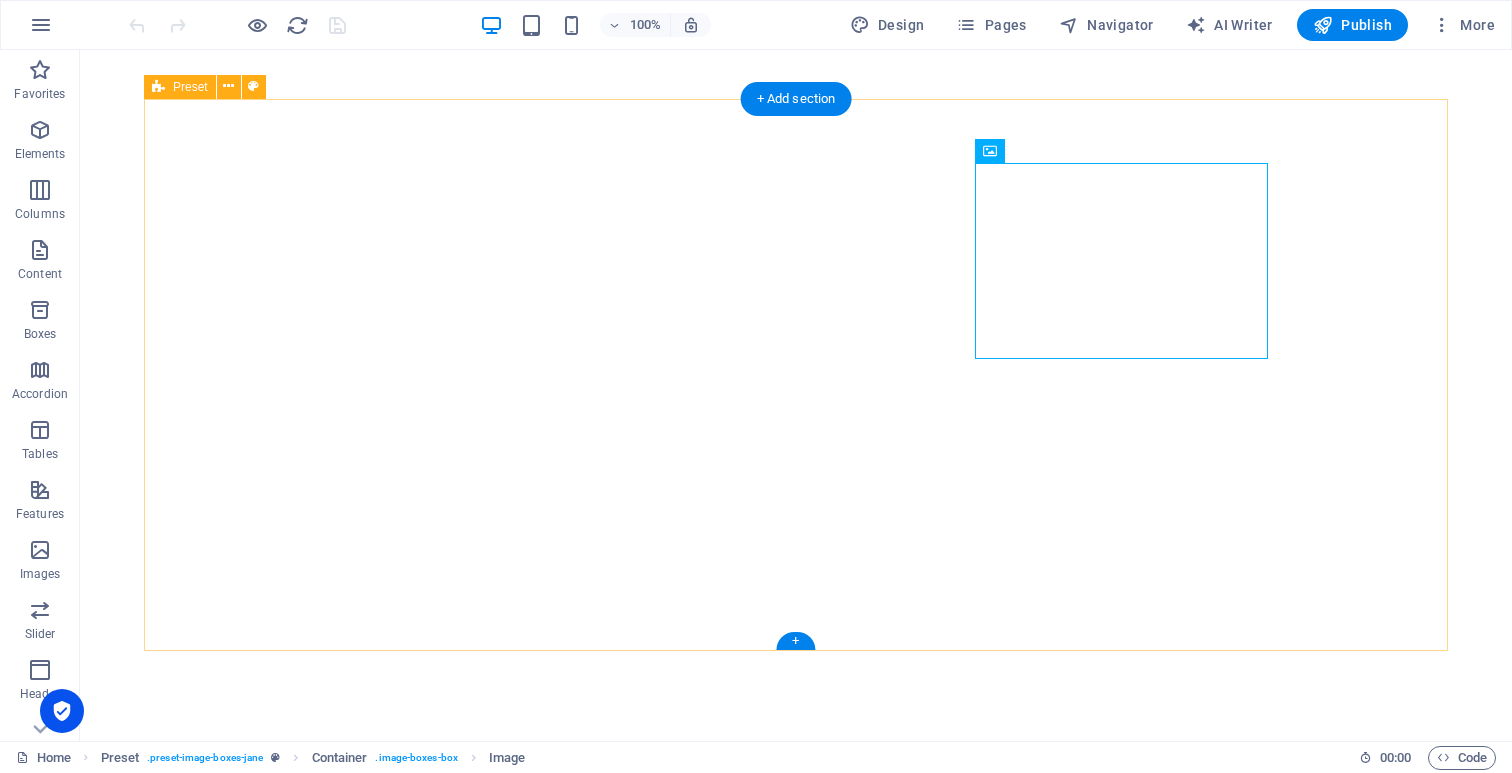 click on "About Lorem ipsum dolor sit amet, consectetuer adipiscing elit. Aenean commodo ligula eget dolor. Lorem ipsum dolor sit amet. see more Work Lorem ipsum dolor sit amet, consectetuer adipiscing elit. Aenean commodo ligula eget dolor. Lorem ipsum dolor sit amet. see more Blog Lorem ipsum dolor sit amet, consectetuder adipiscing elit. Aenean commodo ligula eget dolor. Lorem ipsum dolor sit amet. see more" at bounding box center [796, 2428] 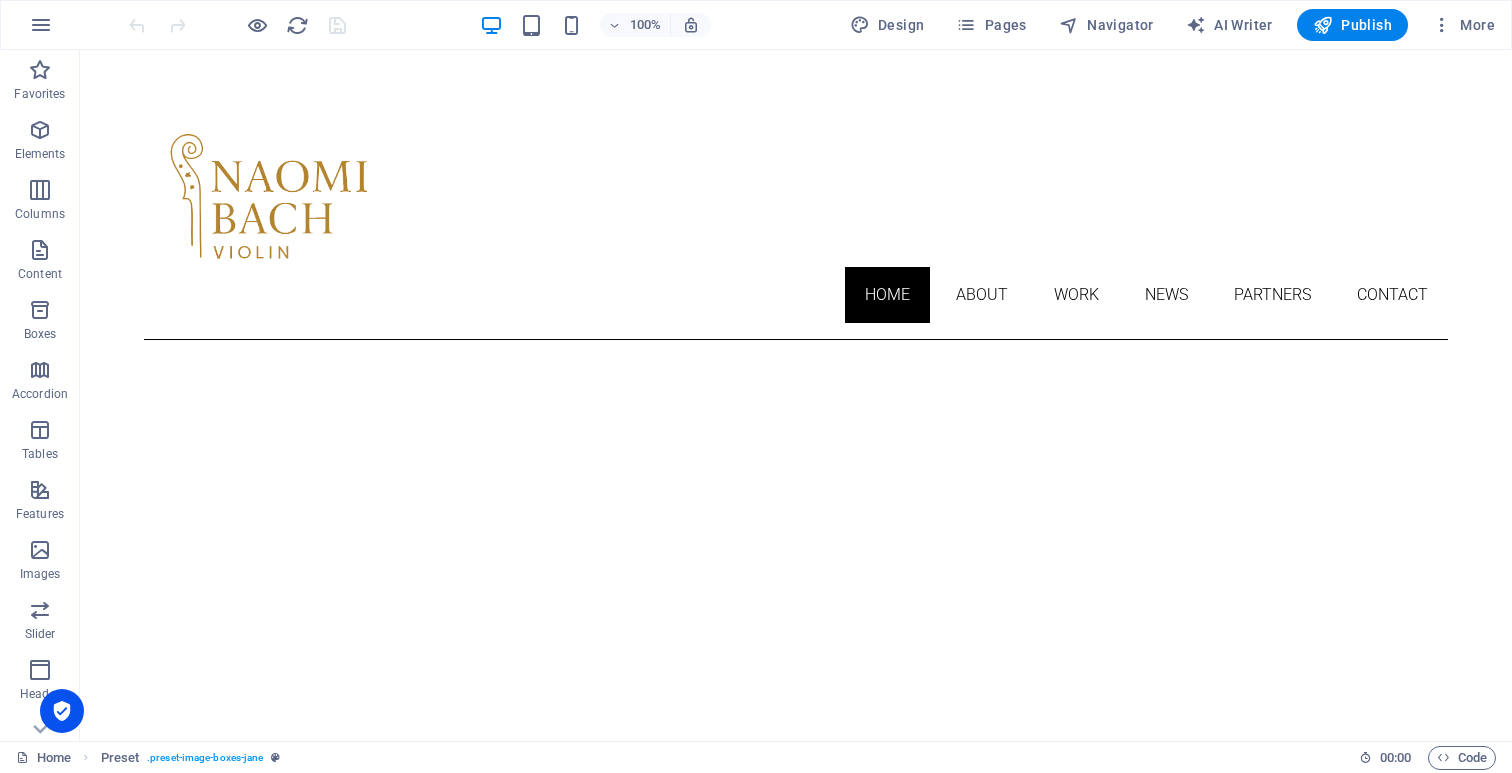 scroll, scrollTop: 0, scrollLeft: 0, axis: both 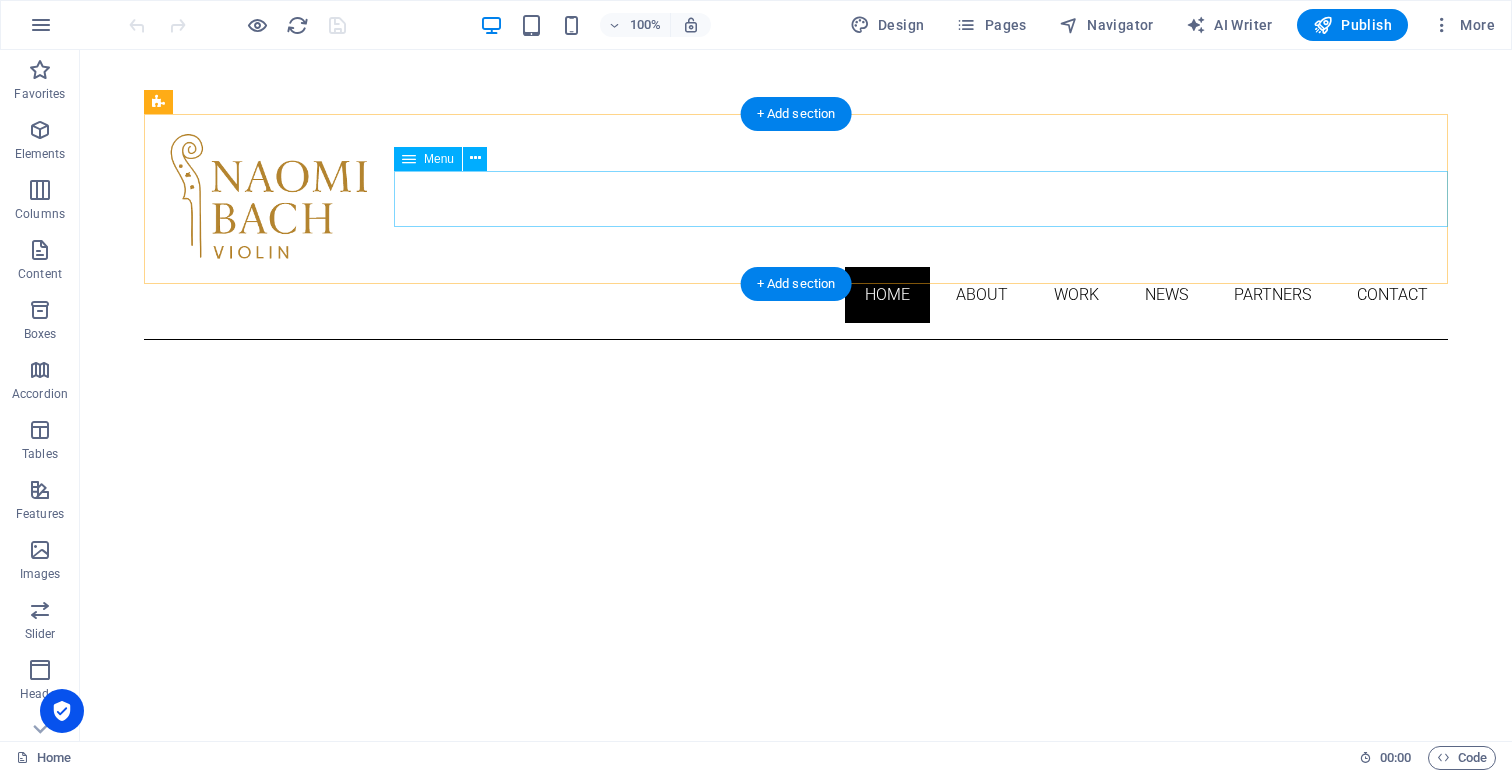 click on "Home About Work News Partners Contact" at bounding box center [796, 295] 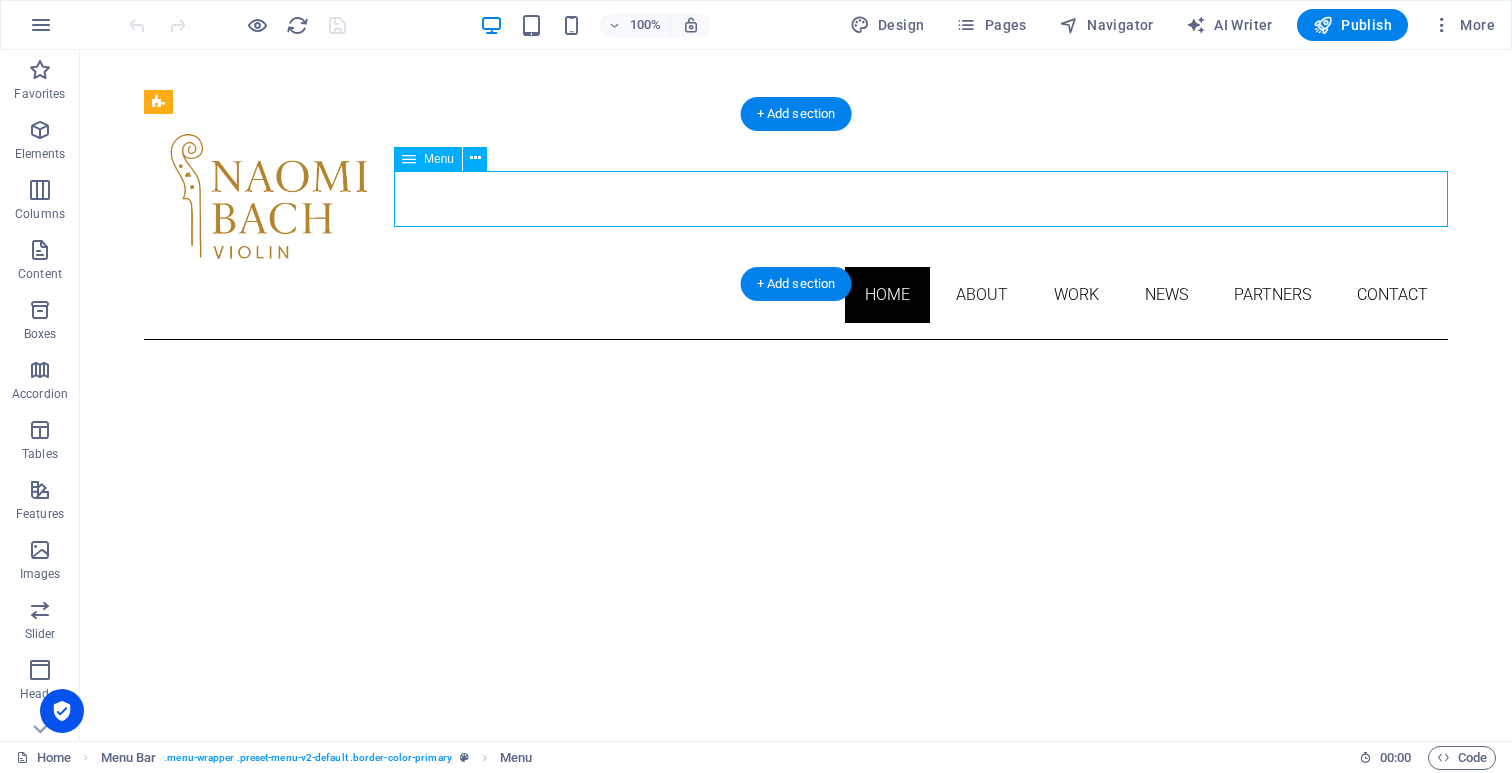 click on "Home About Work News Partners Contact" at bounding box center [796, 295] 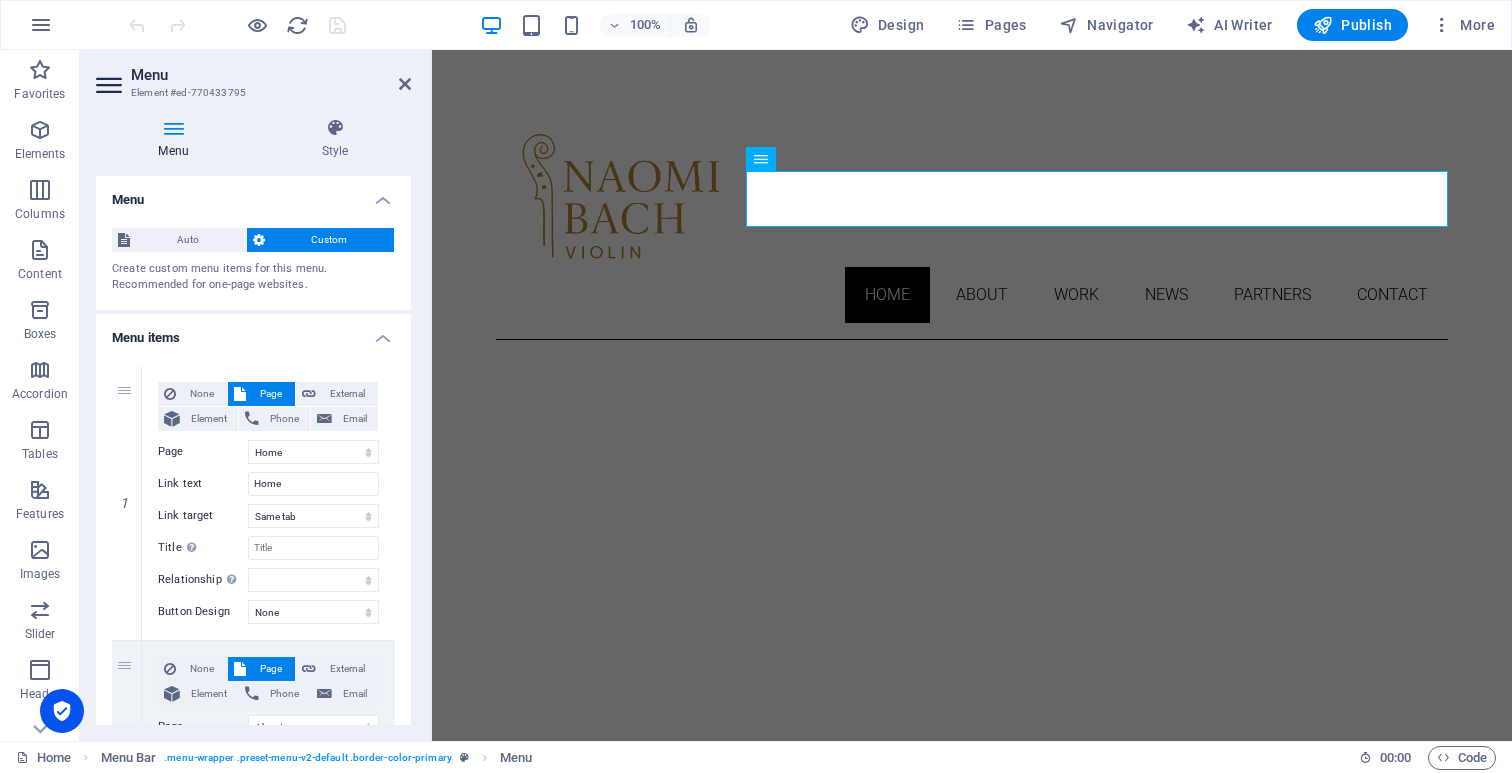 click on "Menu items" at bounding box center (253, 332) 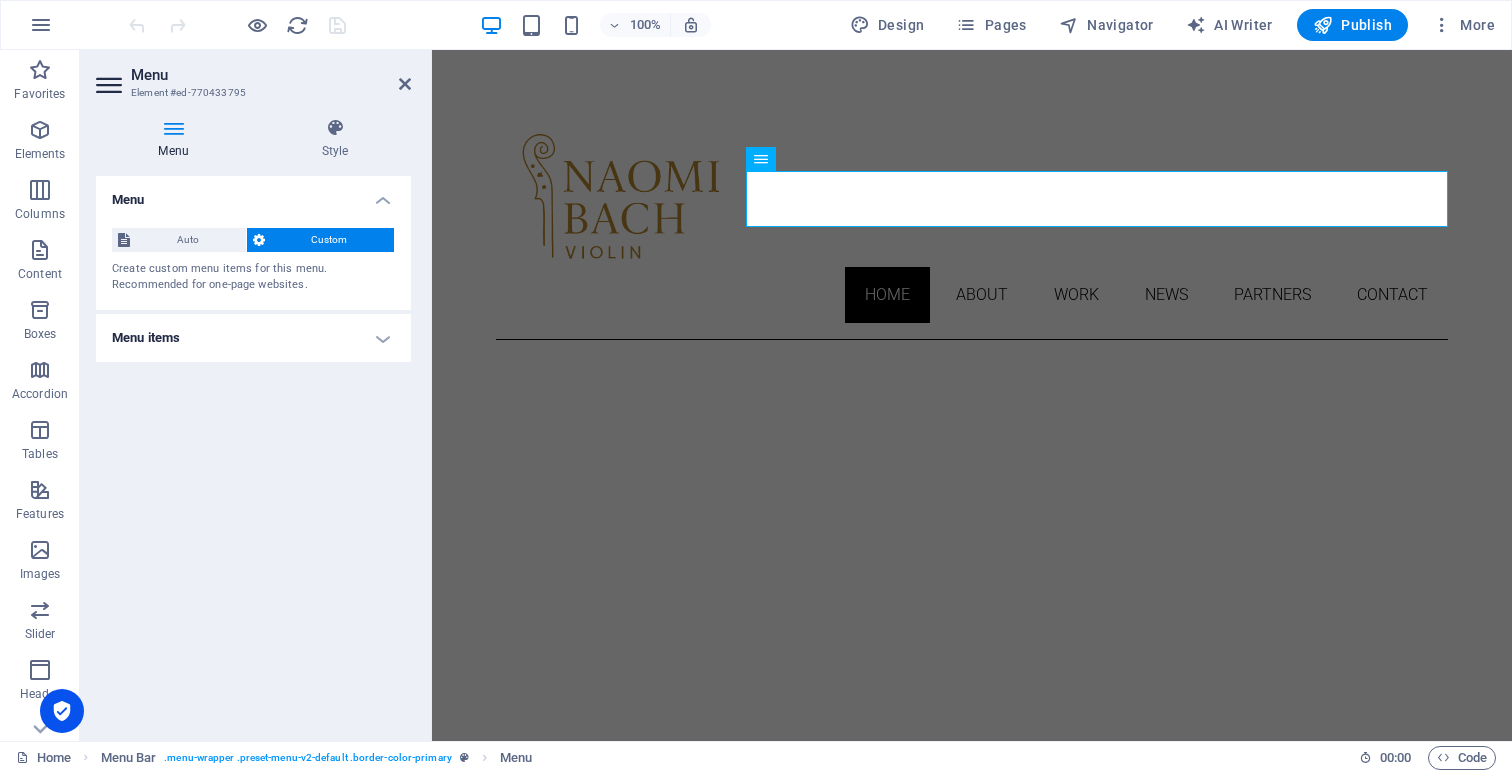 click on "Menu items" at bounding box center [253, 338] 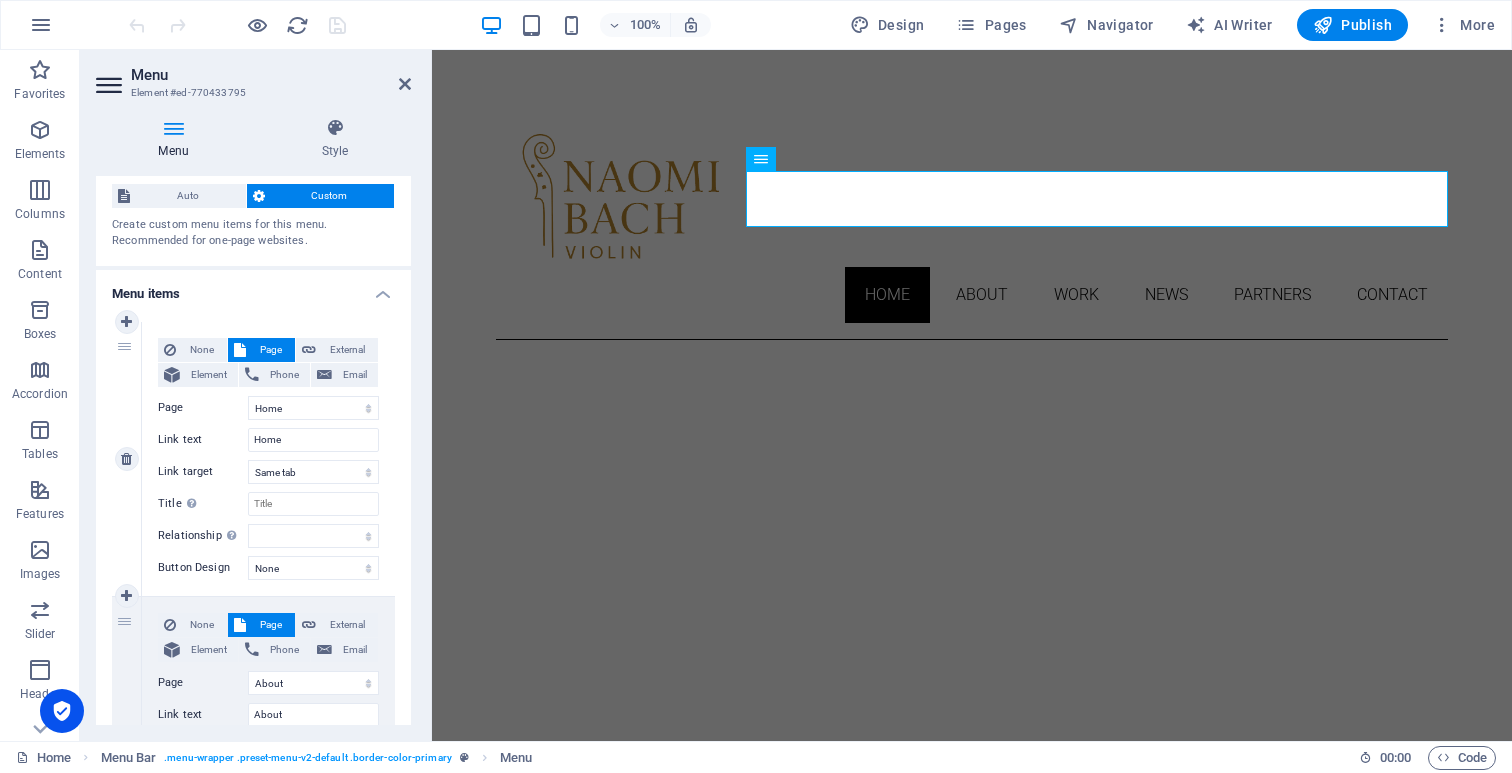 scroll, scrollTop: 0, scrollLeft: 0, axis: both 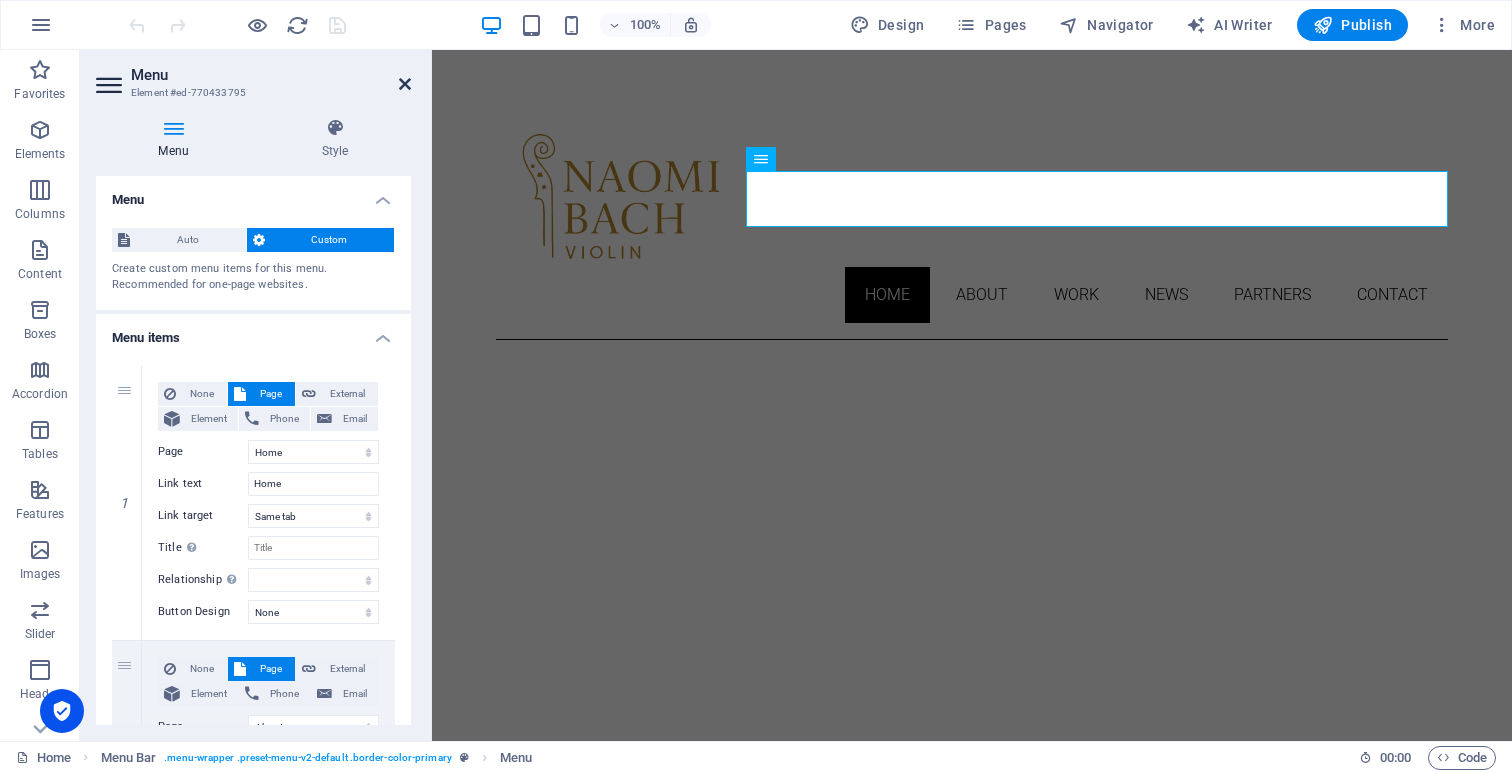 click at bounding box center [405, 84] 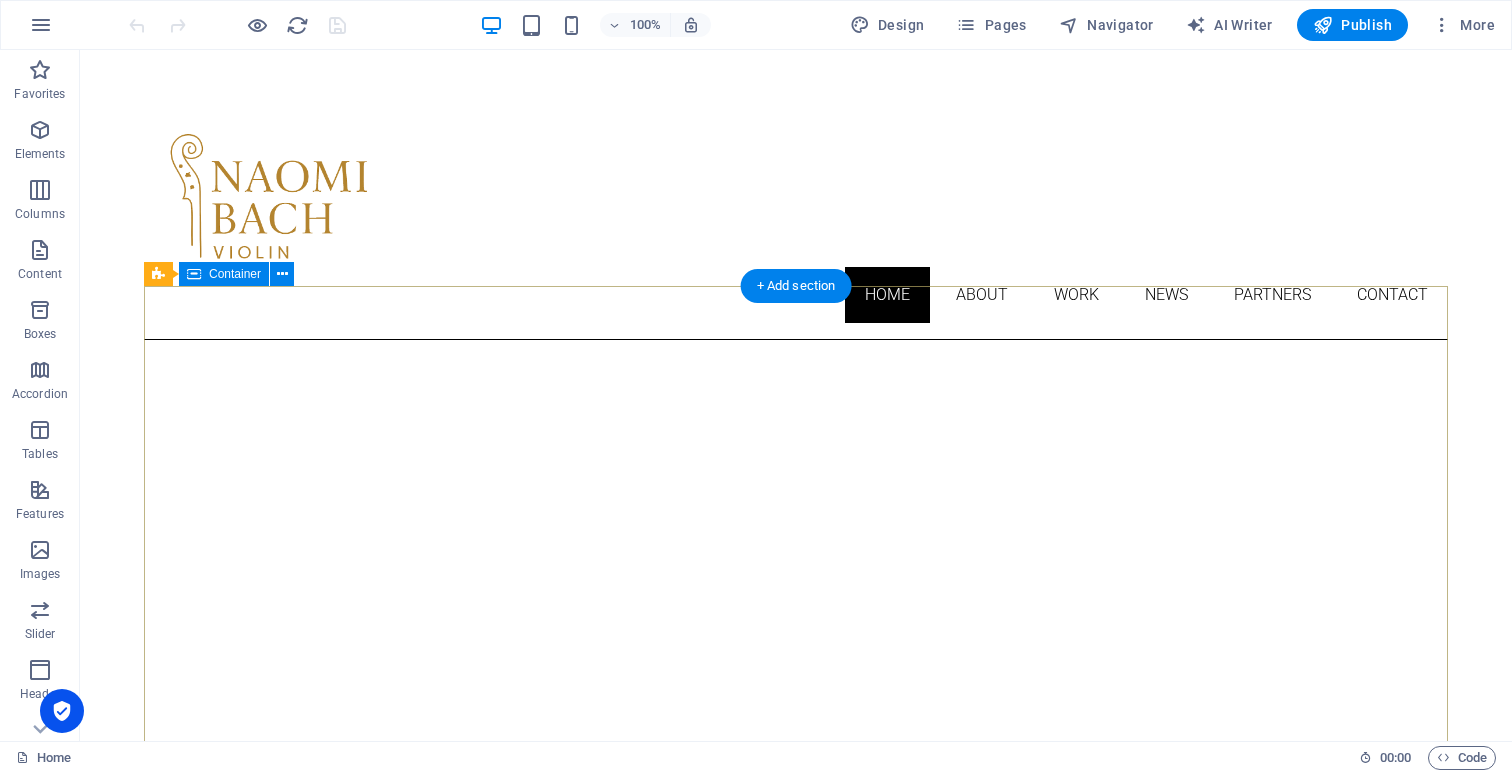 scroll, scrollTop: 0, scrollLeft: 0, axis: both 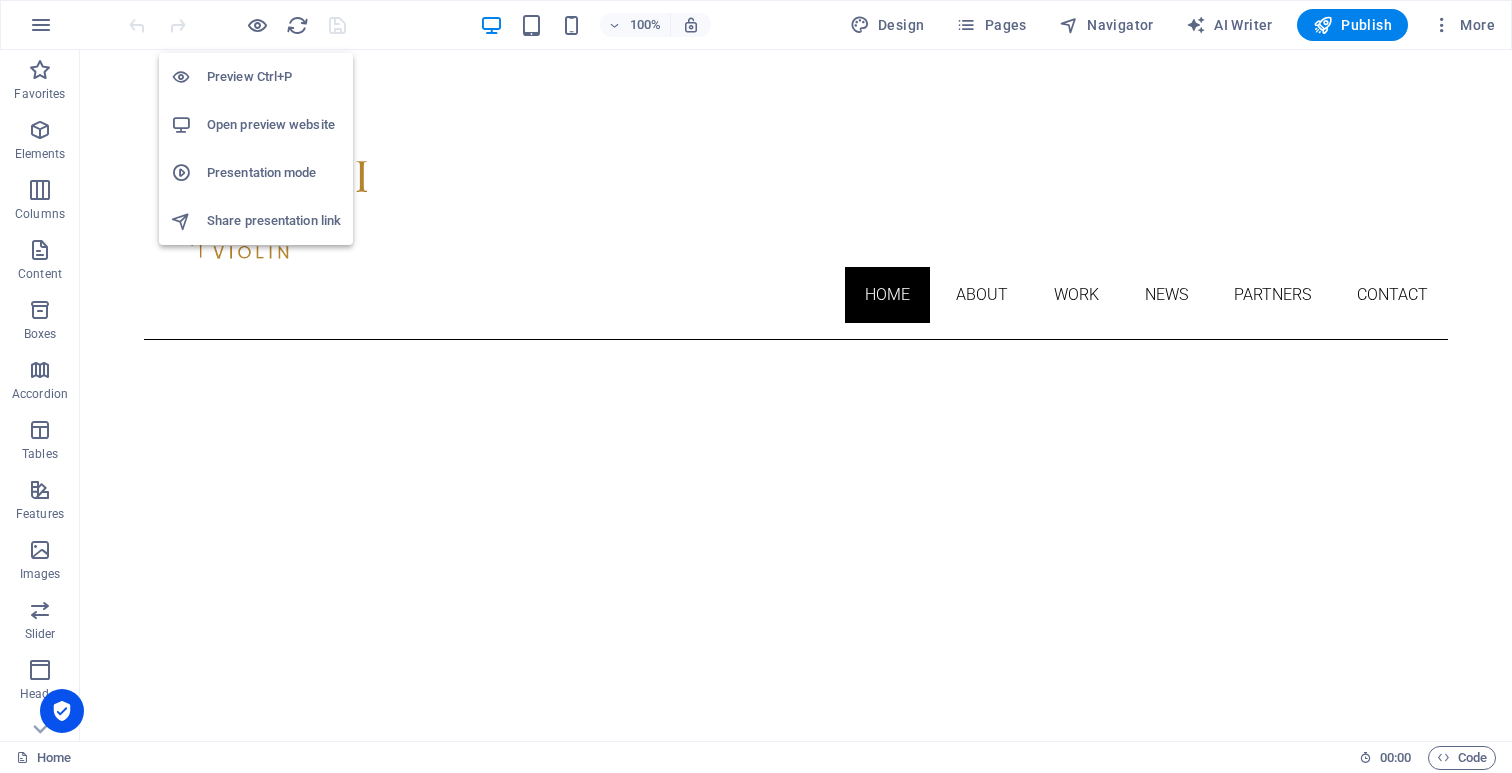 click on "Presentation mode" at bounding box center (274, 173) 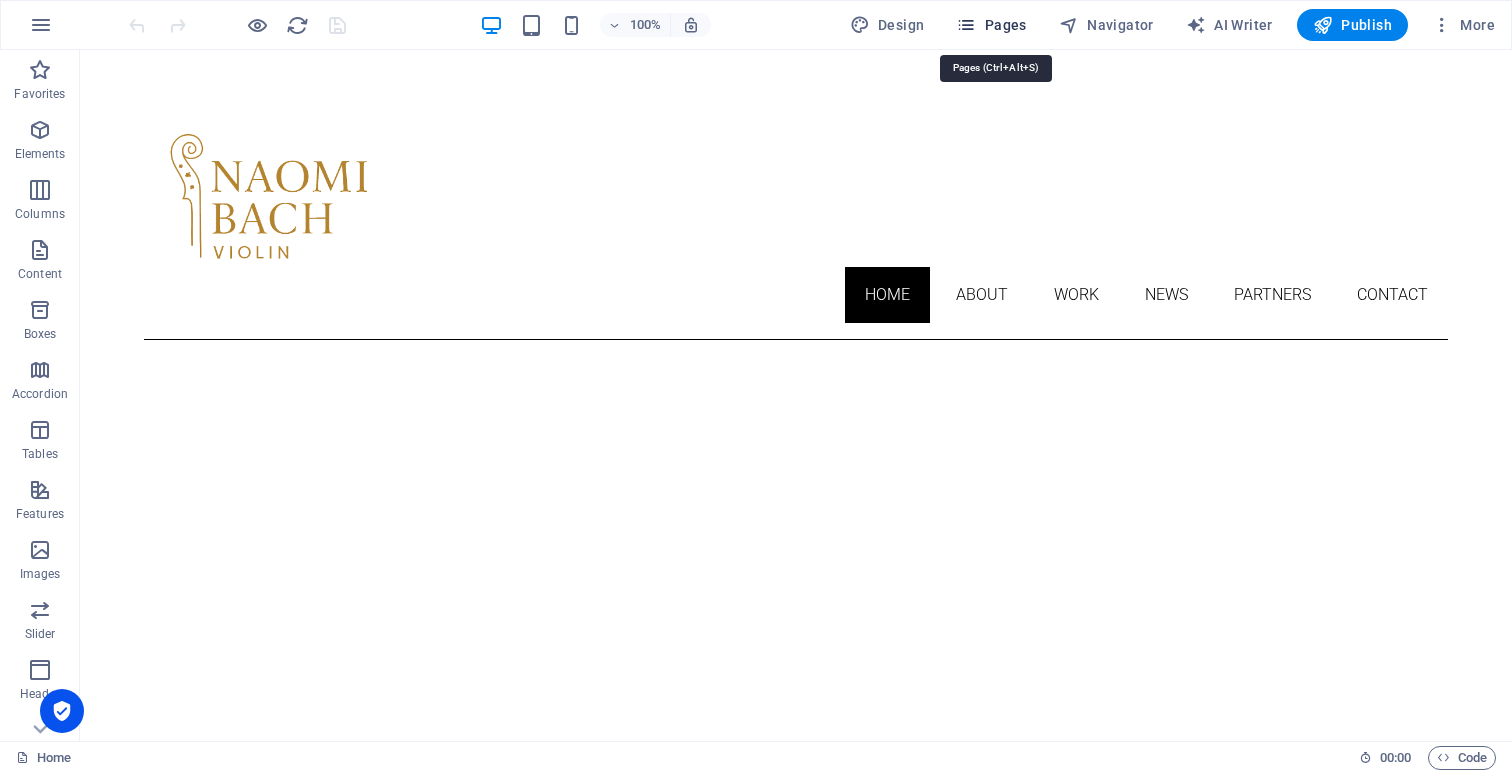 click at bounding box center [966, 25] 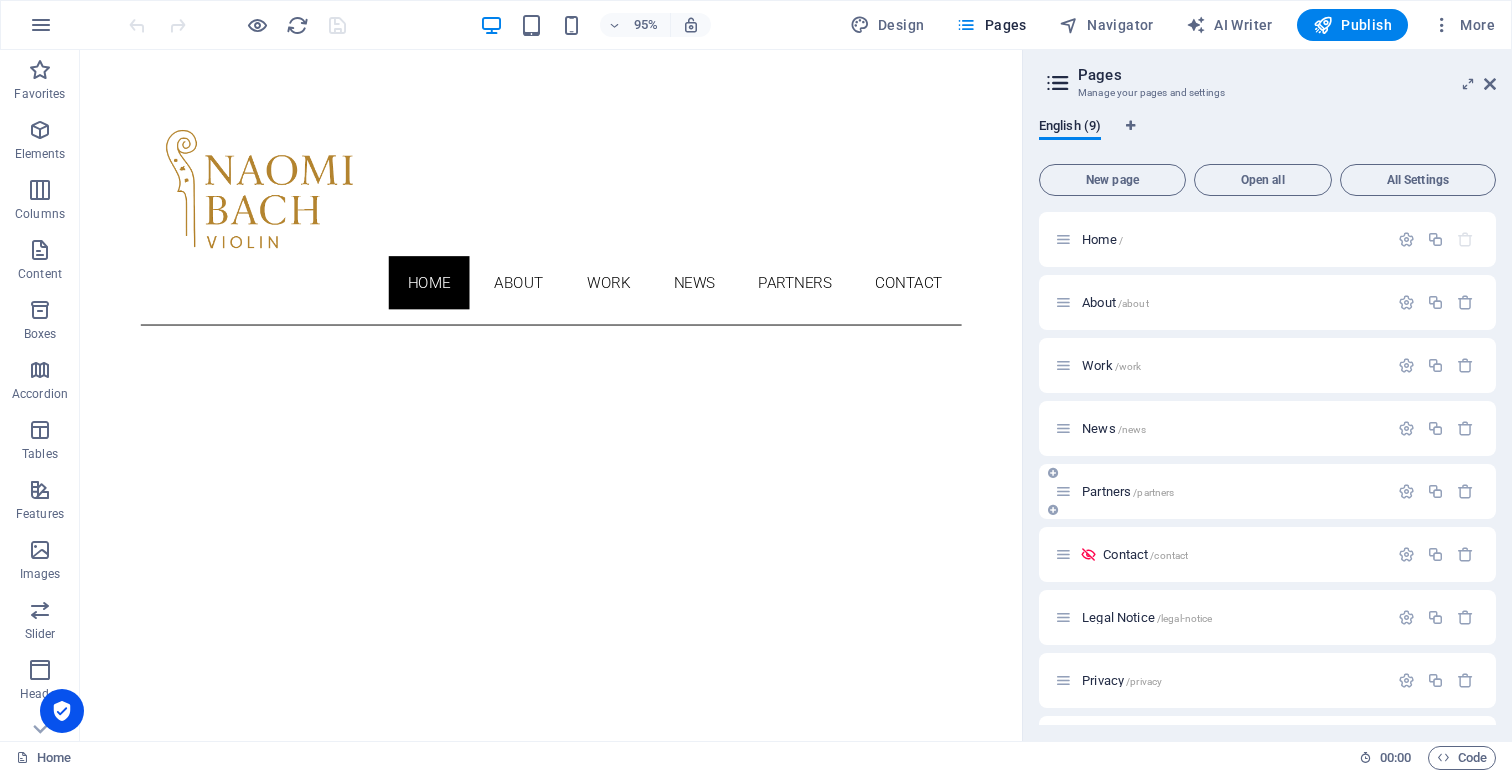 click on "Partners /partners" at bounding box center (1128, 491) 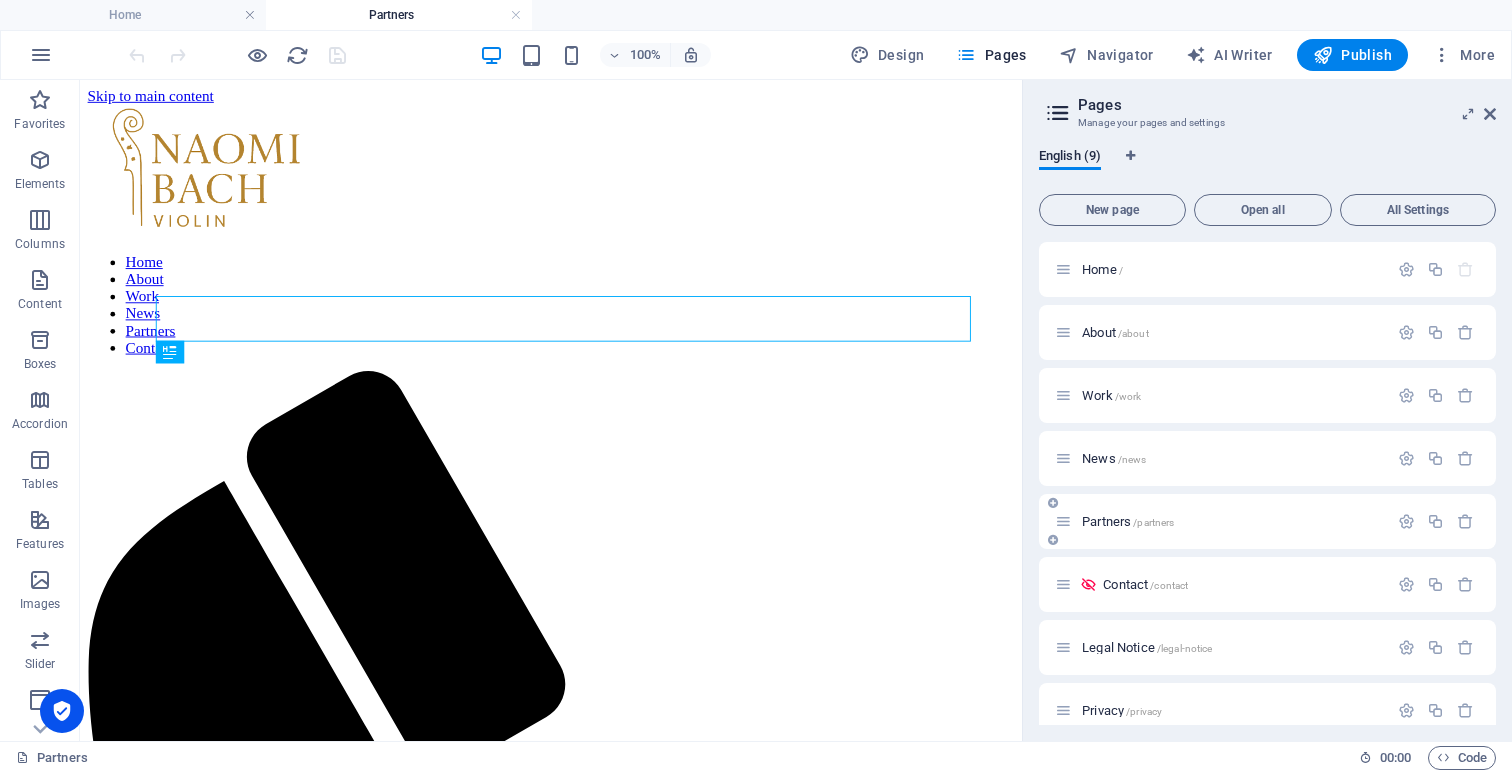 scroll, scrollTop: 0, scrollLeft: 0, axis: both 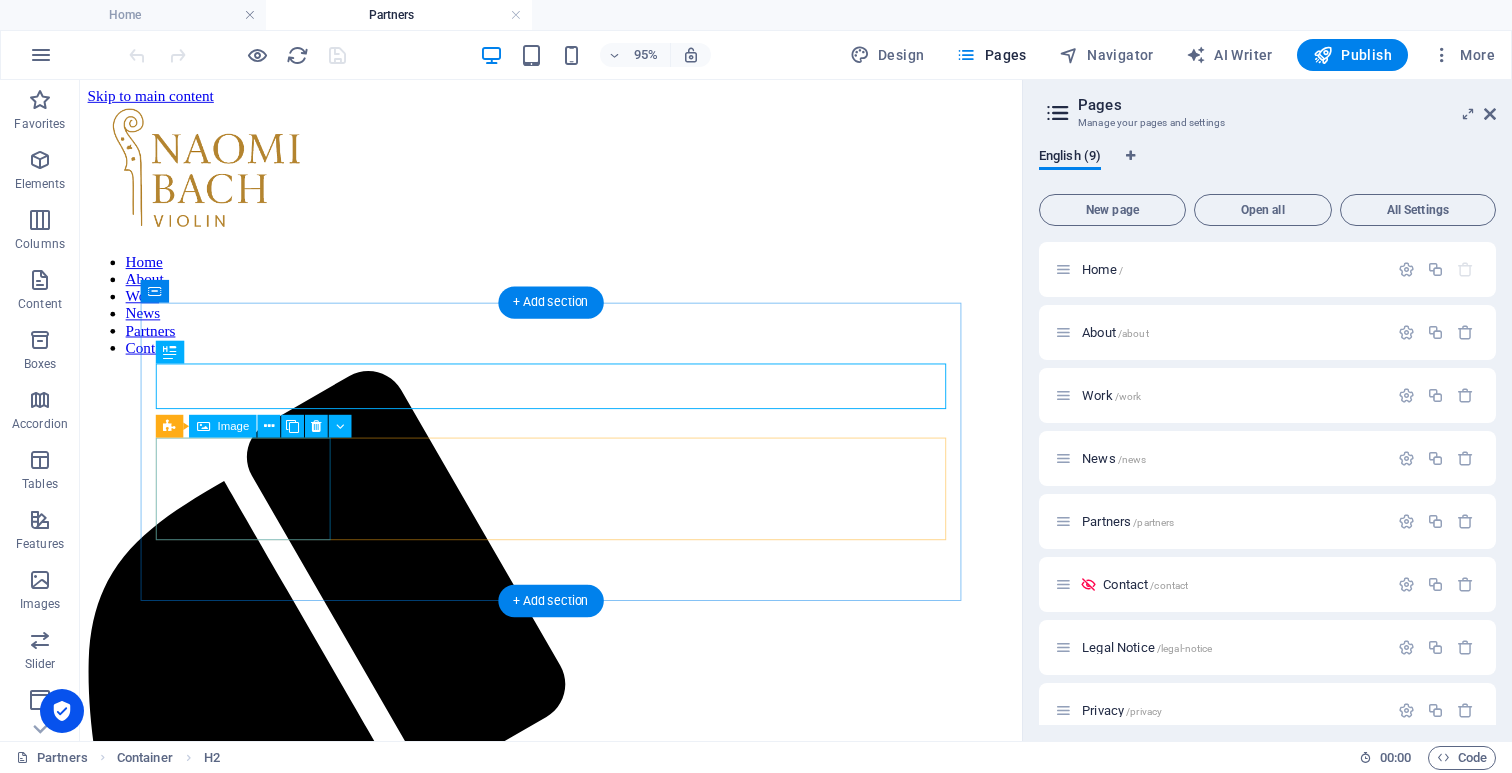 click at bounding box center (576, 2000) 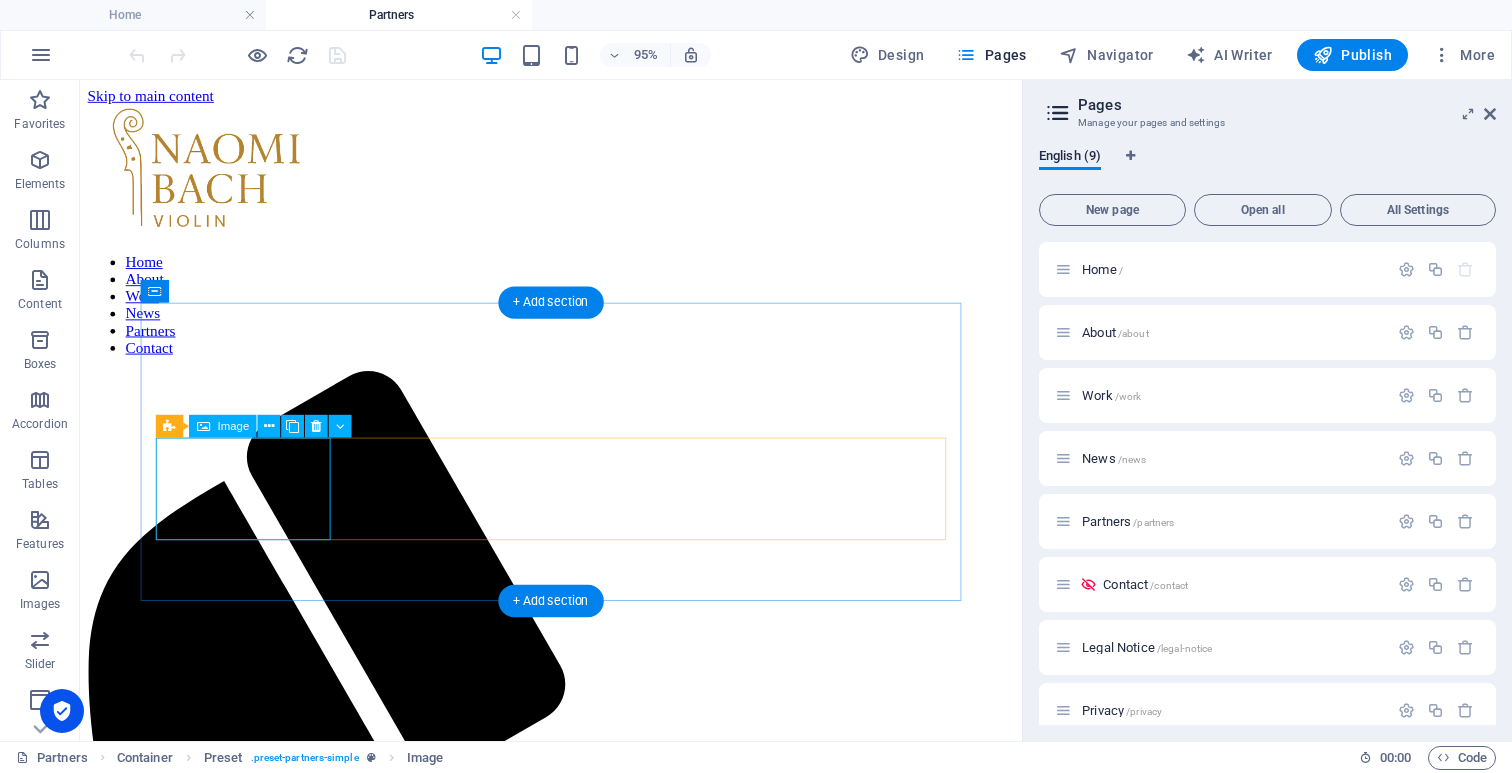 click on "Image" at bounding box center (234, 425) 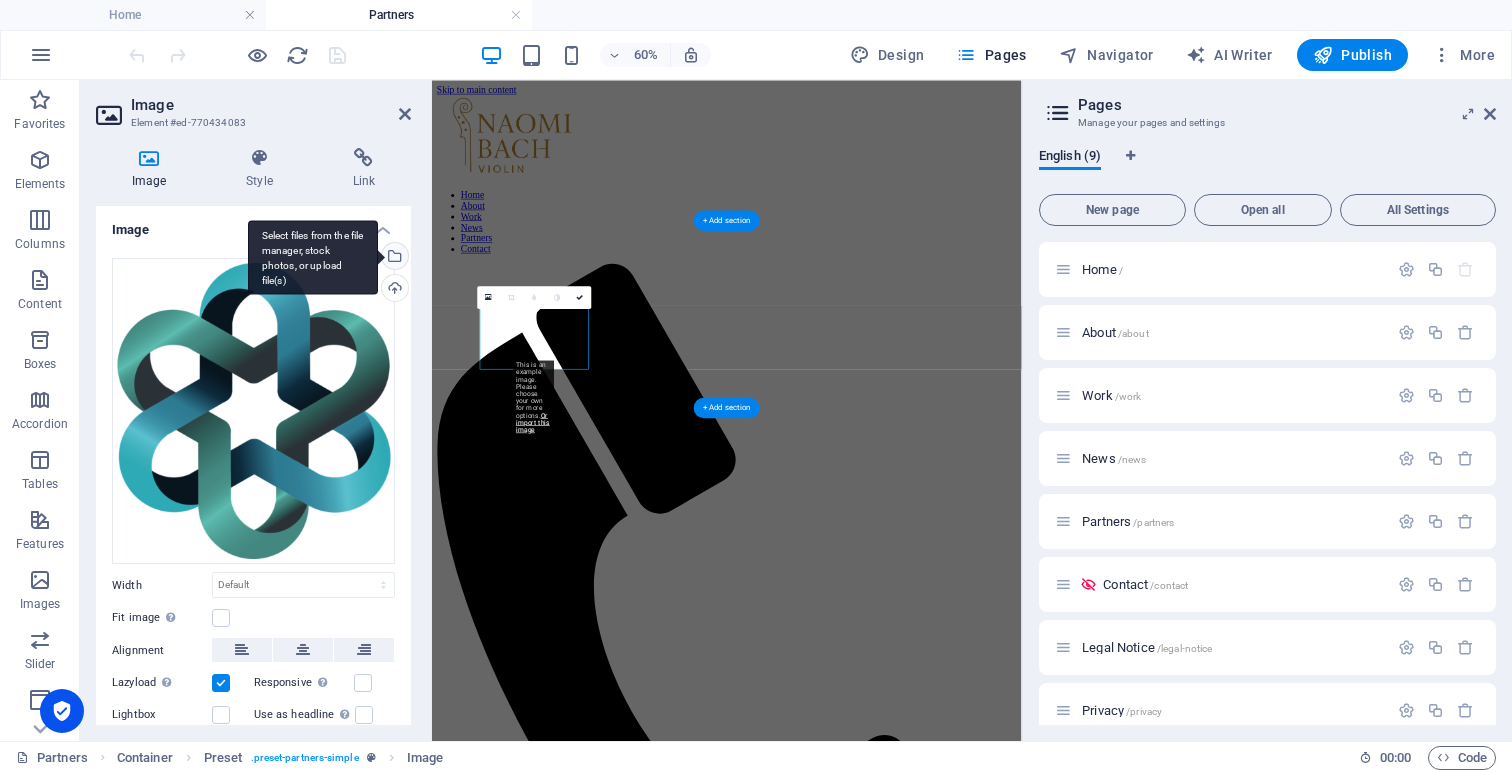 click on "Select files from the file manager, stock photos, or upload file(s)" at bounding box center [393, 258] 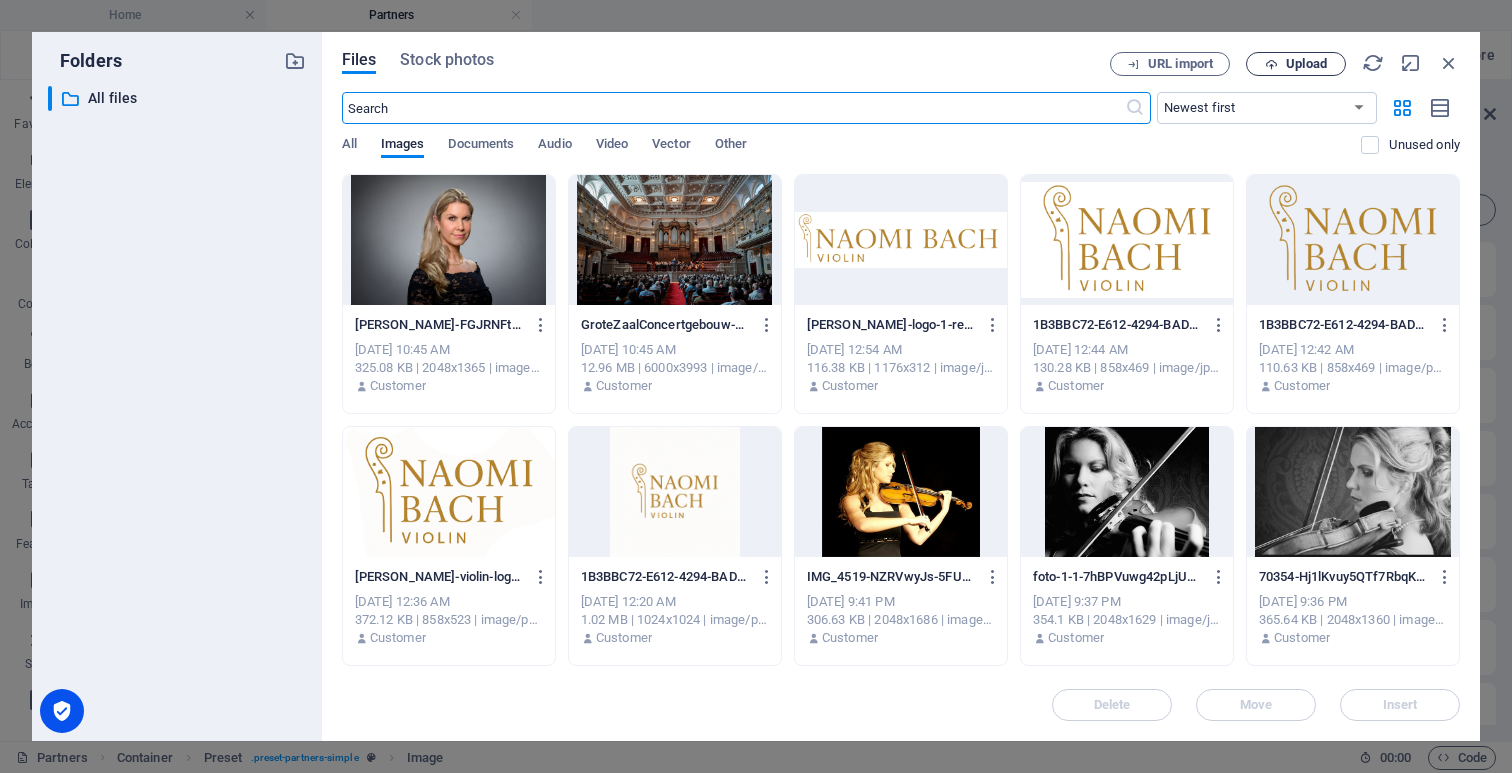 click on "Upload" at bounding box center [1296, 64] 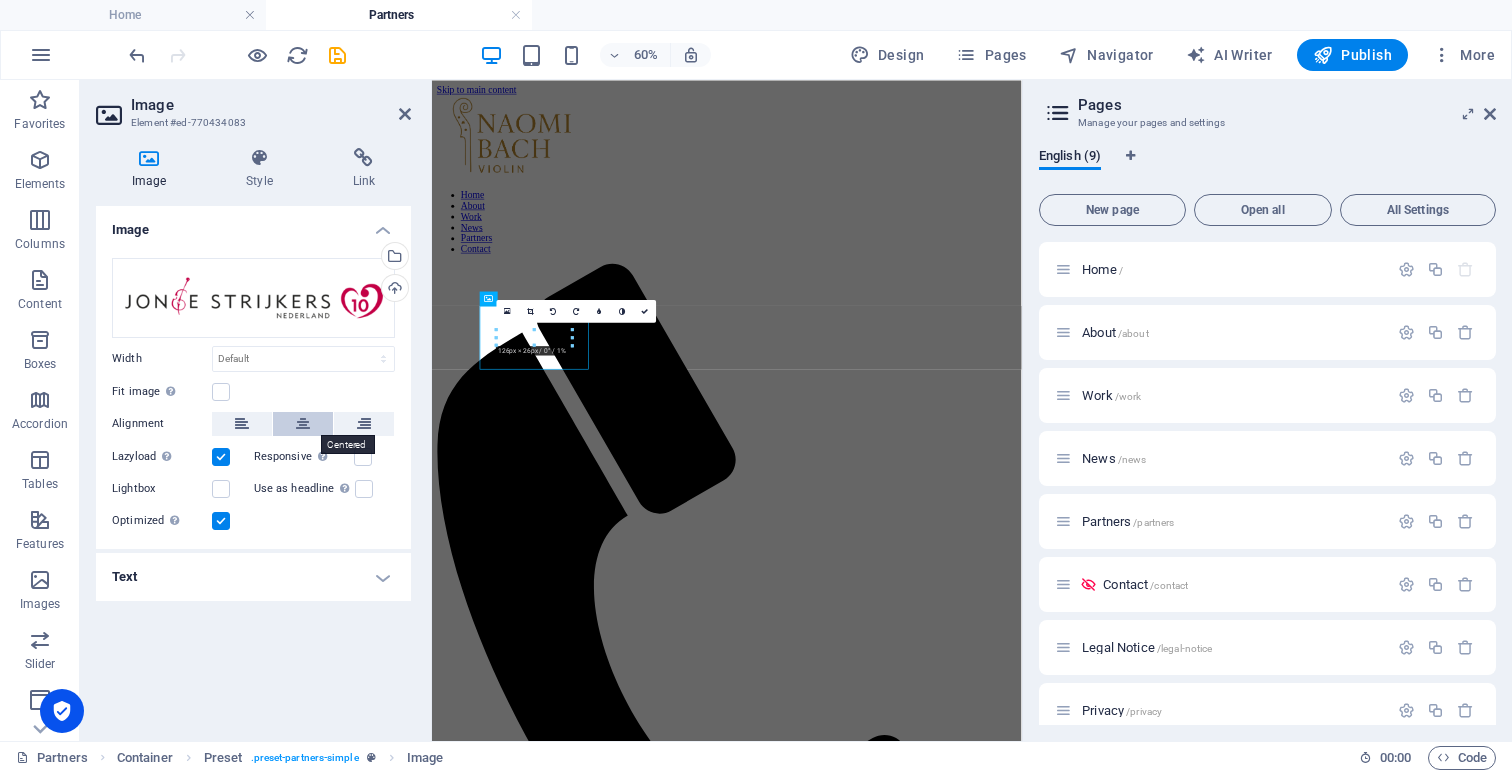 click at bounding box center [303, 424] 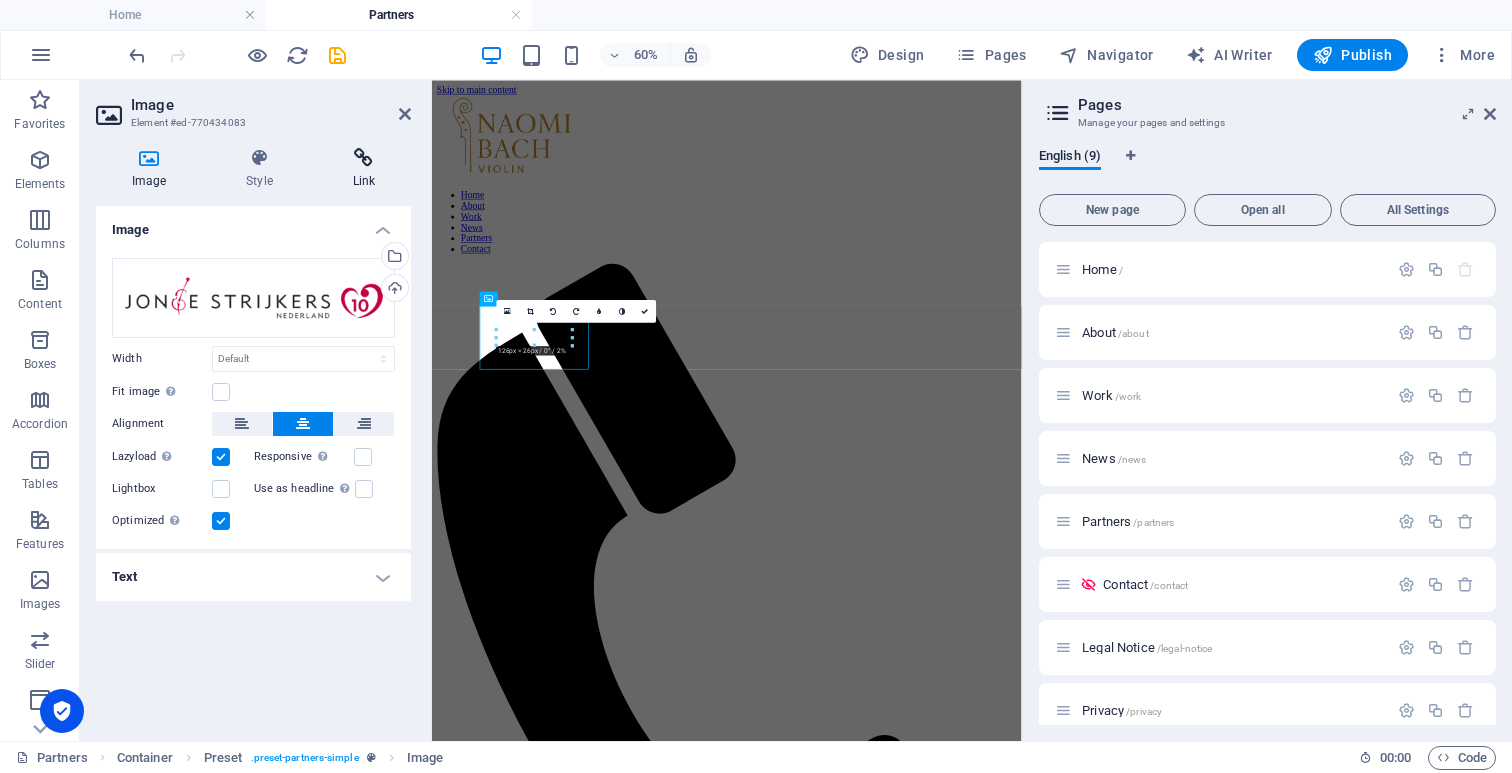 click at bounding box center [364, 158] 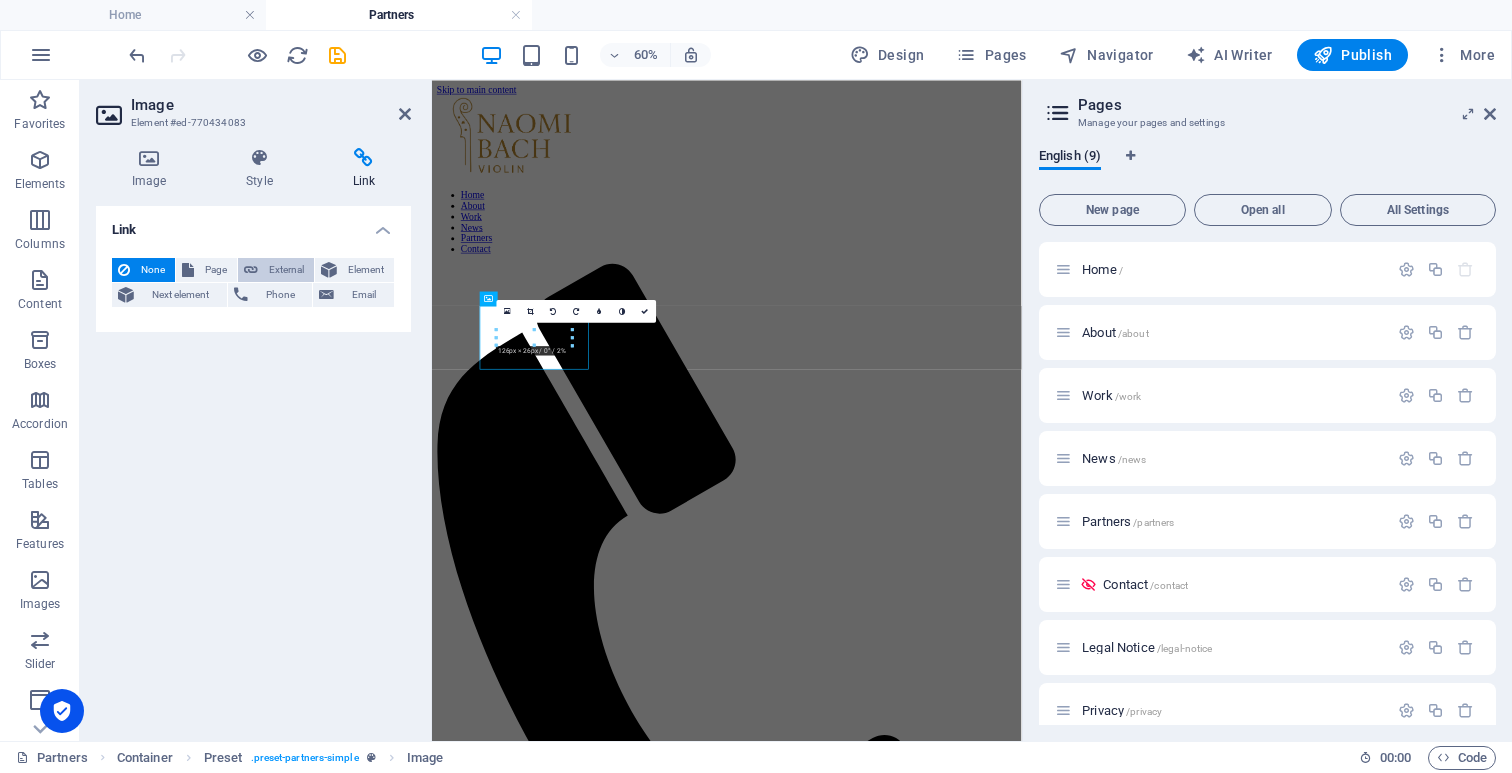 click on "External" at bounding box center (286, 270) 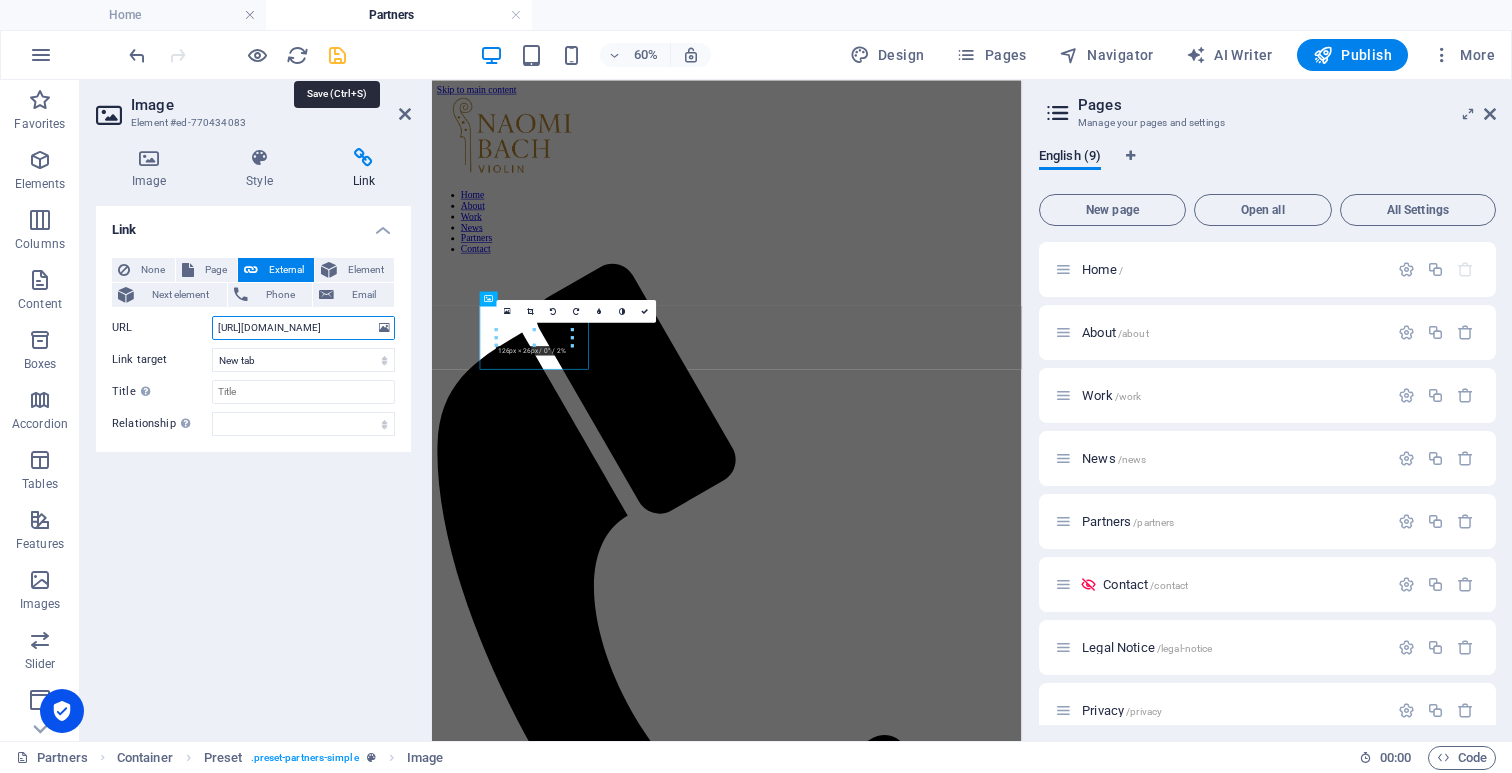 type on "https://www.jongestrijkers.nl" 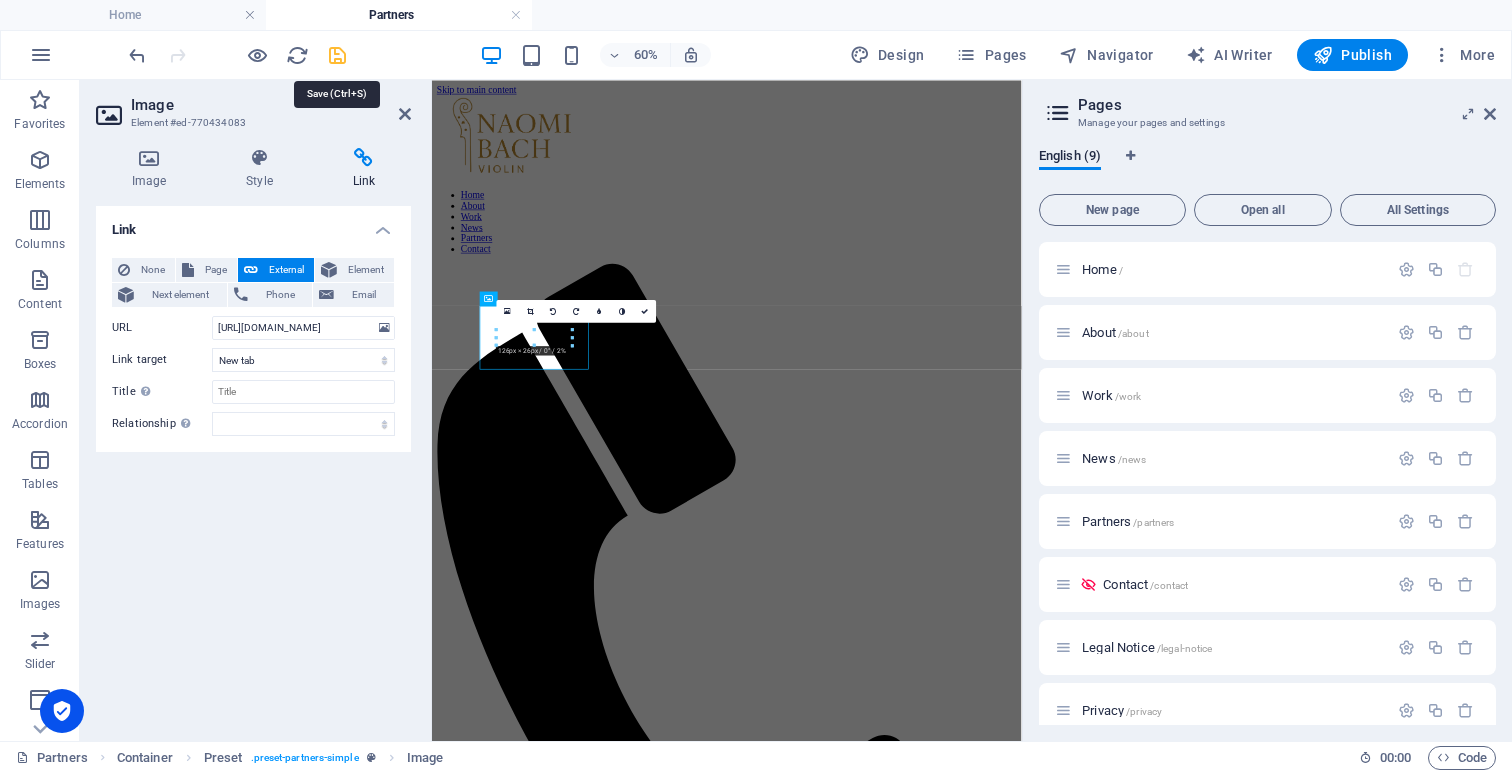 click at bounding box center [337, 55] 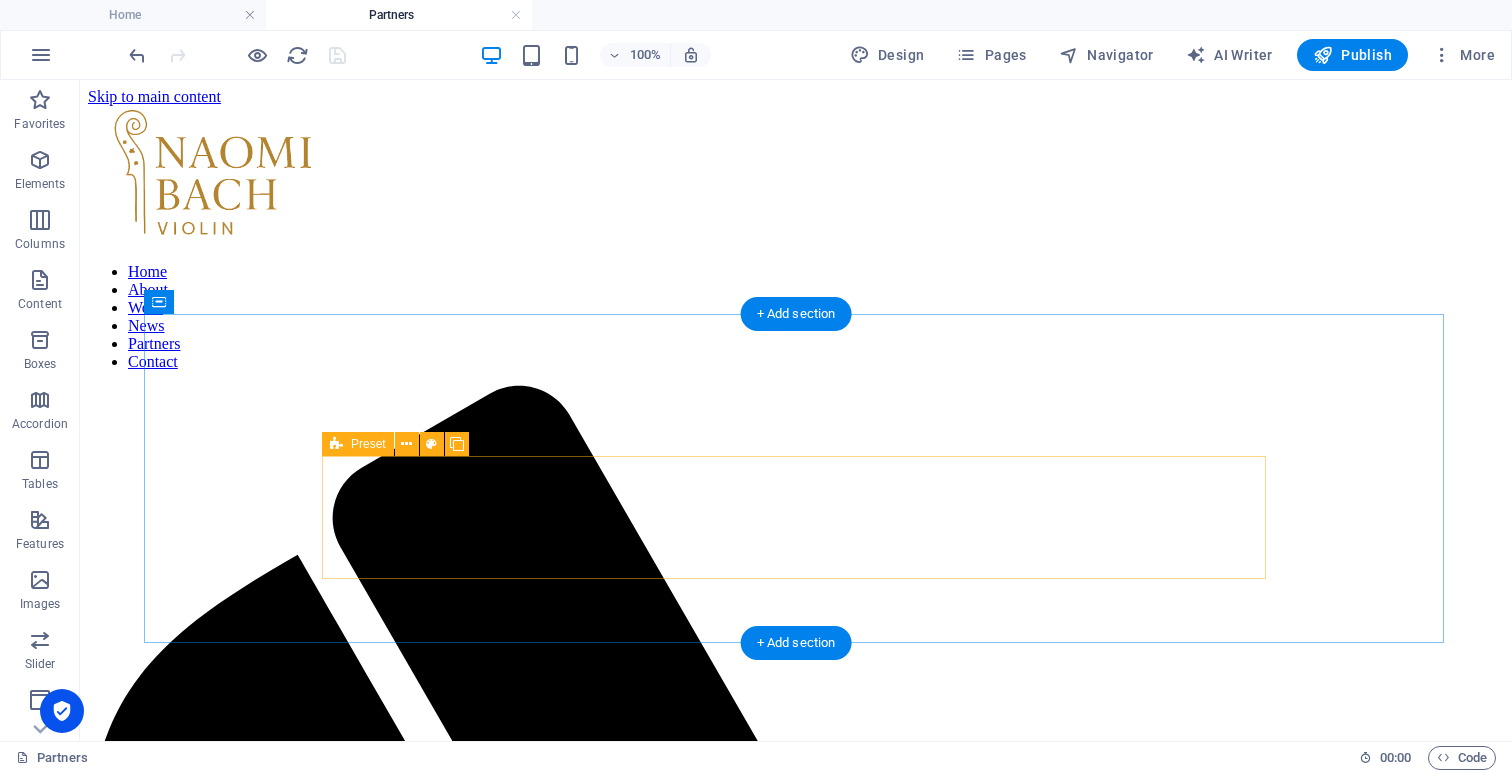 click on "Preset" at bounding box center [368, 444] 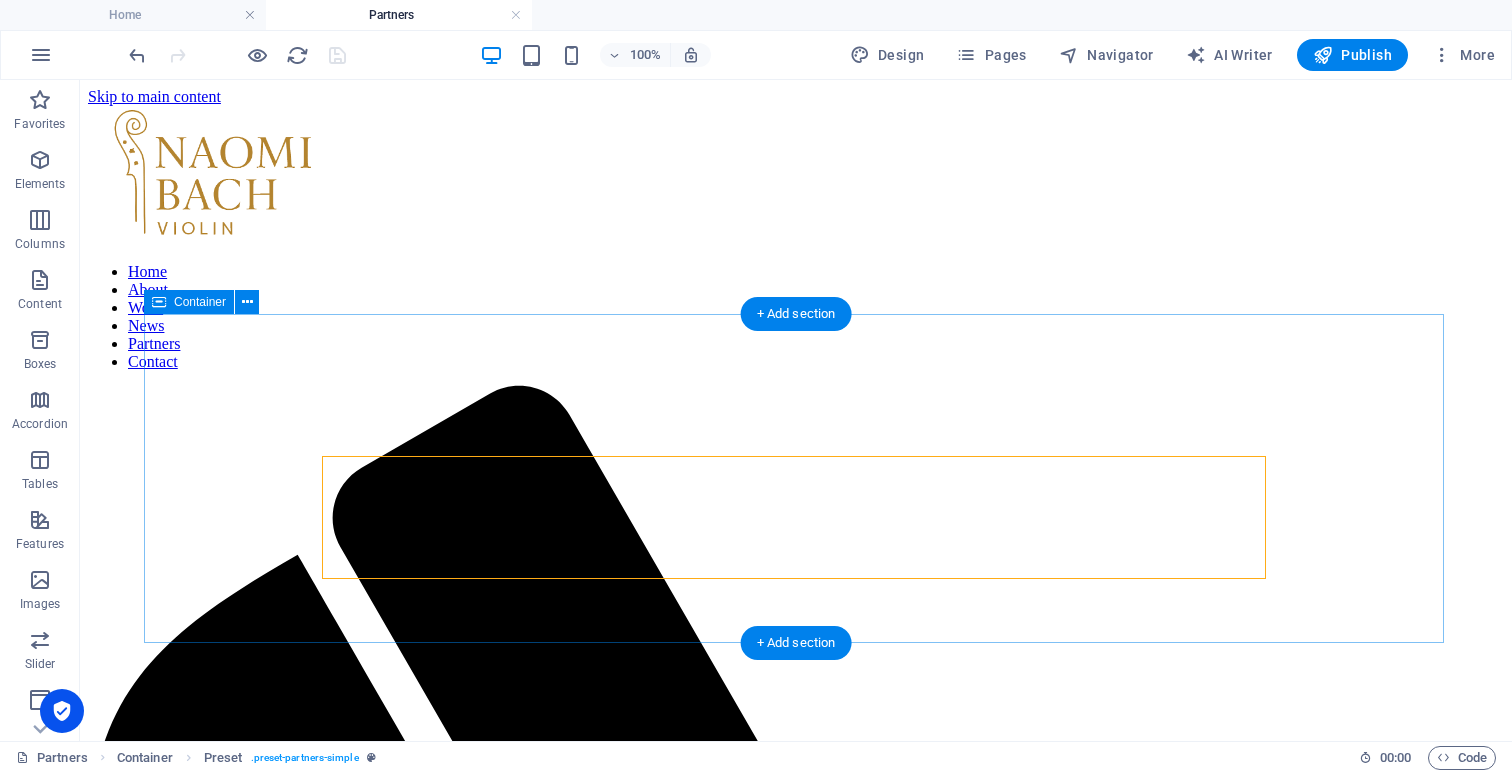 click on "My Partners" at bounding box center [796, 2919] 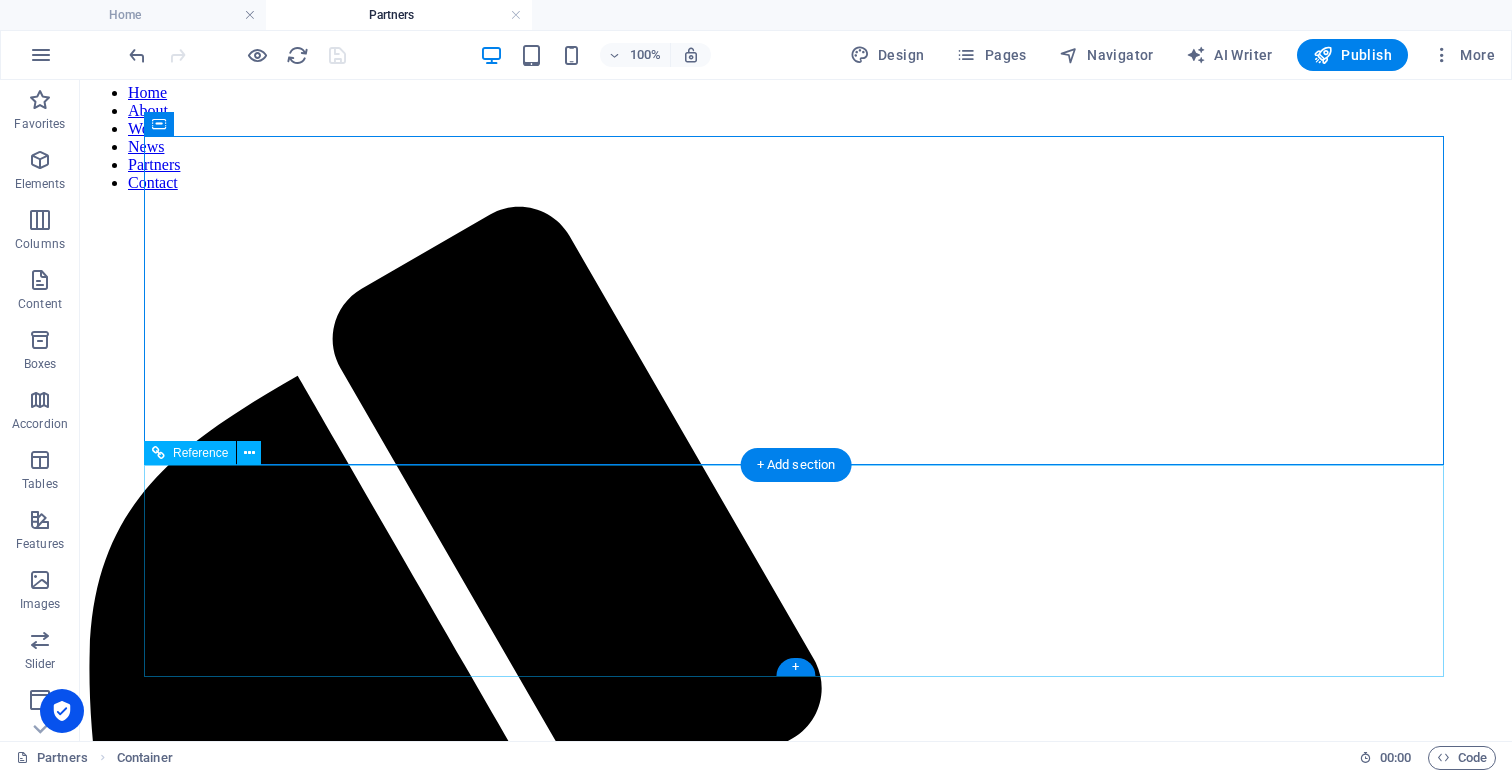 scroll, scrollTop: 178, scrollLeft: 0, axis: vertical 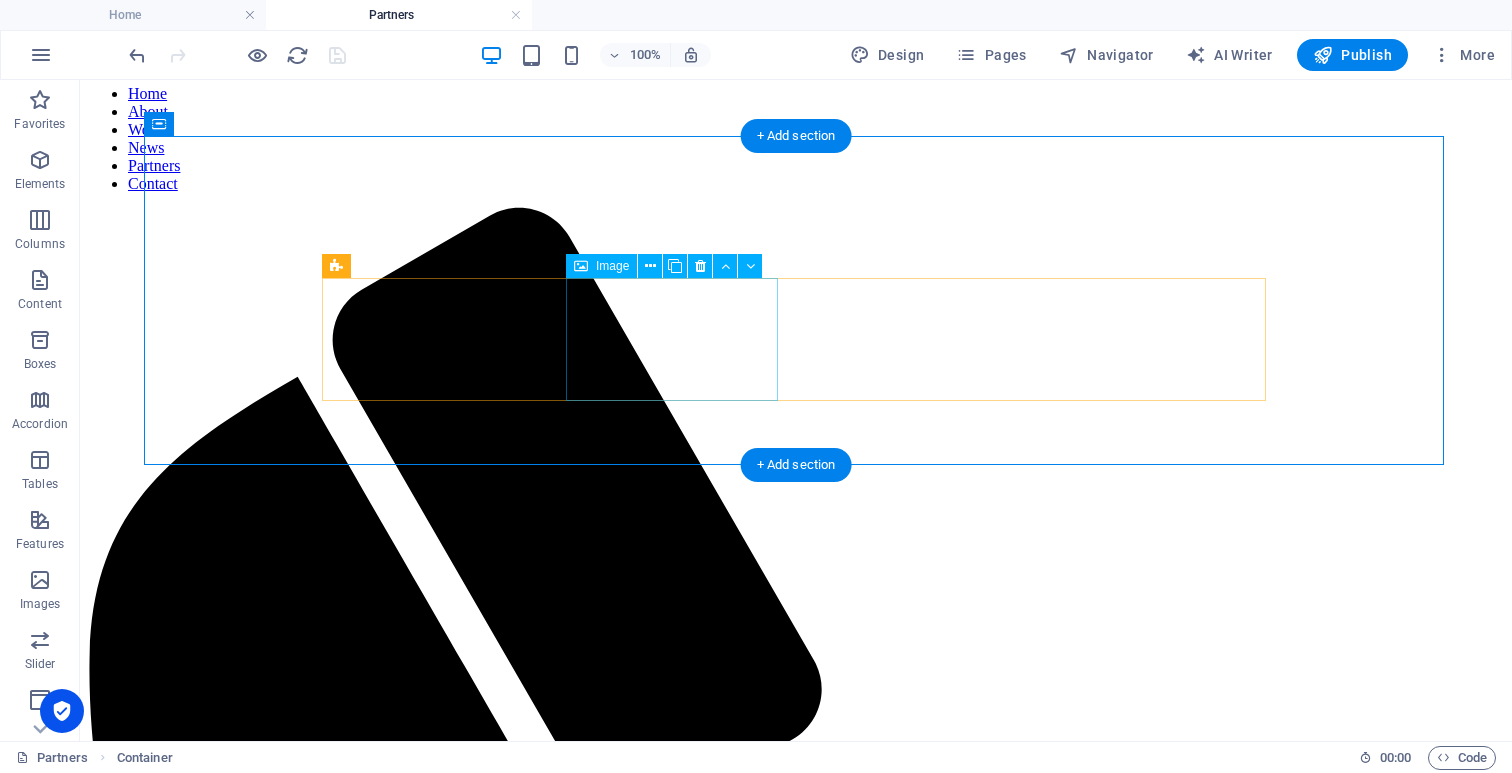 click on "Image" at bounding box center [612, 266] 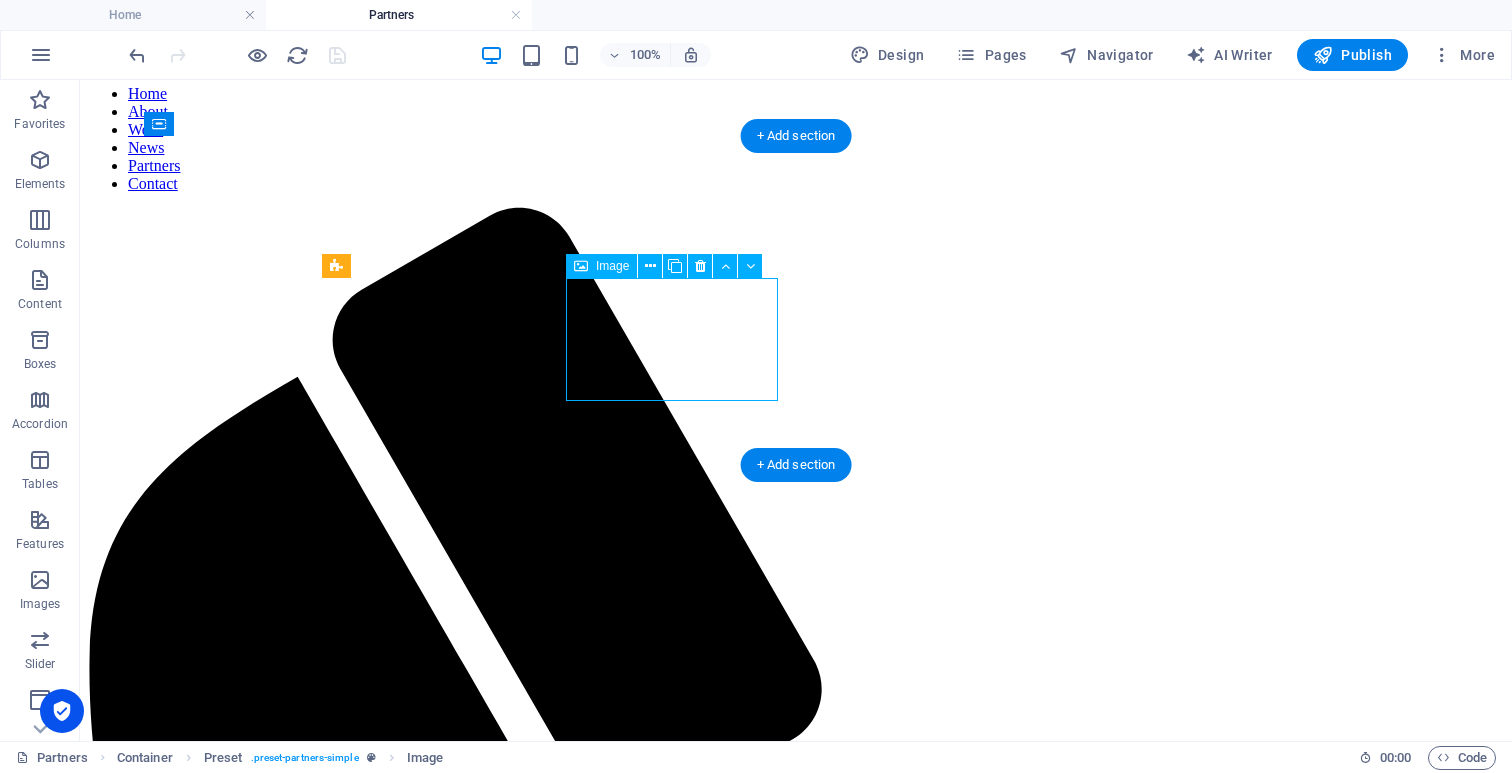 click on "Image" at bounding box center (601, 266) 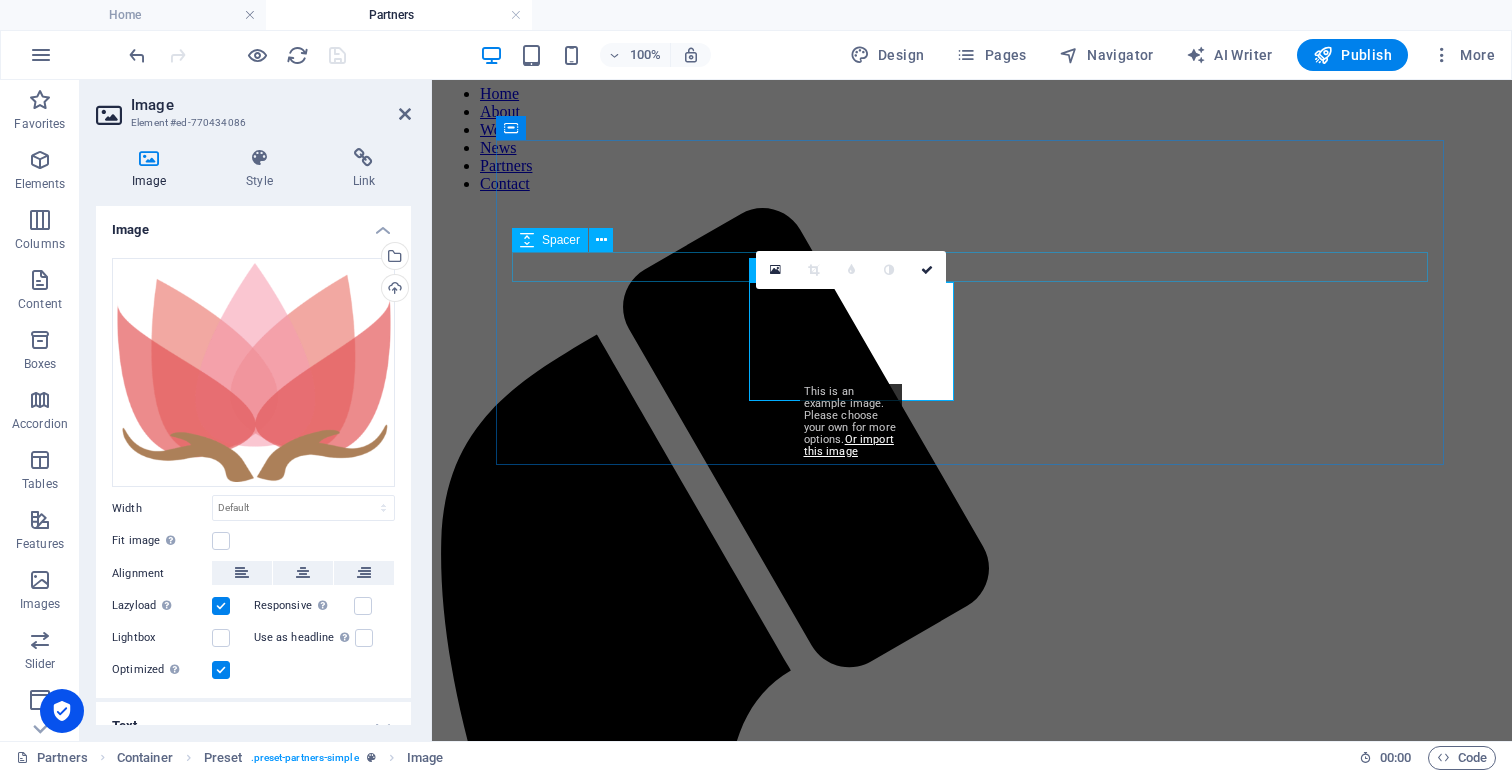 scroll, scrollTop: 174, scrollLeft: 0, axis: vertical 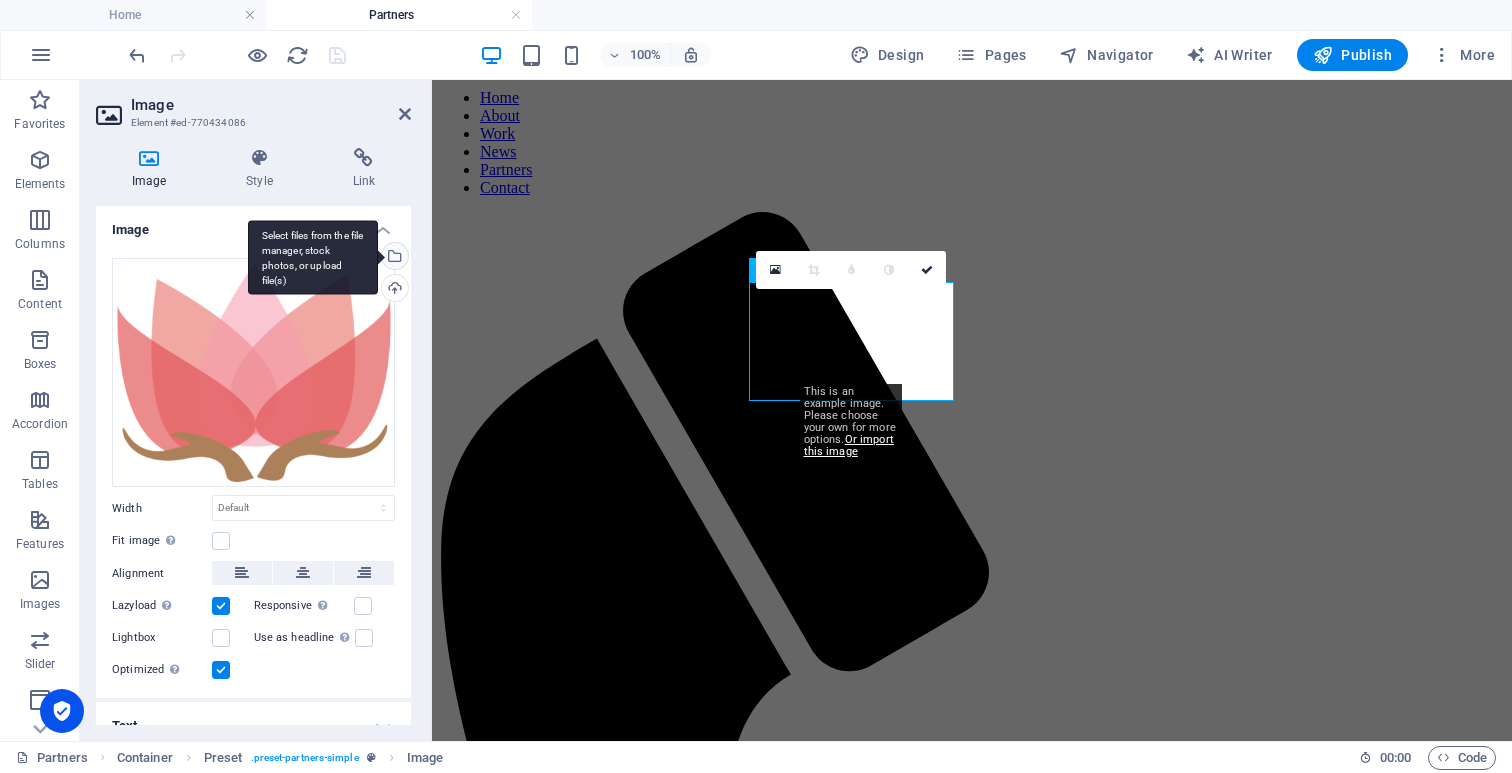 click on "Select files from the file manager, stock photos, or upload file(s)" at bounding box center (313, 257) 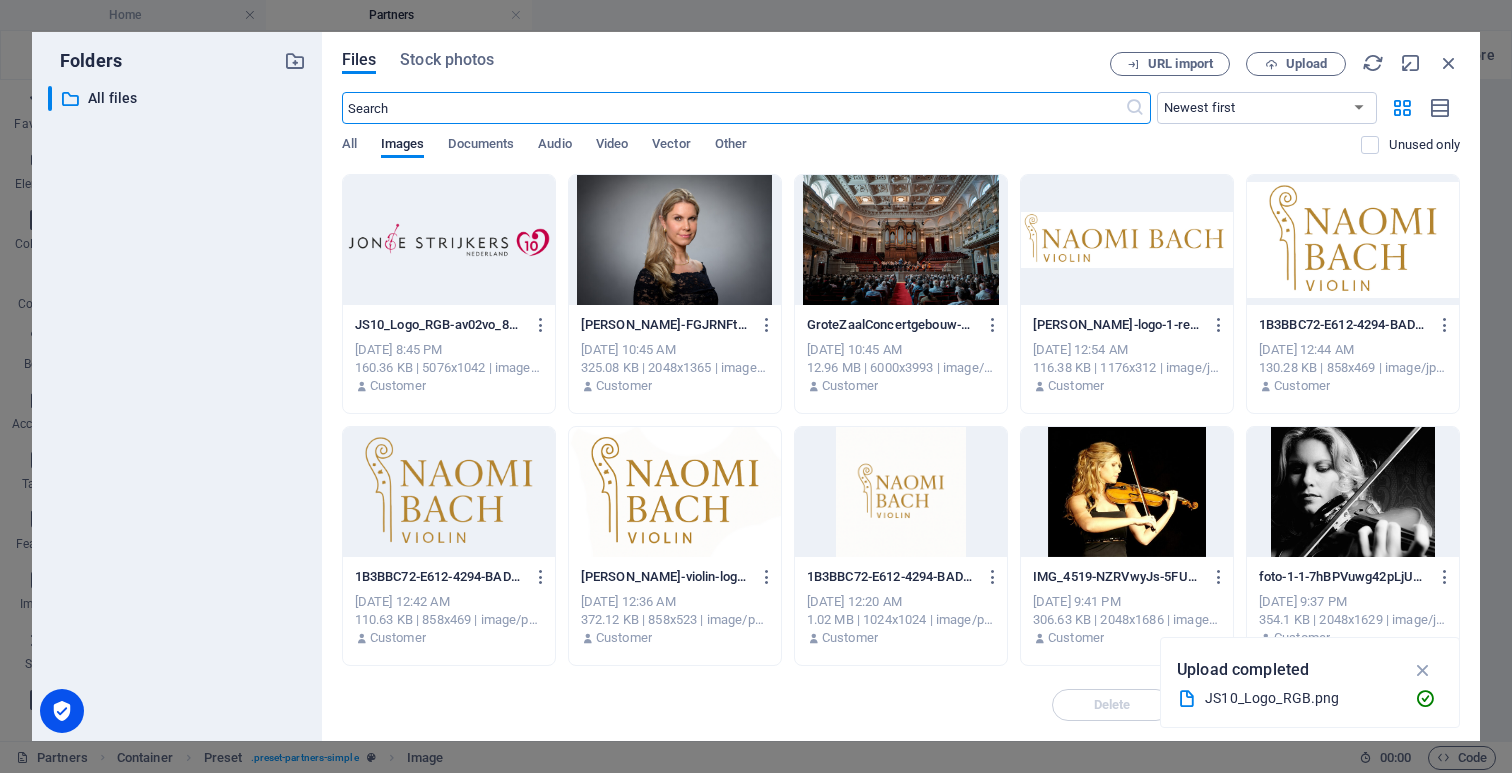 scroll, scrollTop: 0, scrollLeft: 0, axis: both 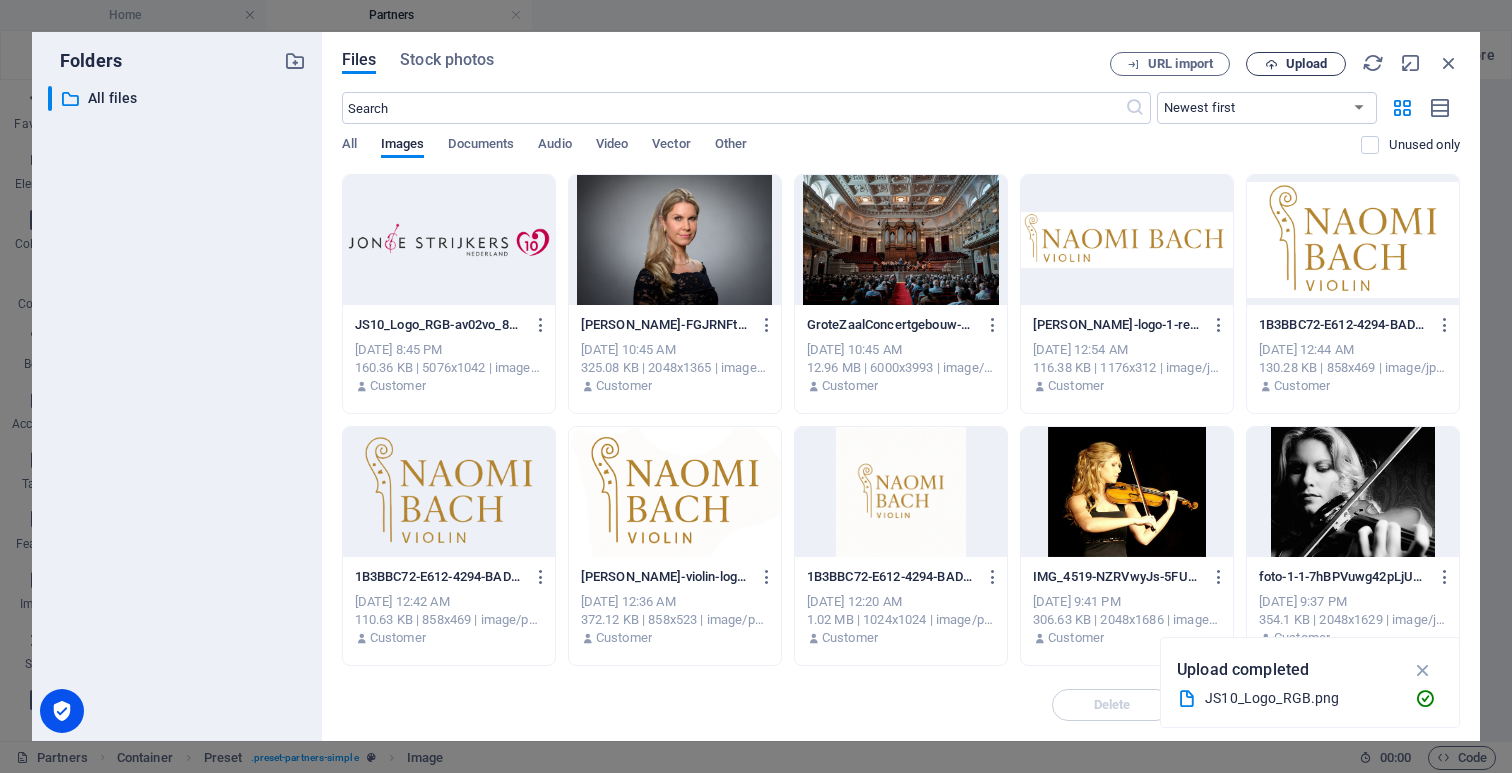 click on "Upload" at bounding box center (1306, 64) 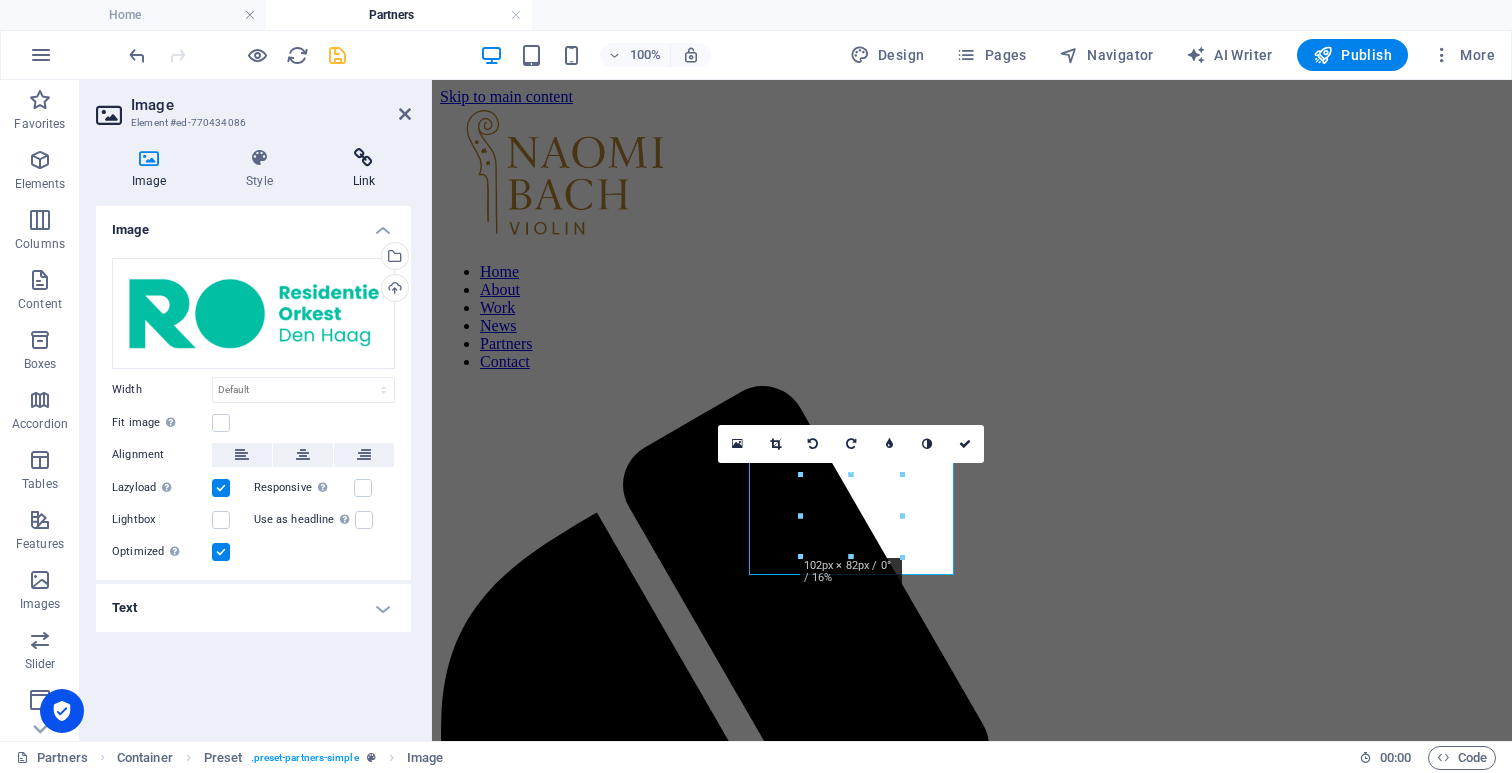 click at bounding box center (364, 158) 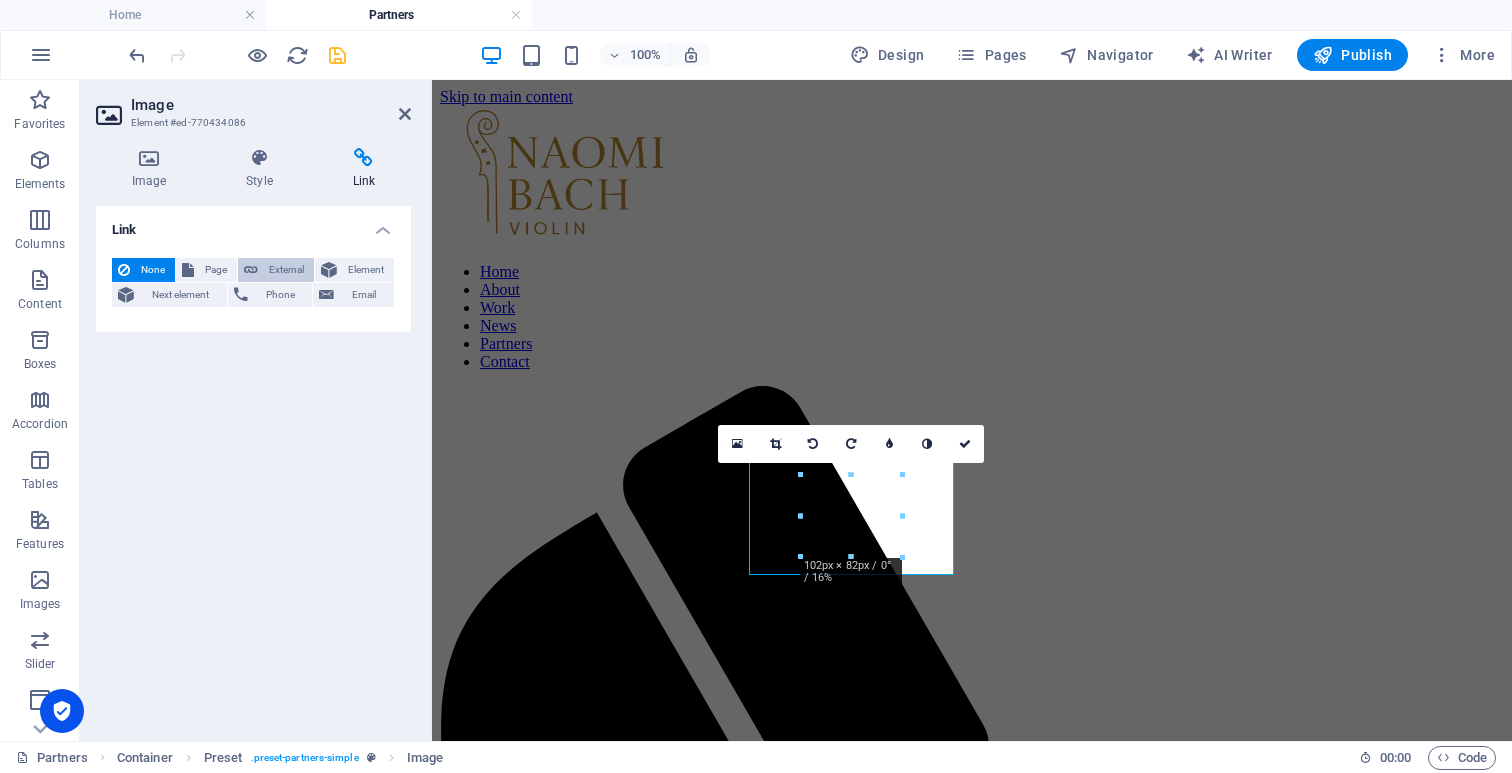 click on "External" at bounding box center [286, 270] 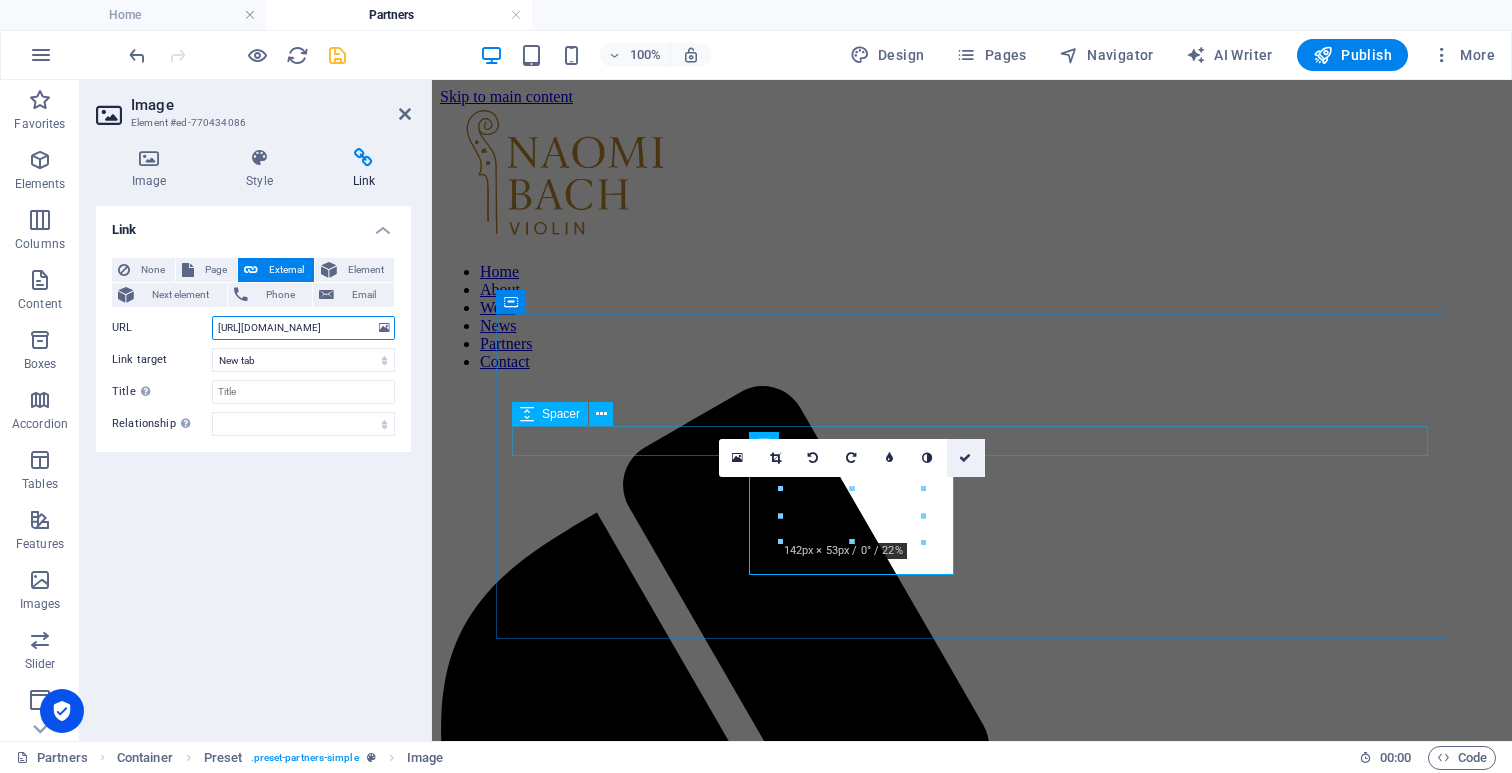 type on "https://www.residentieorkest.nl" 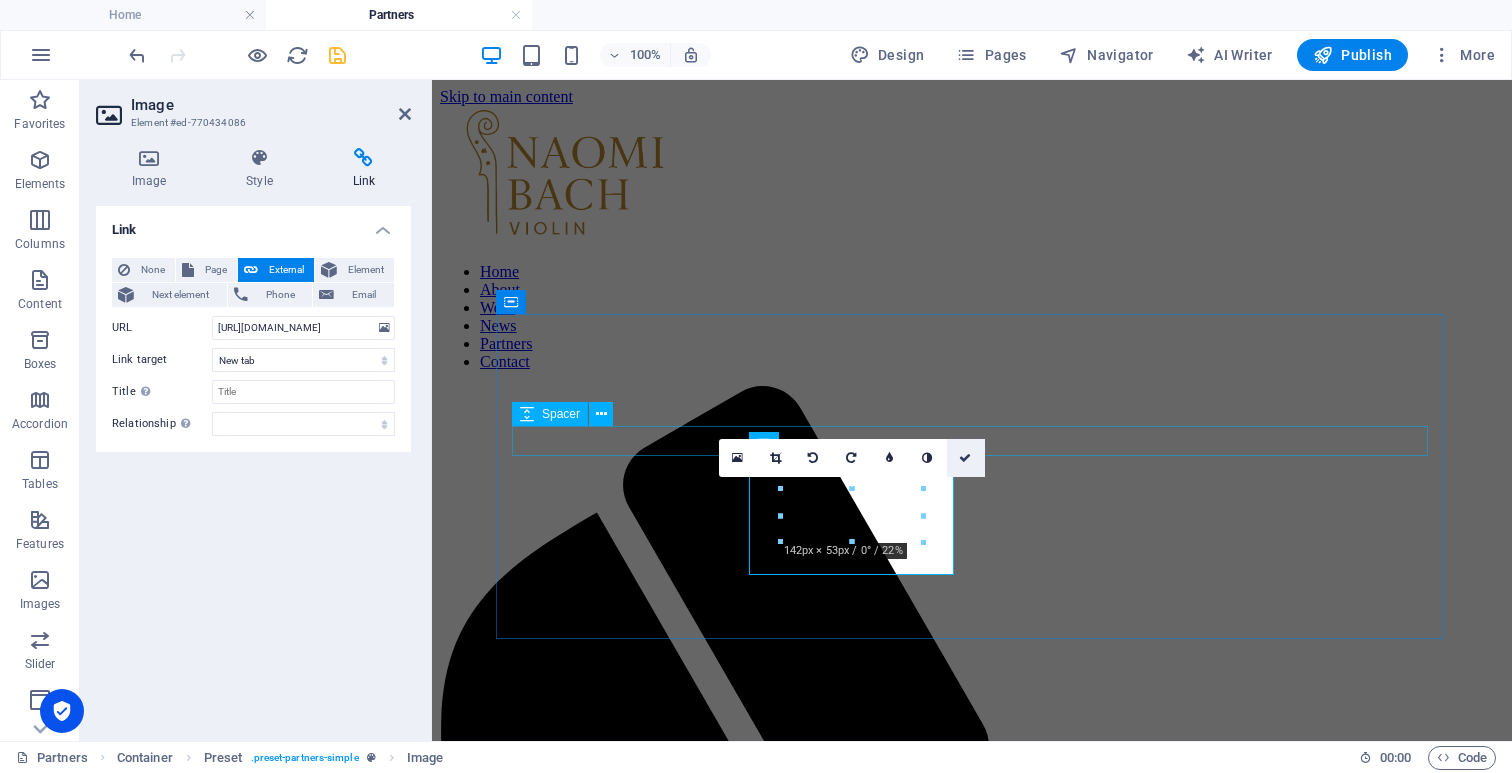 click at bounding box center (965, 458) 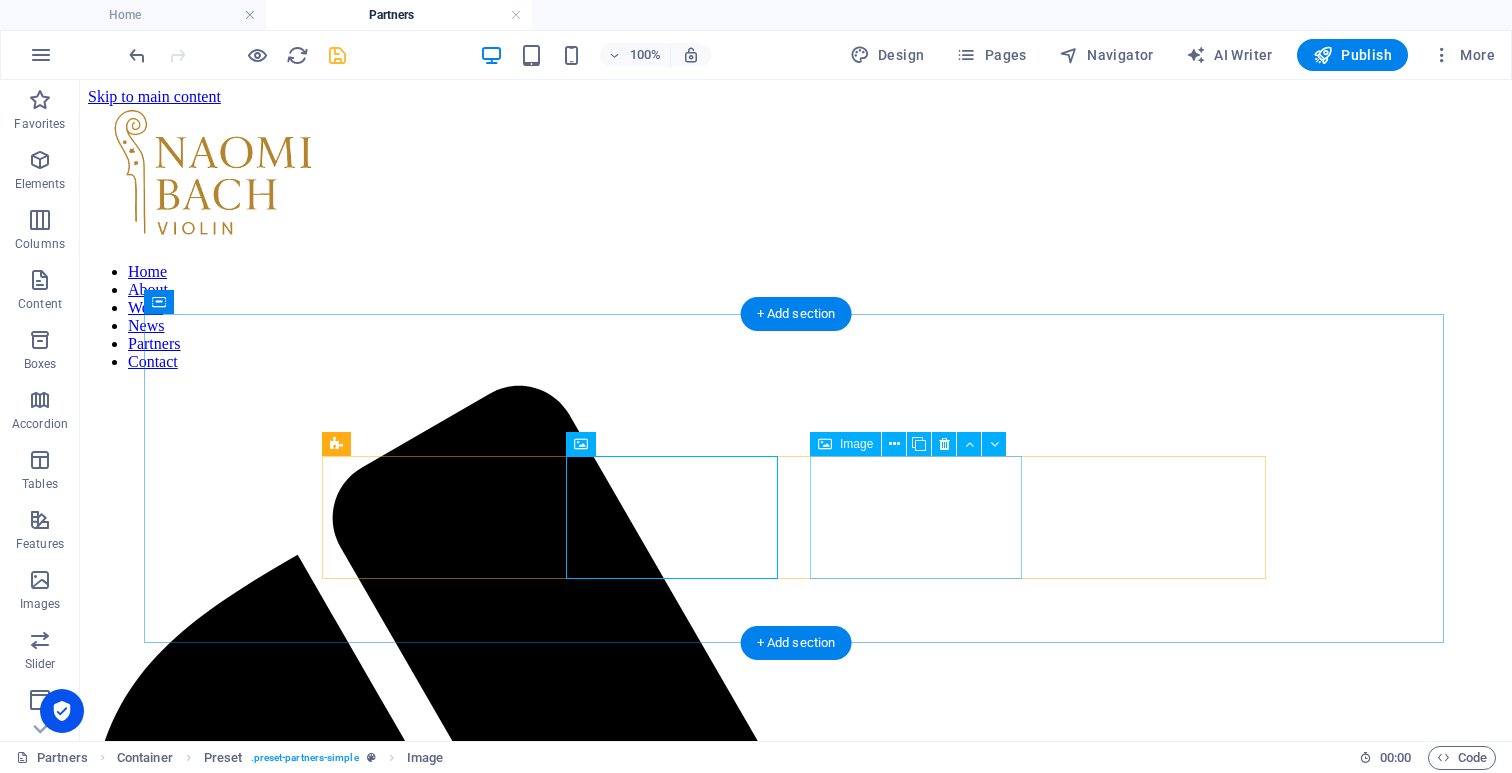 click at bounding box center (796, 3022) 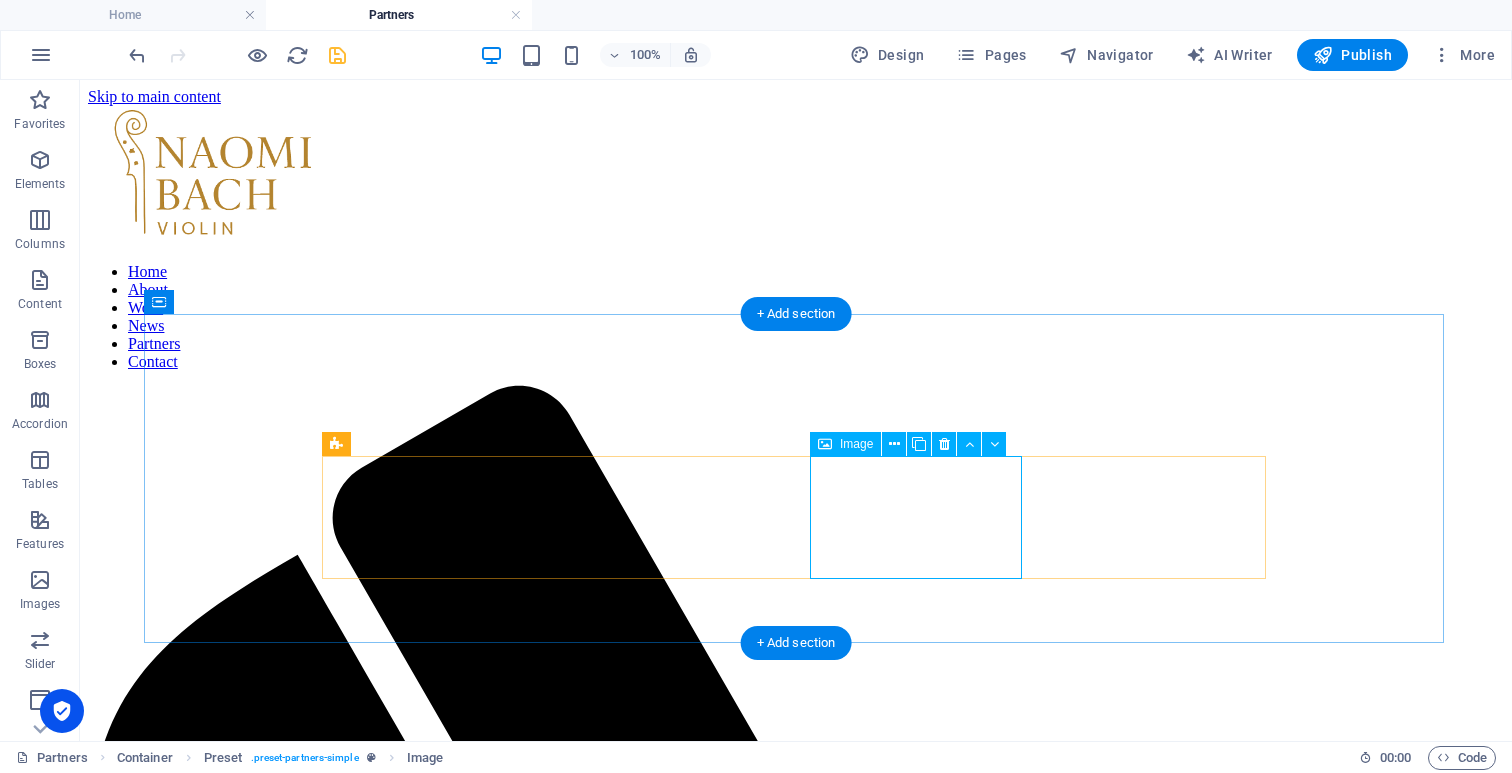 click on "Image" at bounding box center [856, 444] 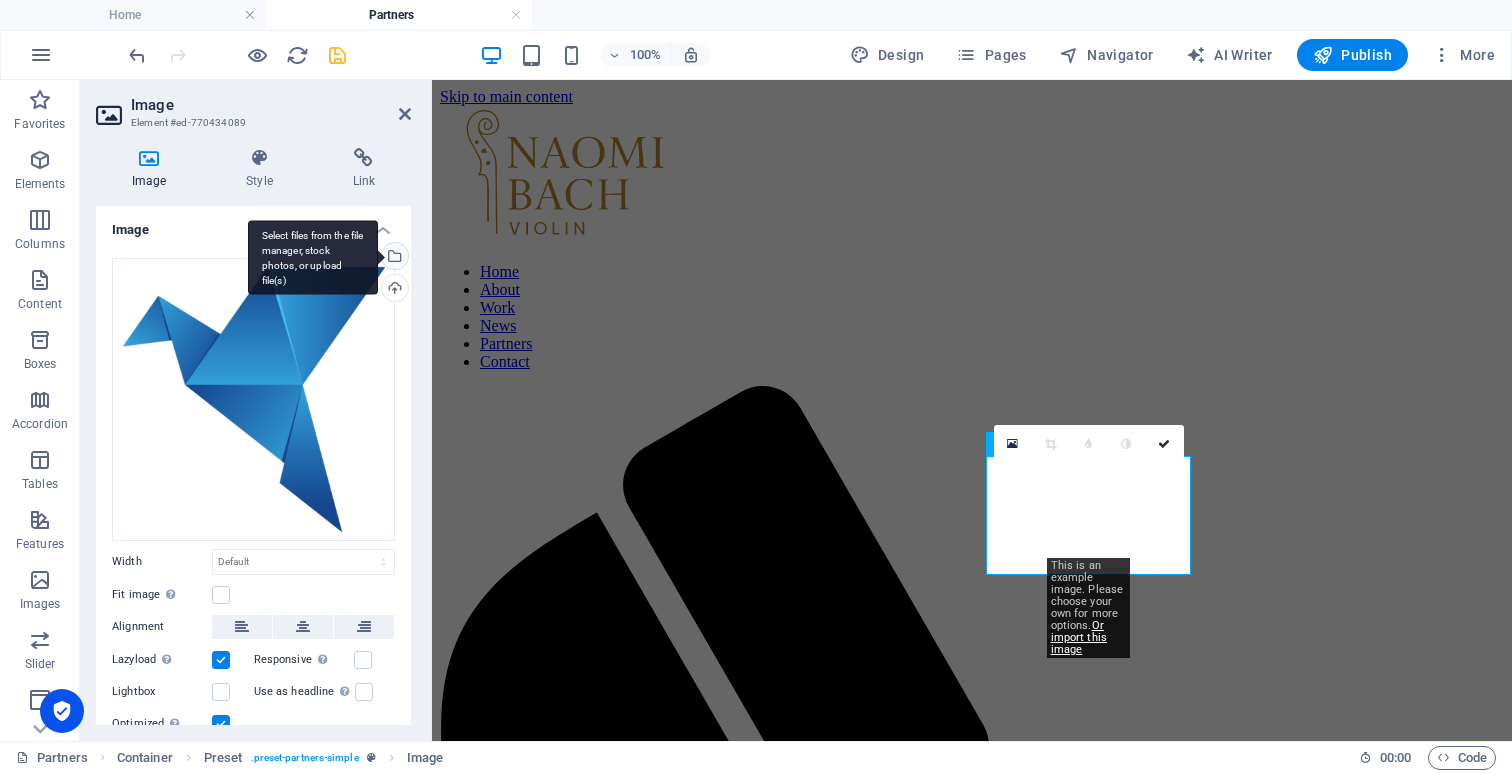 click on "Select files from the file manager, stock photos, or upload file(s)" at bounding box center [393, 258] 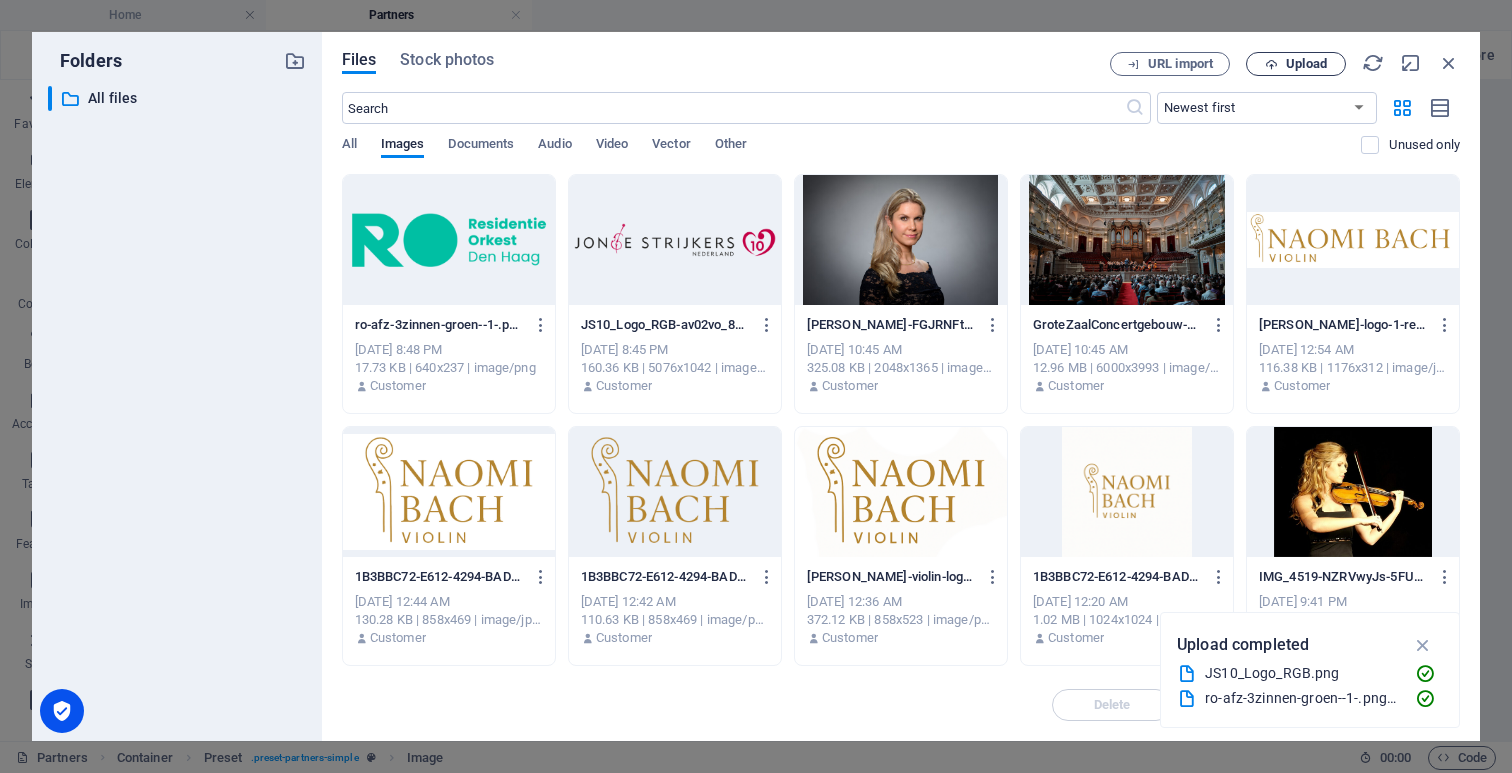 click on "Upload" at bounding box center (1306, 64) 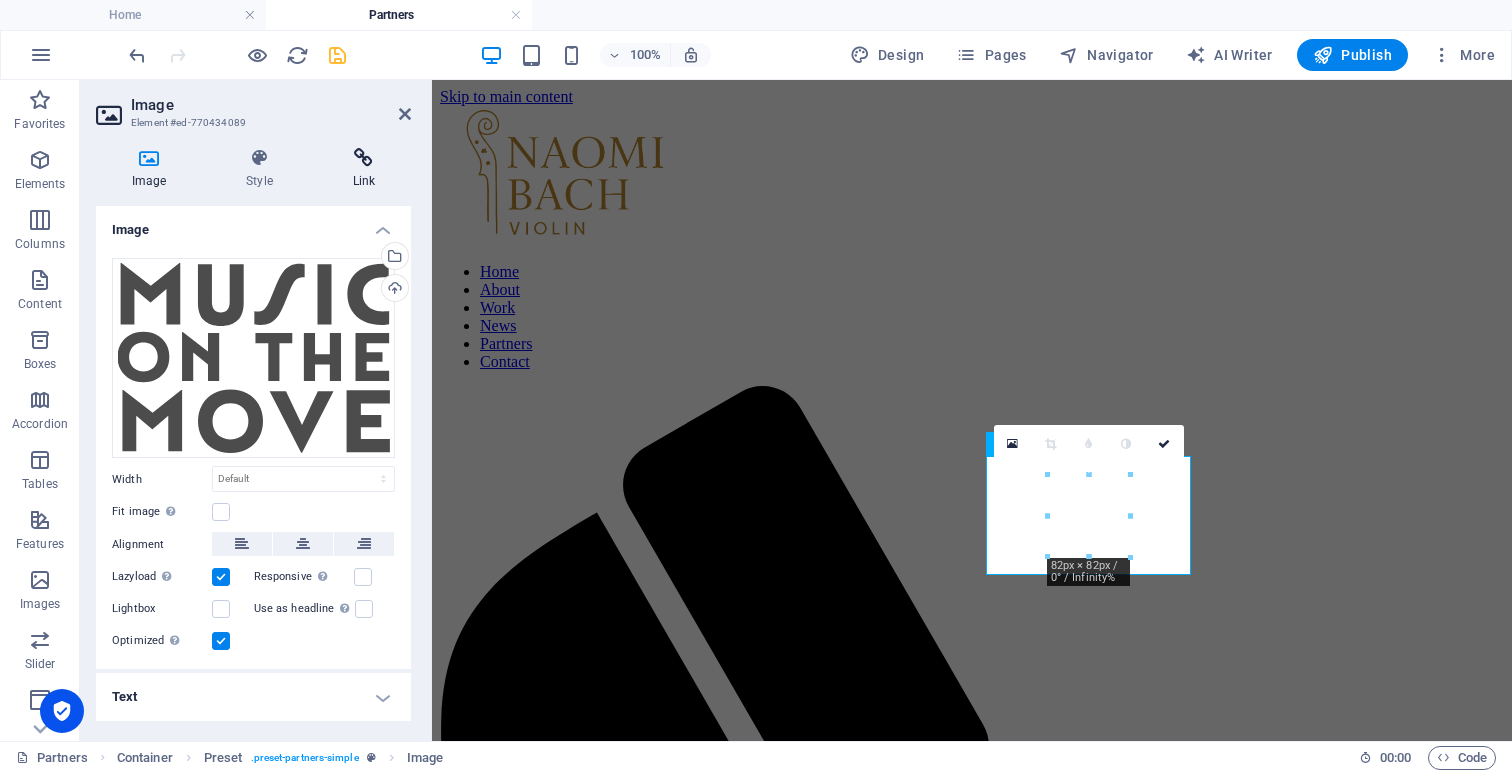 click at bounding box center [364, 158] 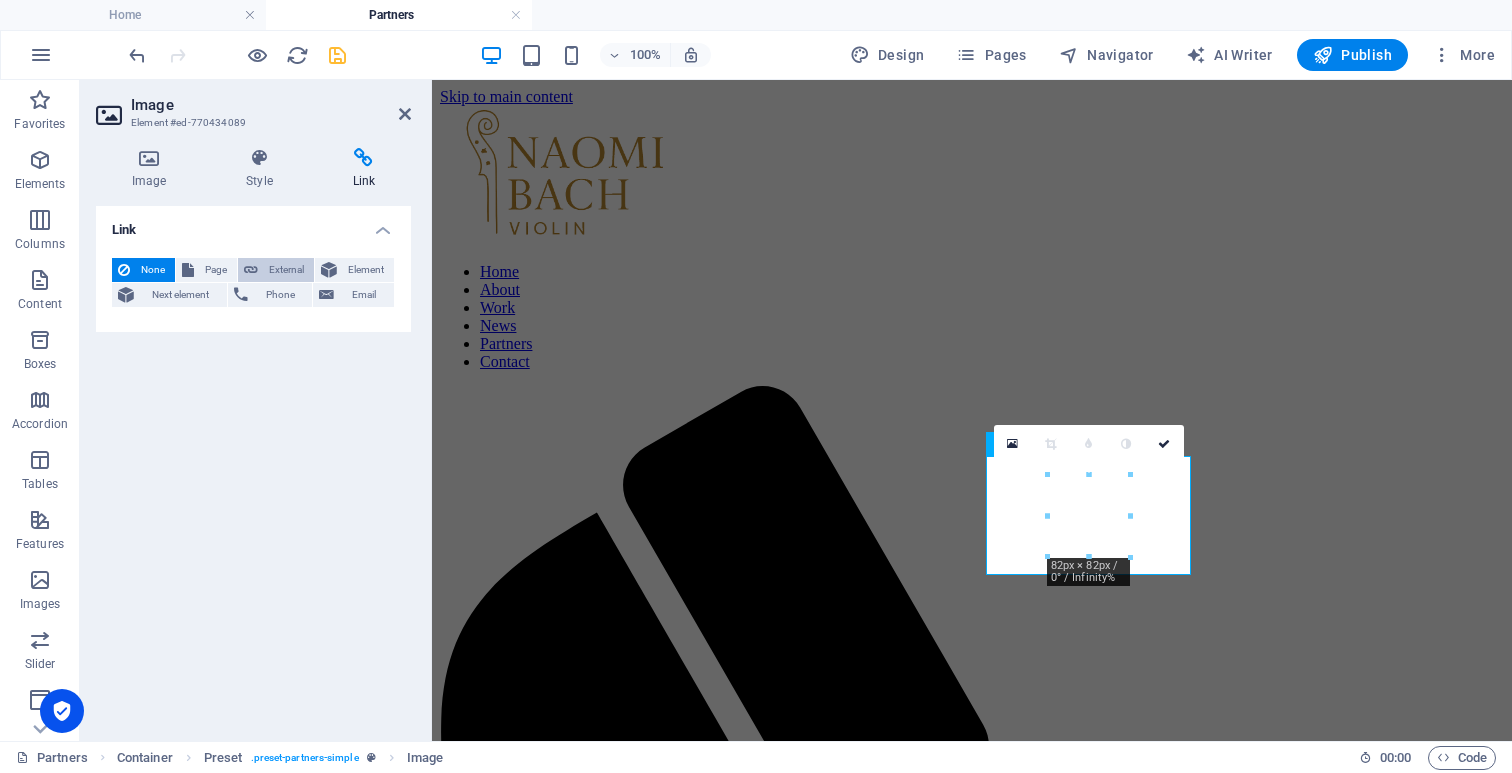 click on "External" at bounding box center (286, 270) 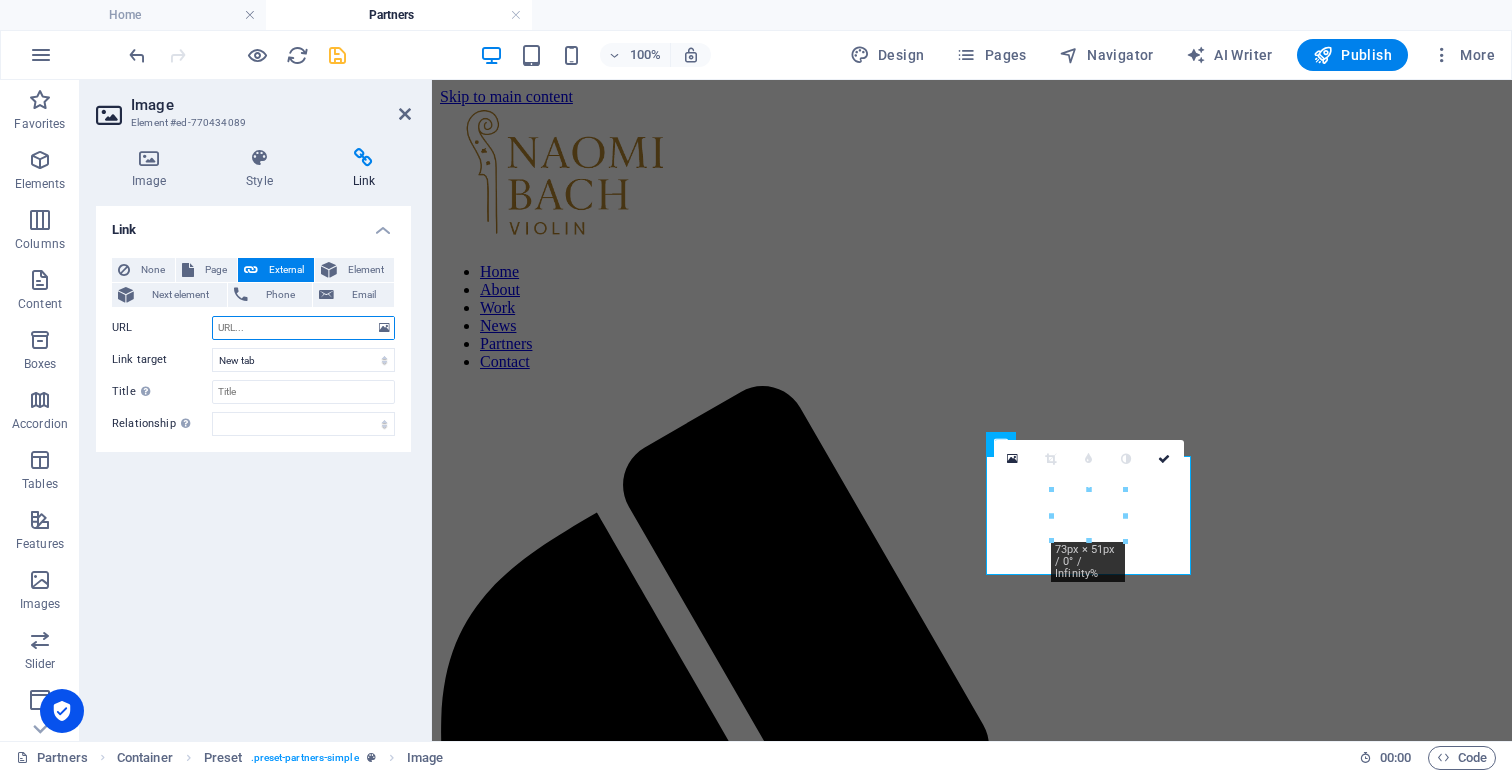 paste on "https://musiconthemove.pgvim.ac.th/index.php" 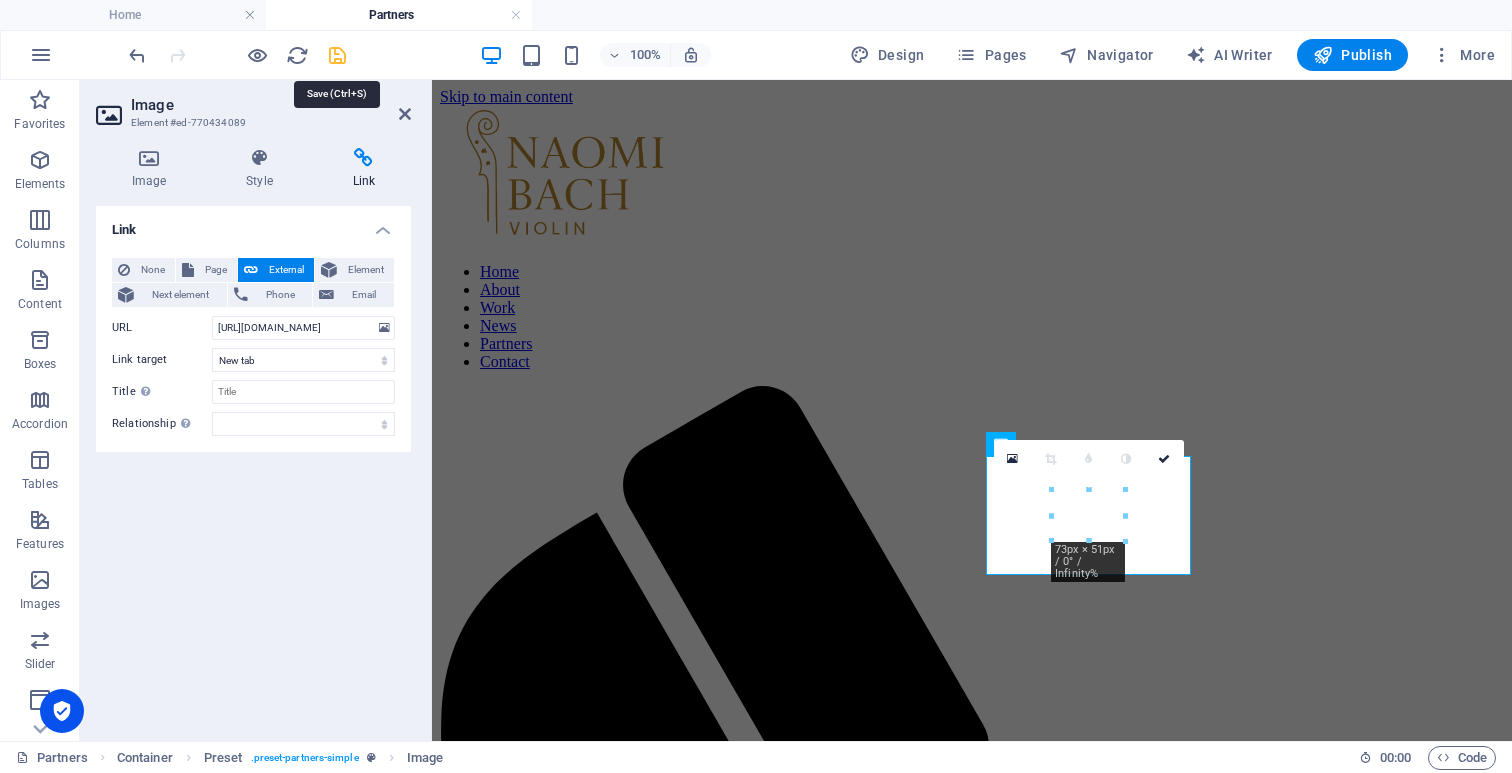 click at bounding box center [337, 55] 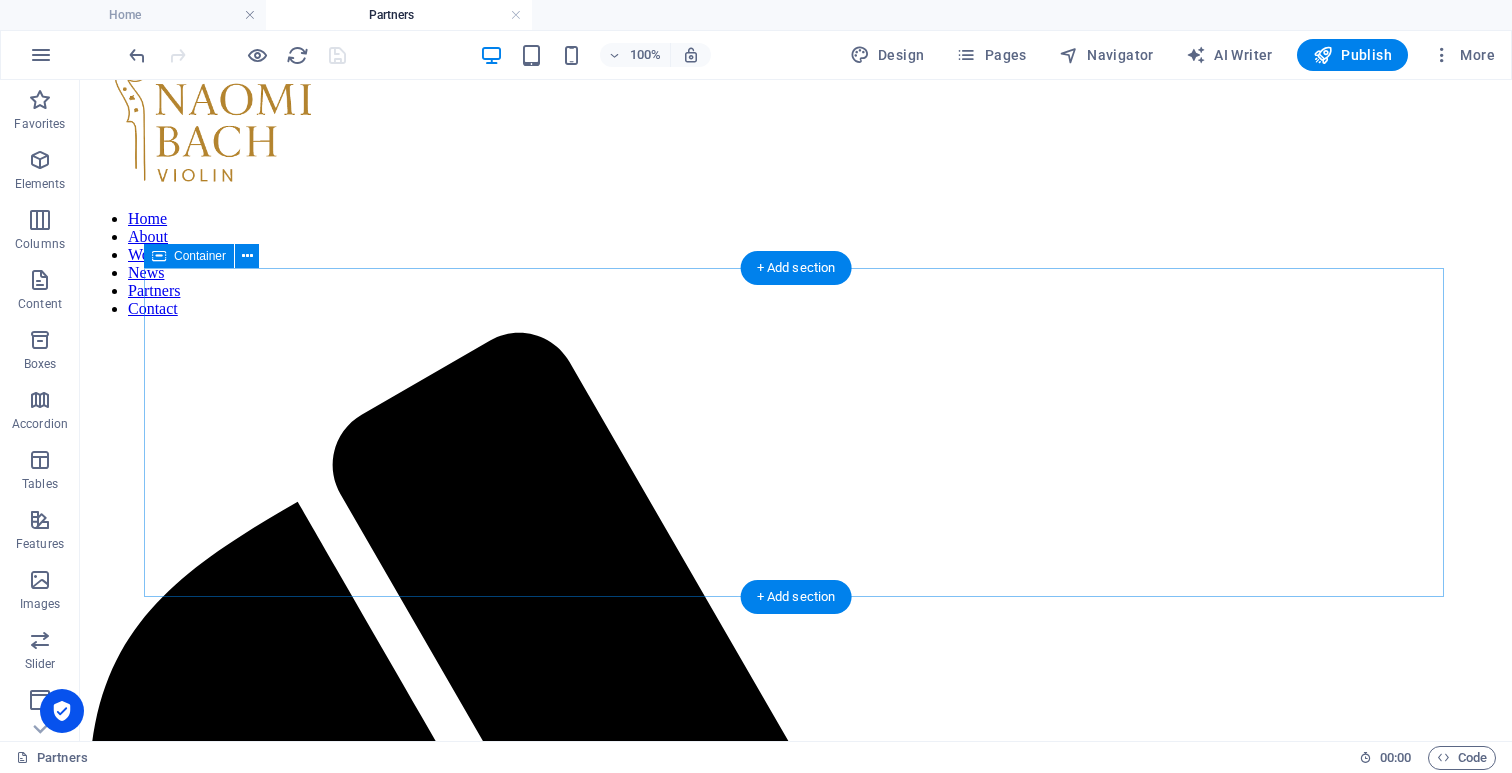 scroll, scrollTop: 46, scrollLeft: 0, axis: vertical 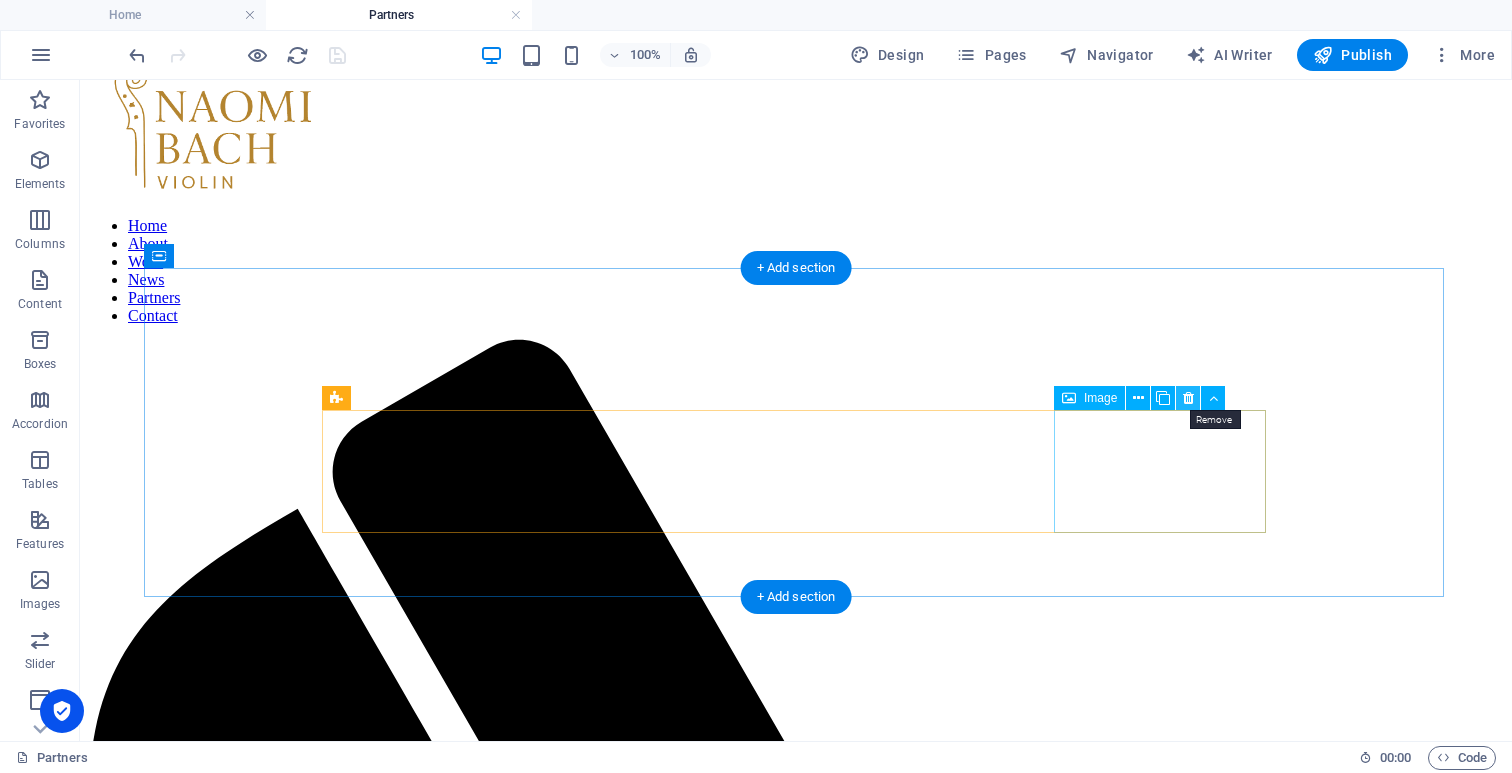 click at bounding box center (1188, 398) 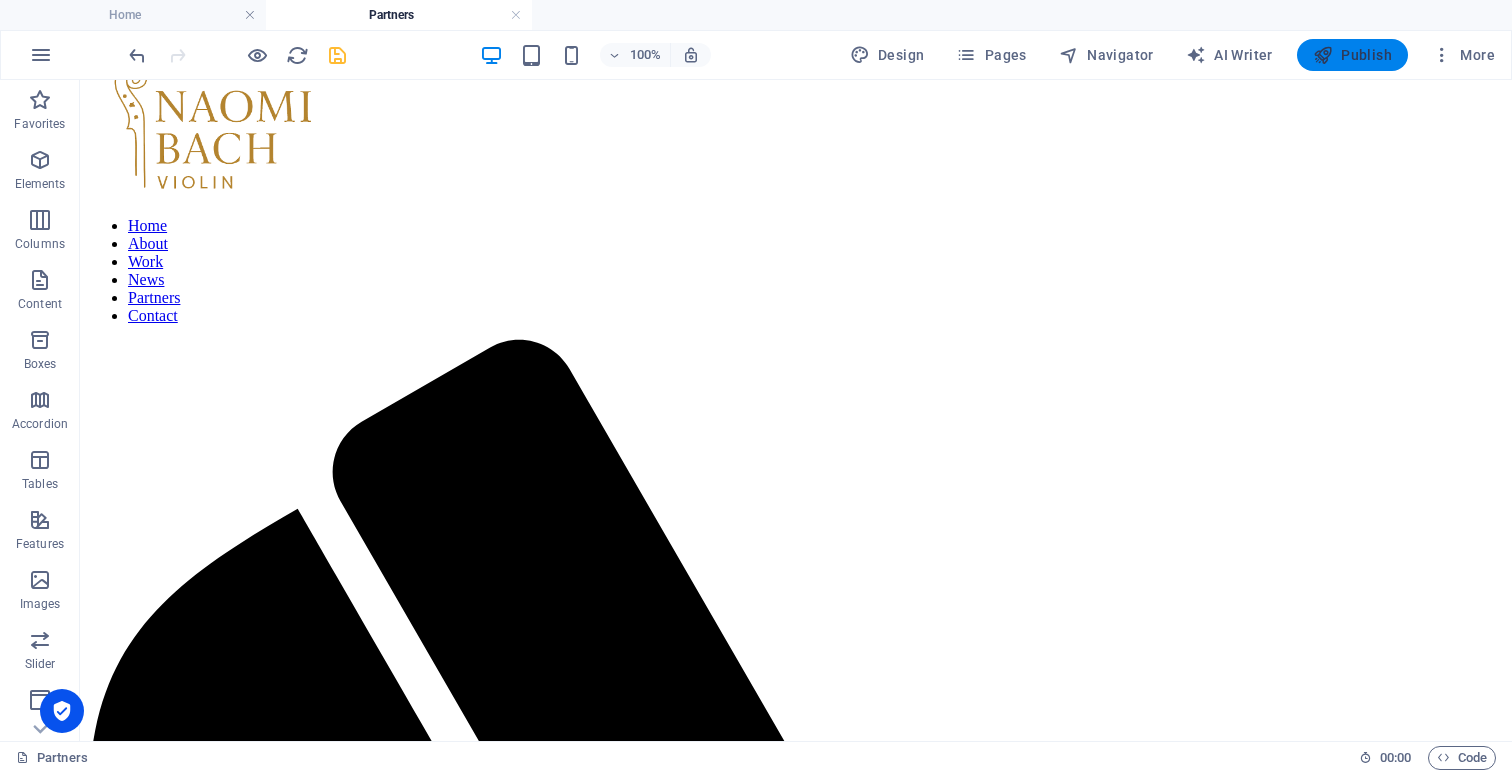 click on "Publish" at bounding box center (1352, 55) 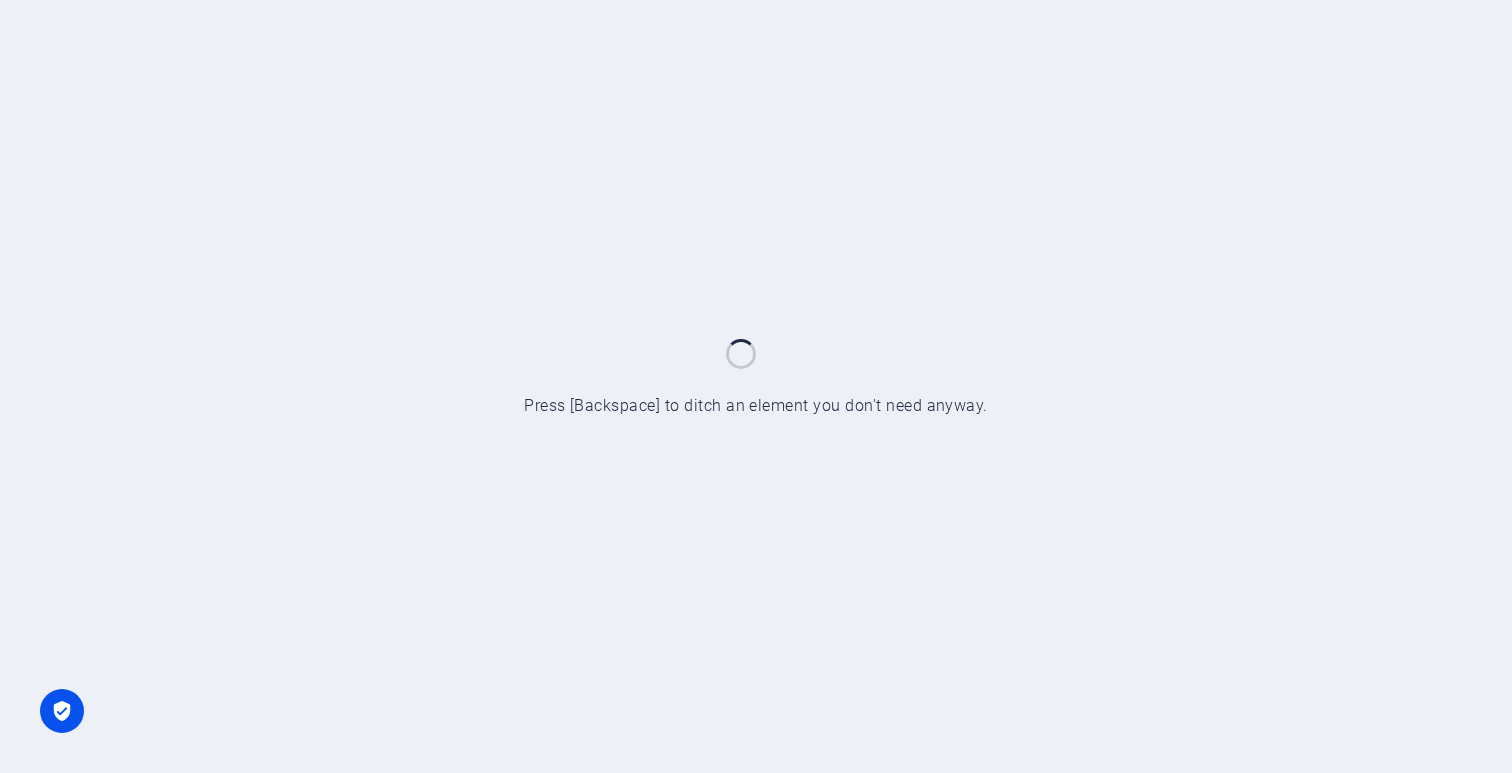 scroll, scrollTop: 0, scrollLeft: 0, axis: both 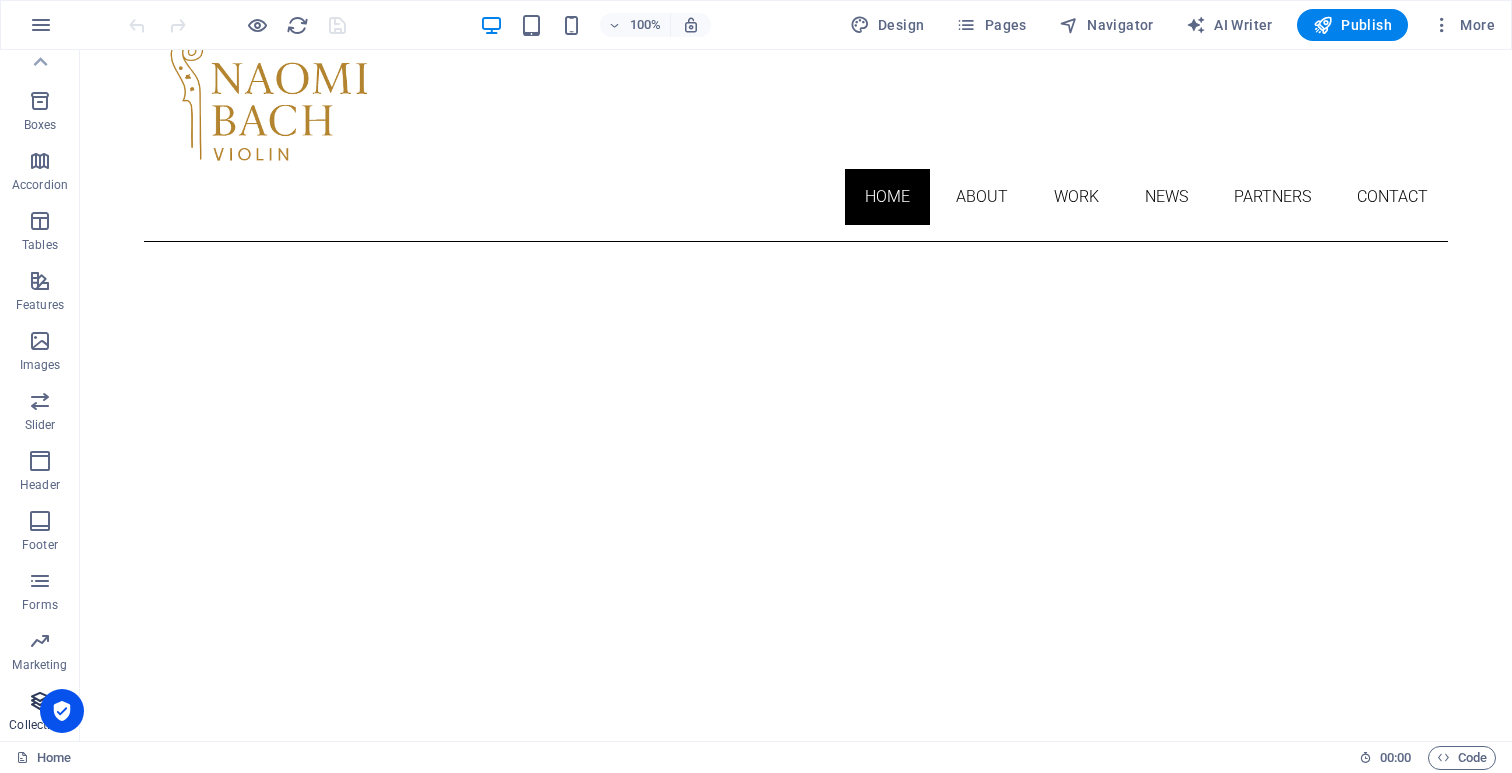 click at bounding box center (40, 701) 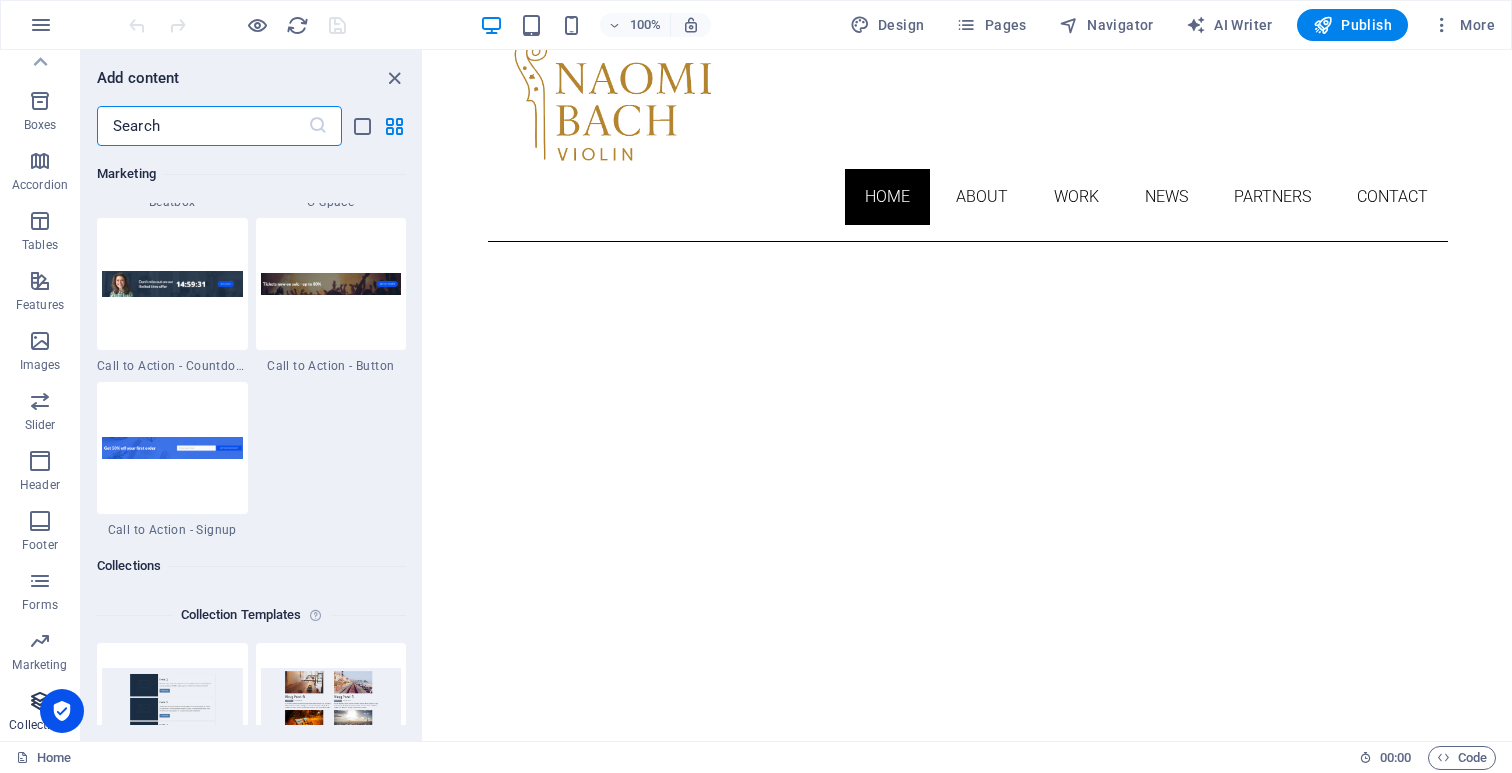 scroll, scrollTop: 18142, scrollLeft: 0, axis: vertical 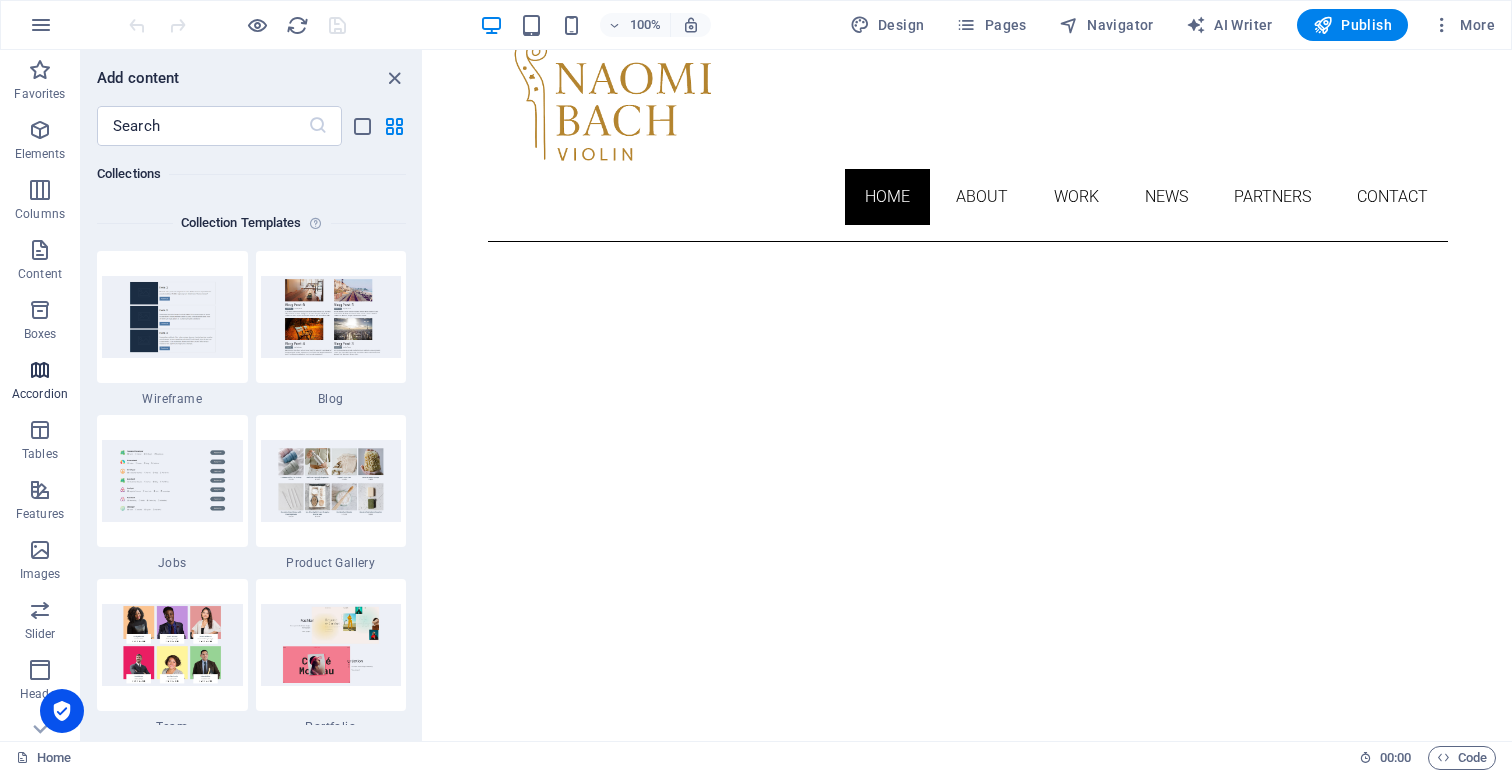 click at bounding box center [40, 370] 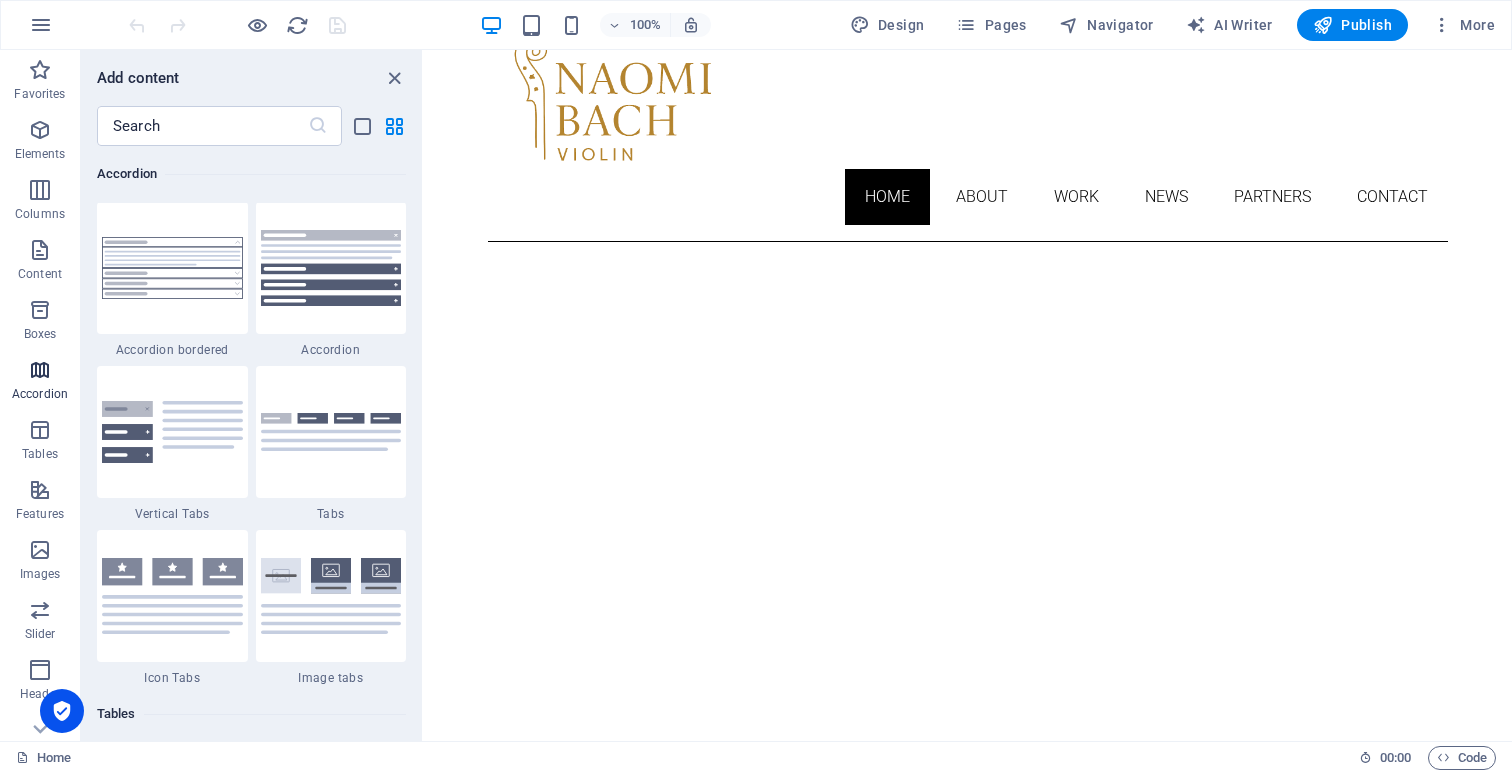 scroll, scrollTop: 6221, scrollLeft: 0, axis: vertical 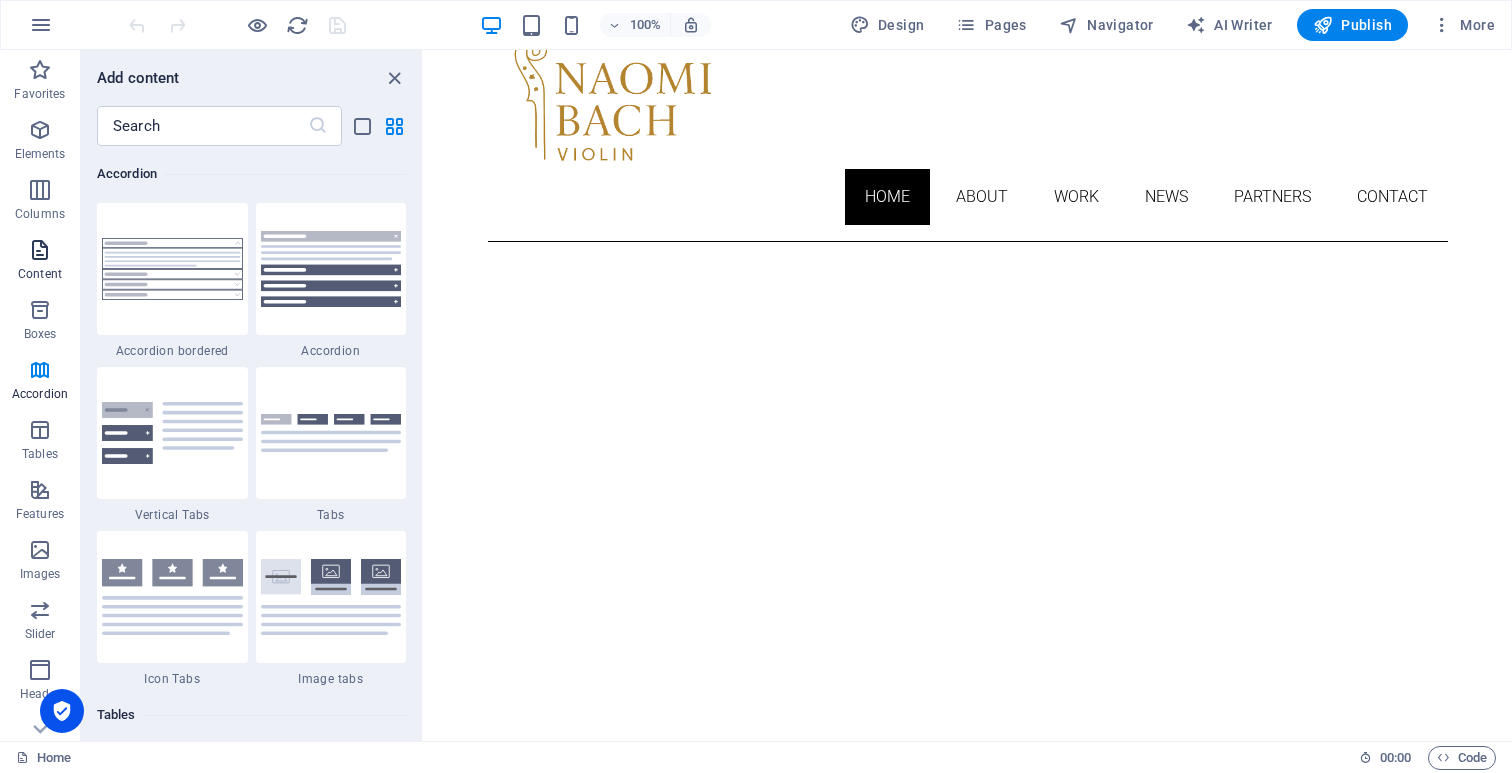 click at bounding box center (40, 250) 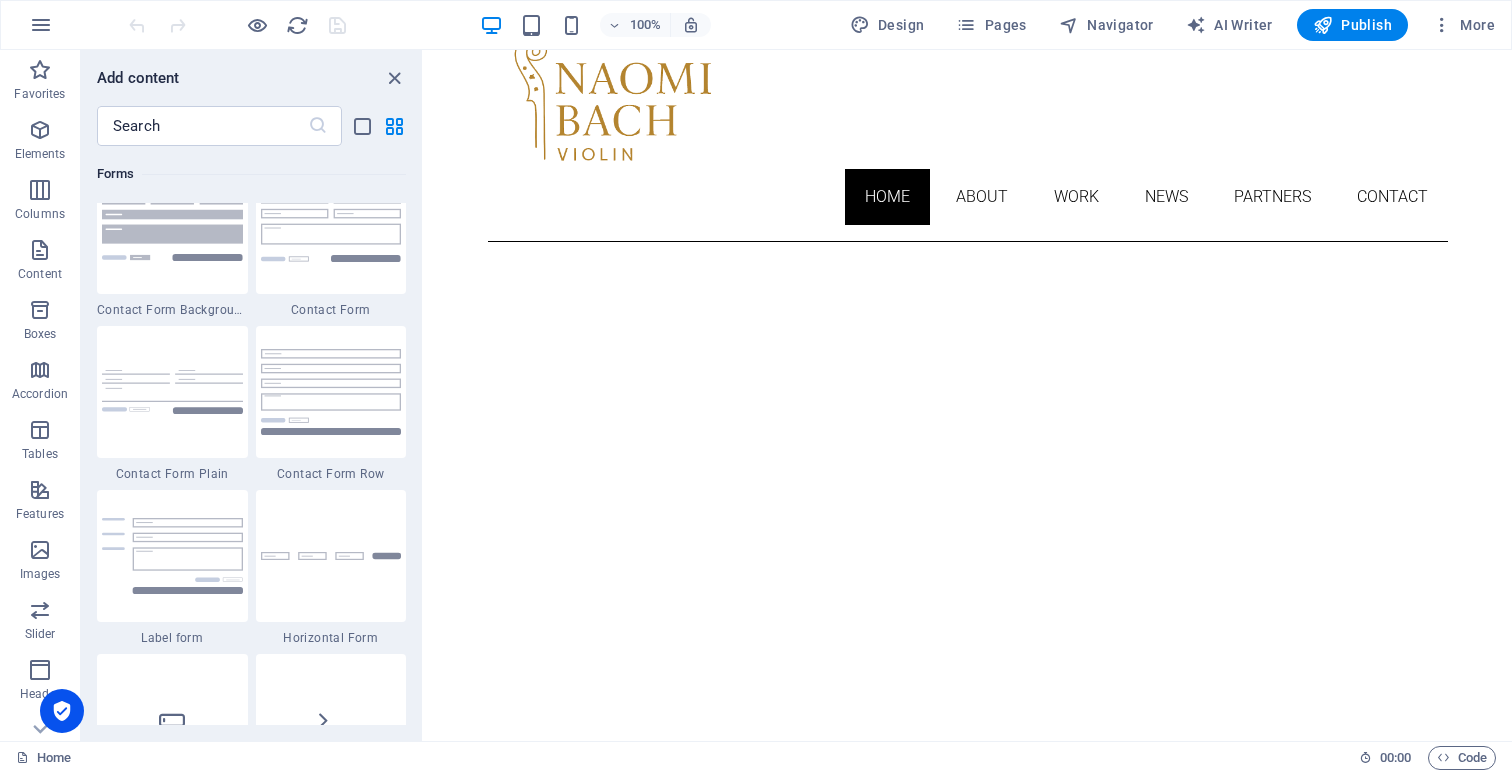 scroll, scrollTop: 14478, scrollLeft: 0, axis: vertical 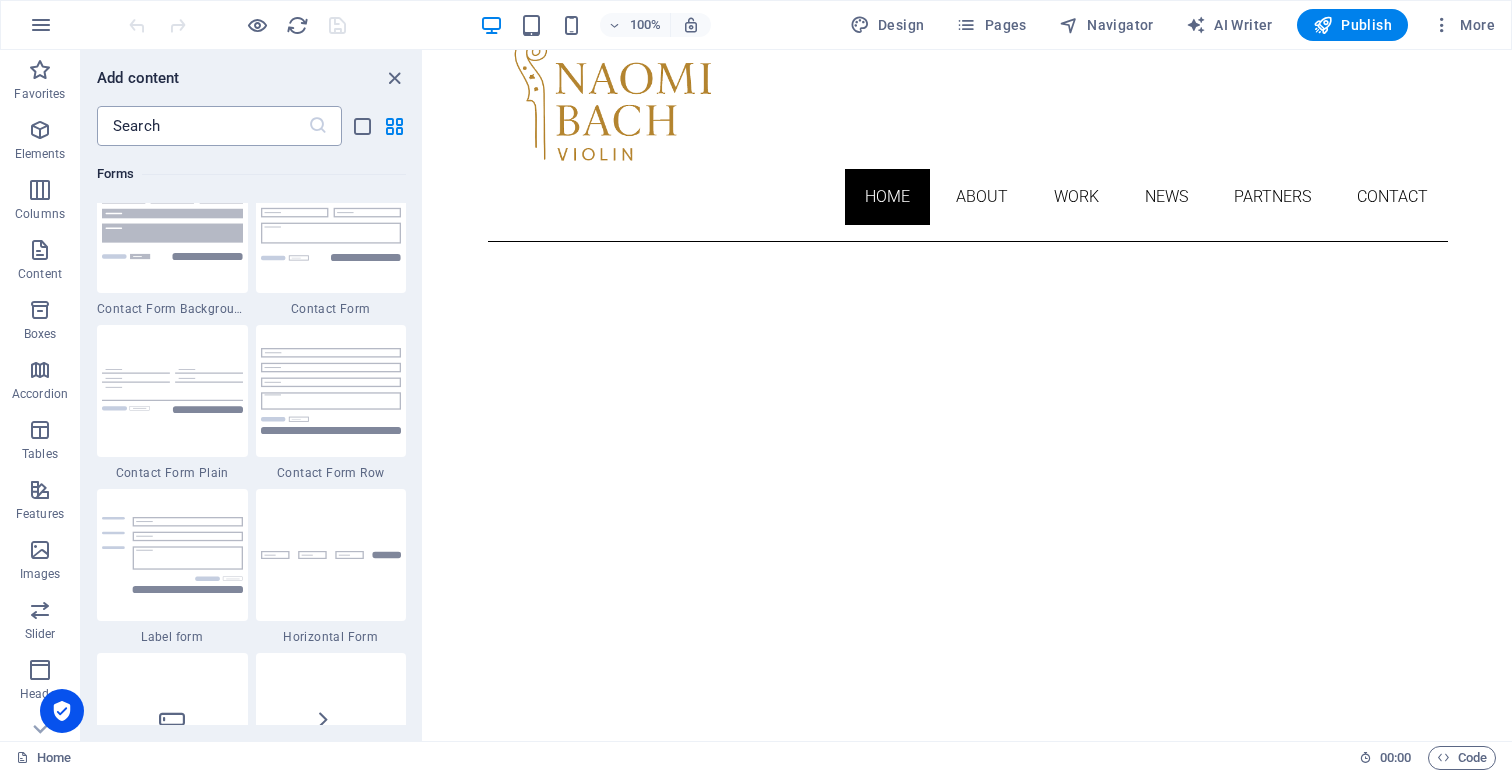 click at bounding box center [202, 126] 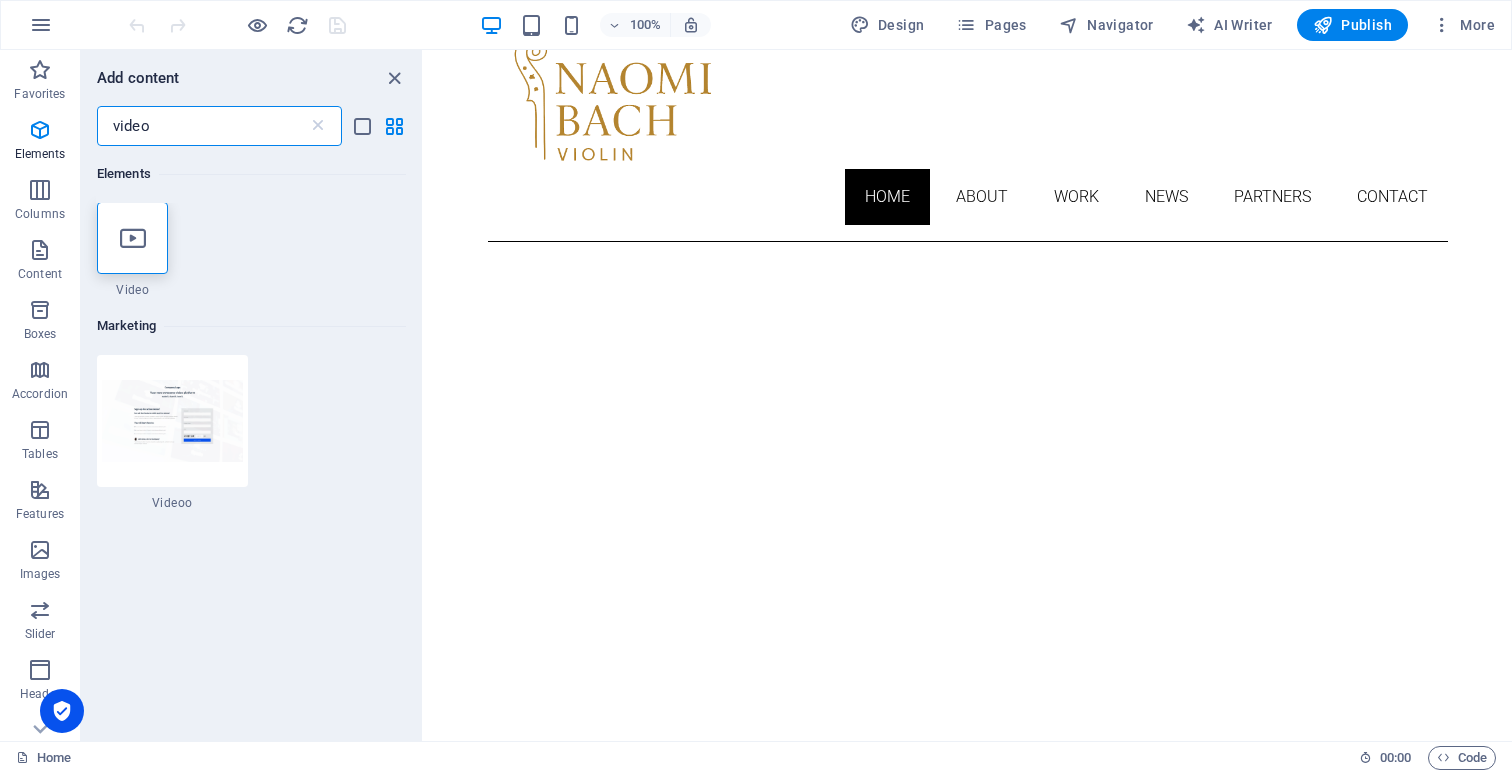 scroll, scrollTop: 0, scrollLeft: 0, axis: both 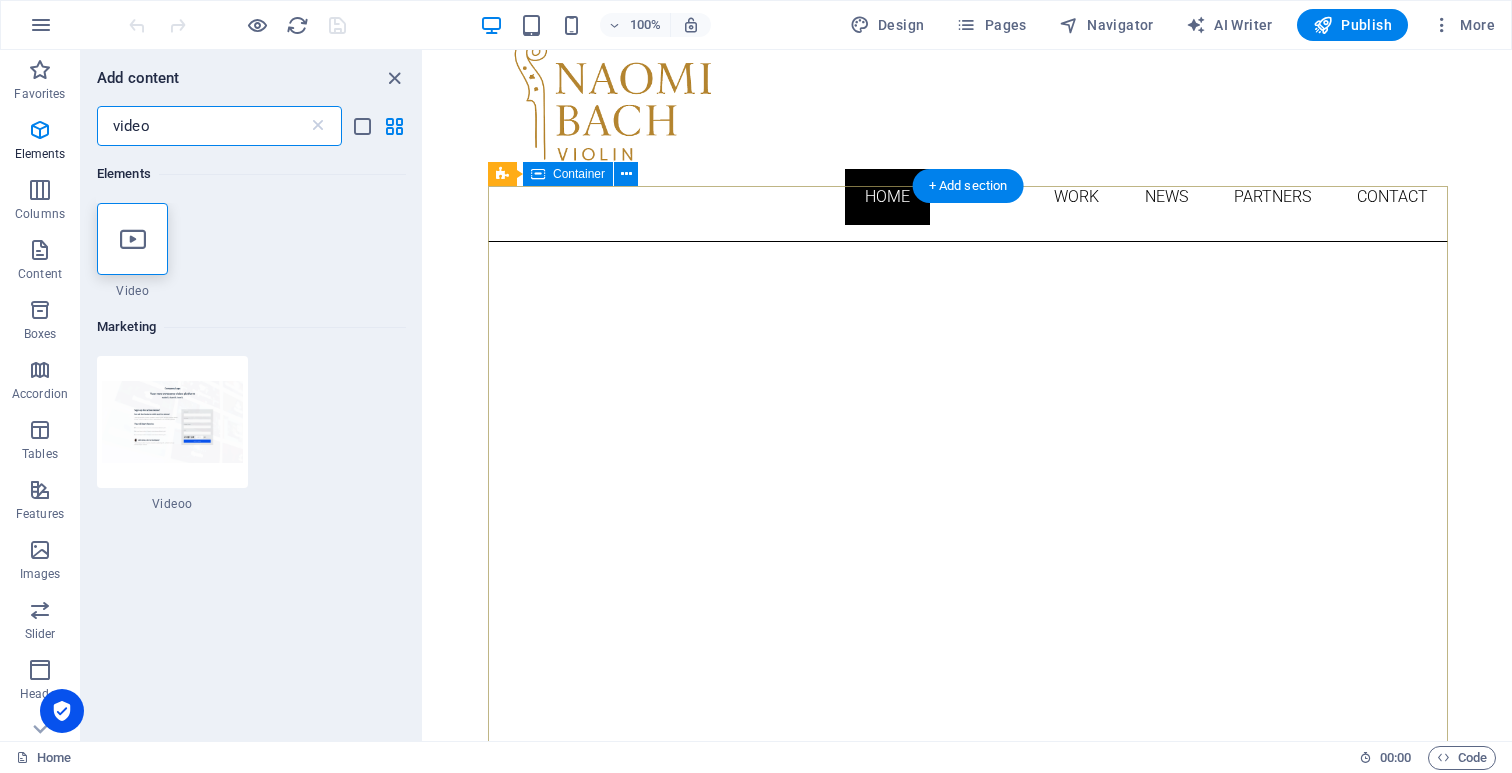 type on "video" 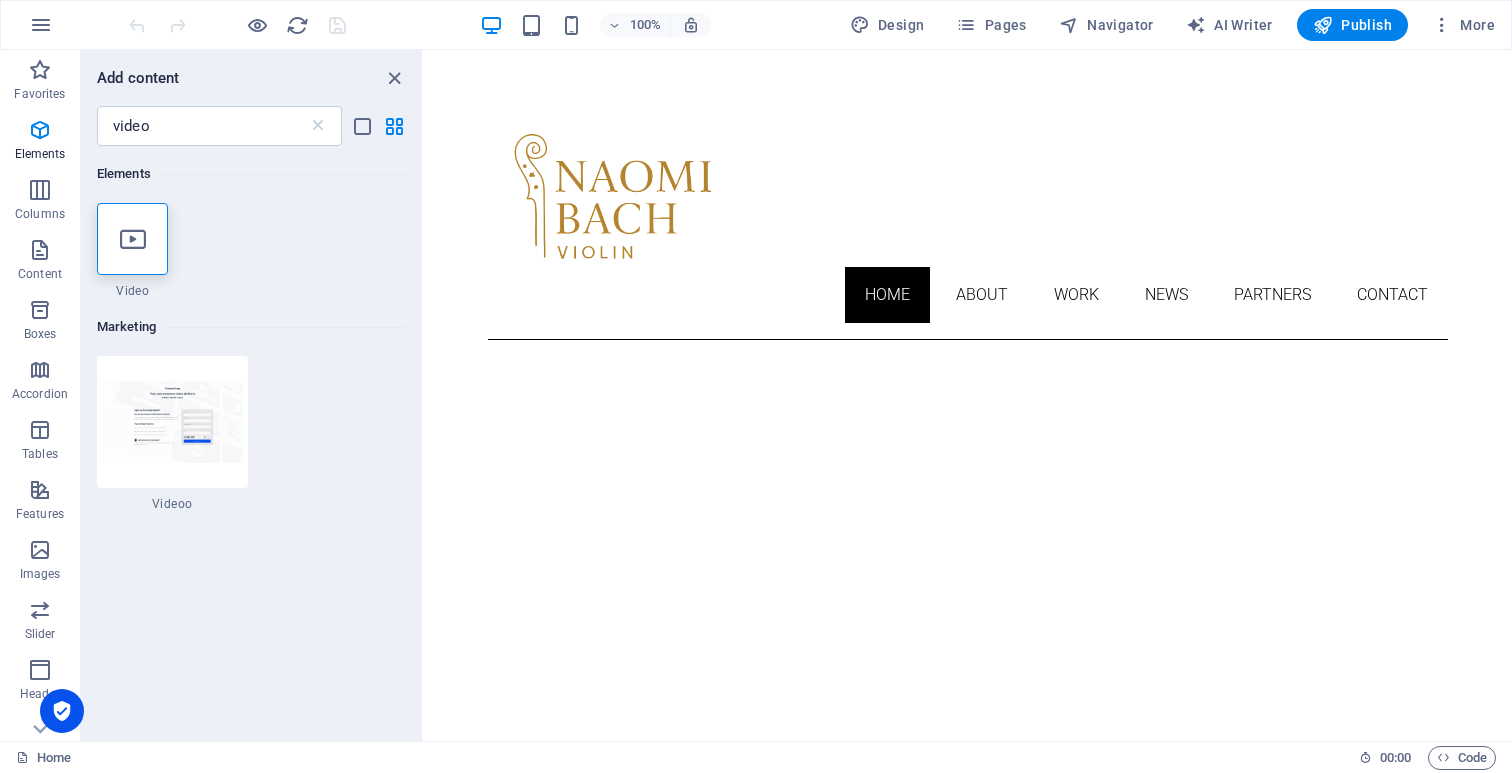 scroll, scrollTop: 0, scrollLeft: 0, axis: both 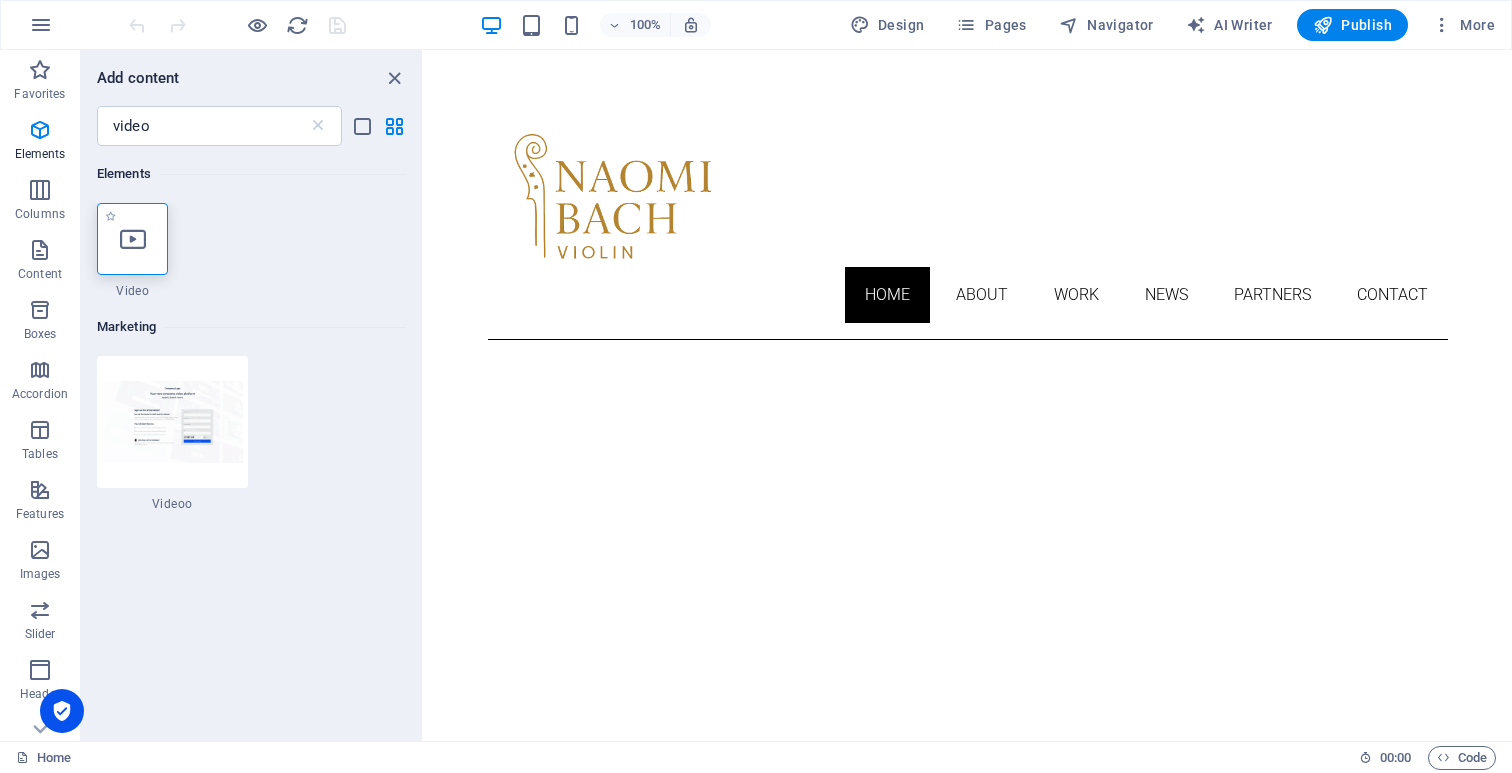 click at bounding box center [132, 239] 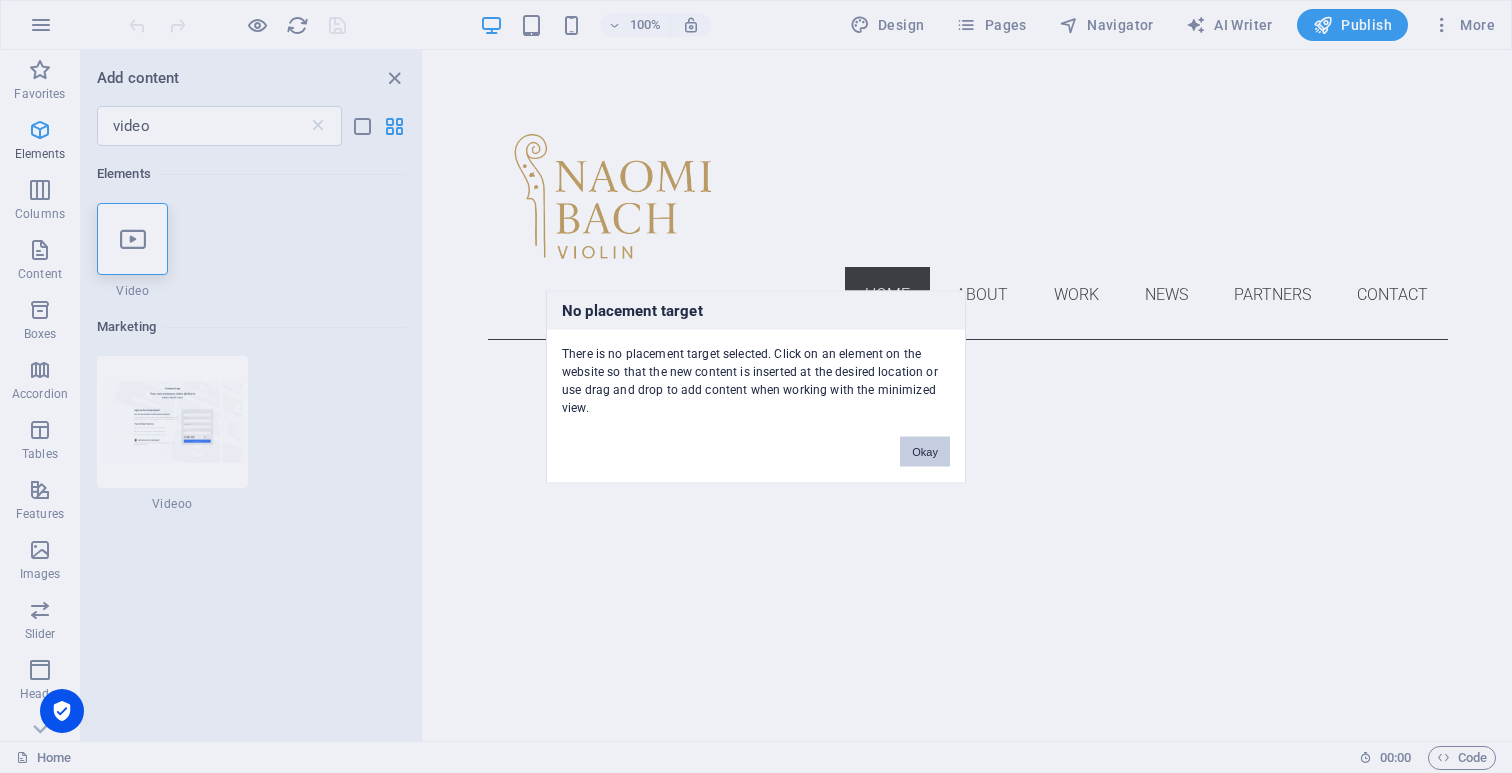 click on "Okay" at bounding box center (925, 451) 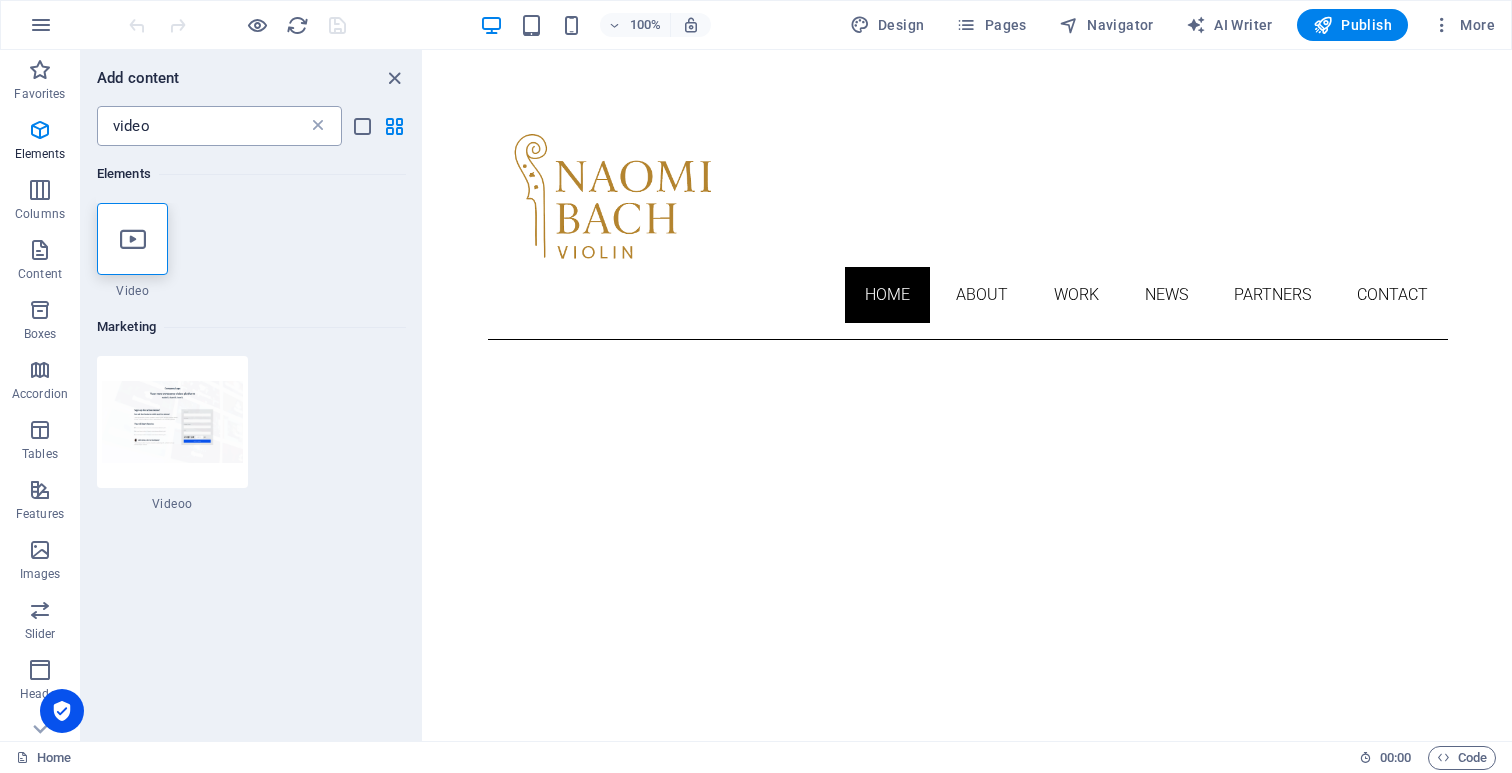 click at bounding box center [318, 126] 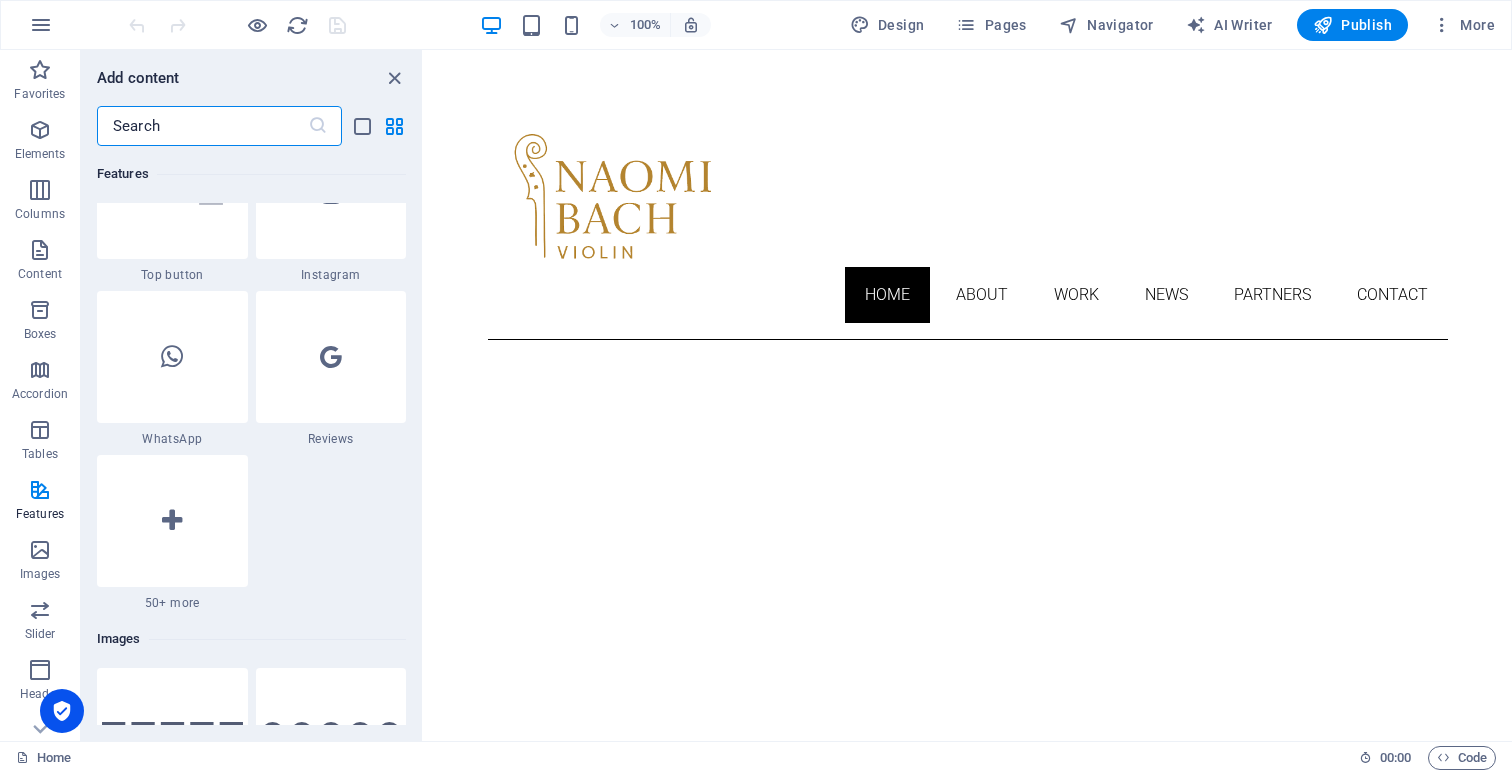 scroll, scrollTop: 9510, scrollLeft: 0, axis: vertical 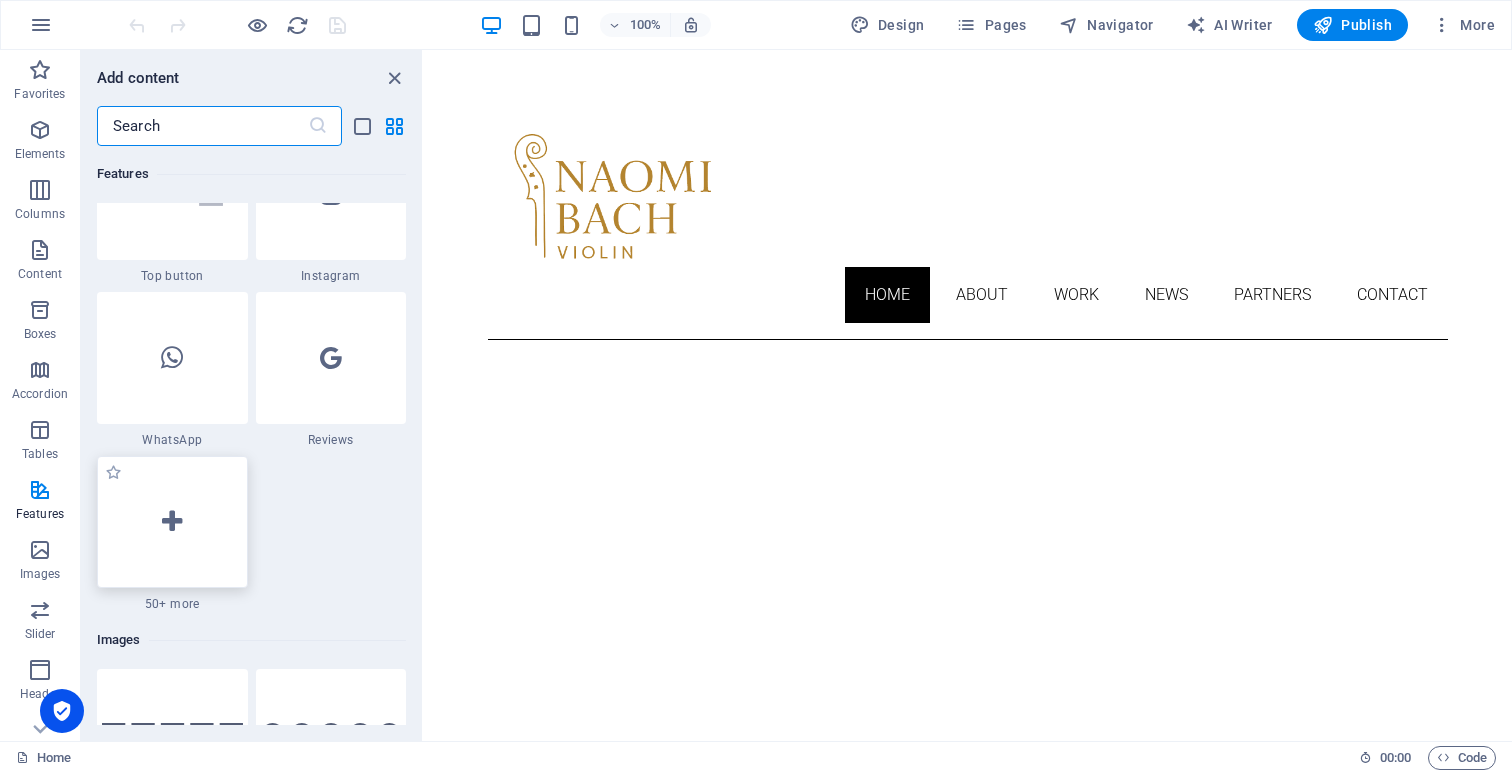 click at bounding box center (172, 522) 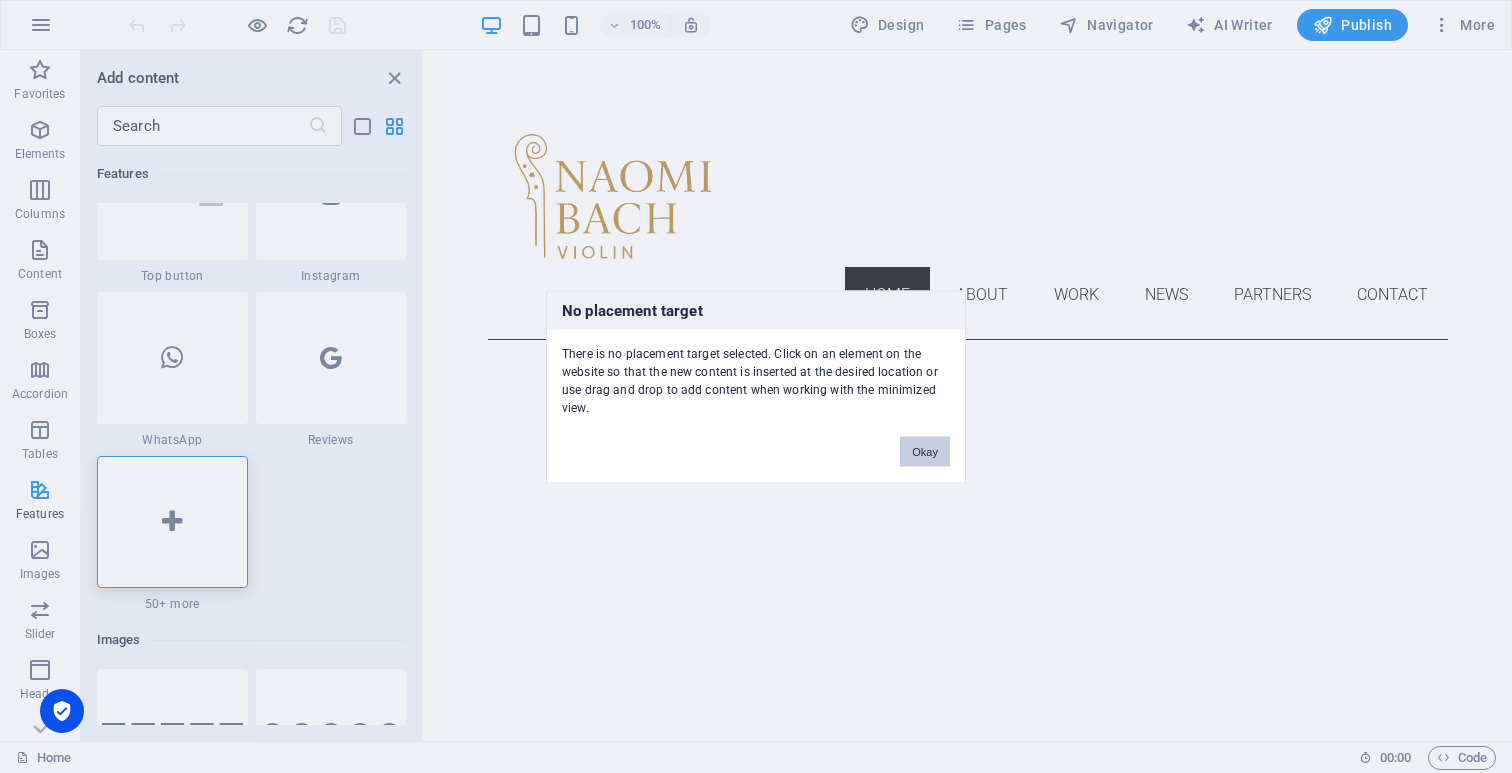 click on "Okay" at bounding box center (925, 451) 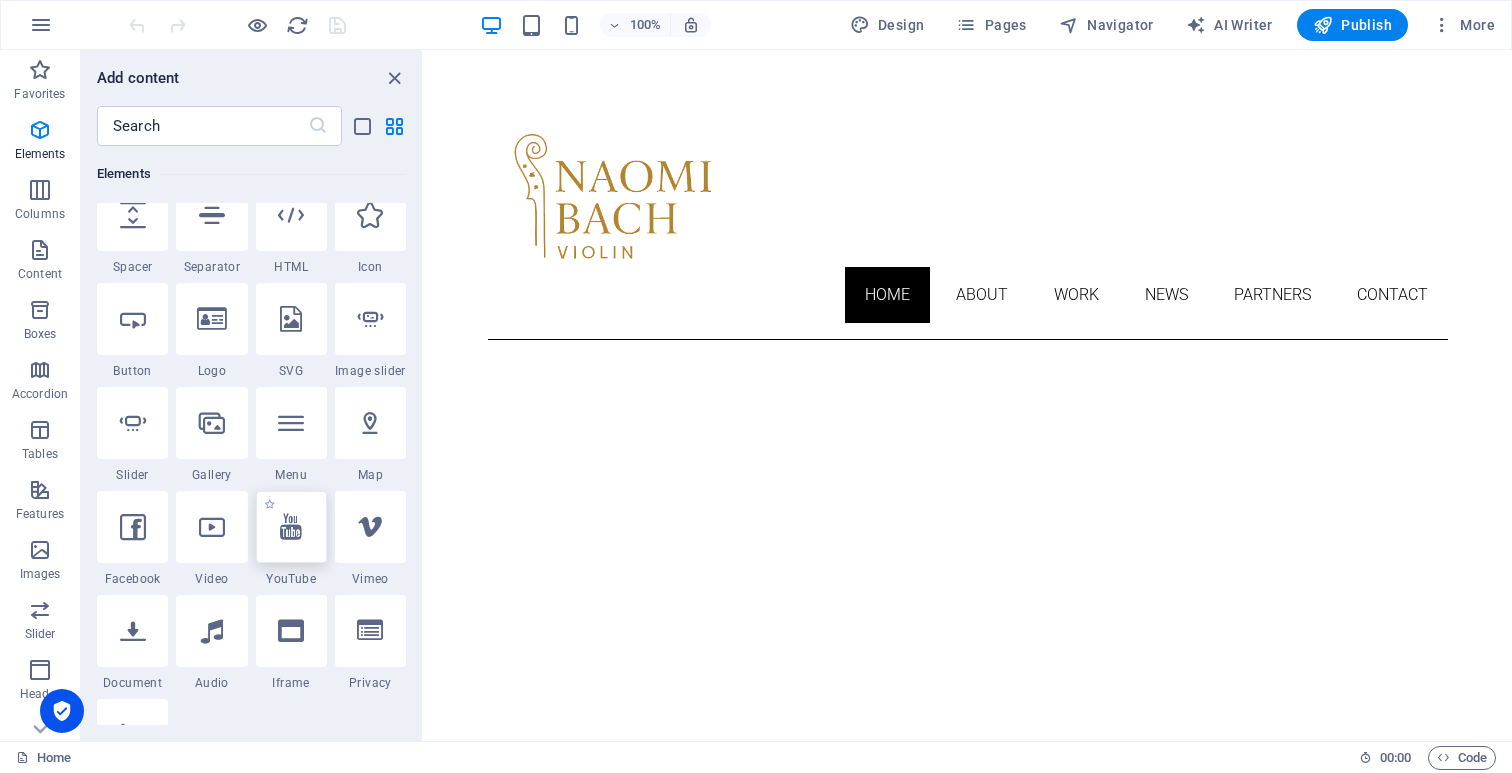 scroll, scrollTop: 331, scrollLeft: 0, axis: vertical 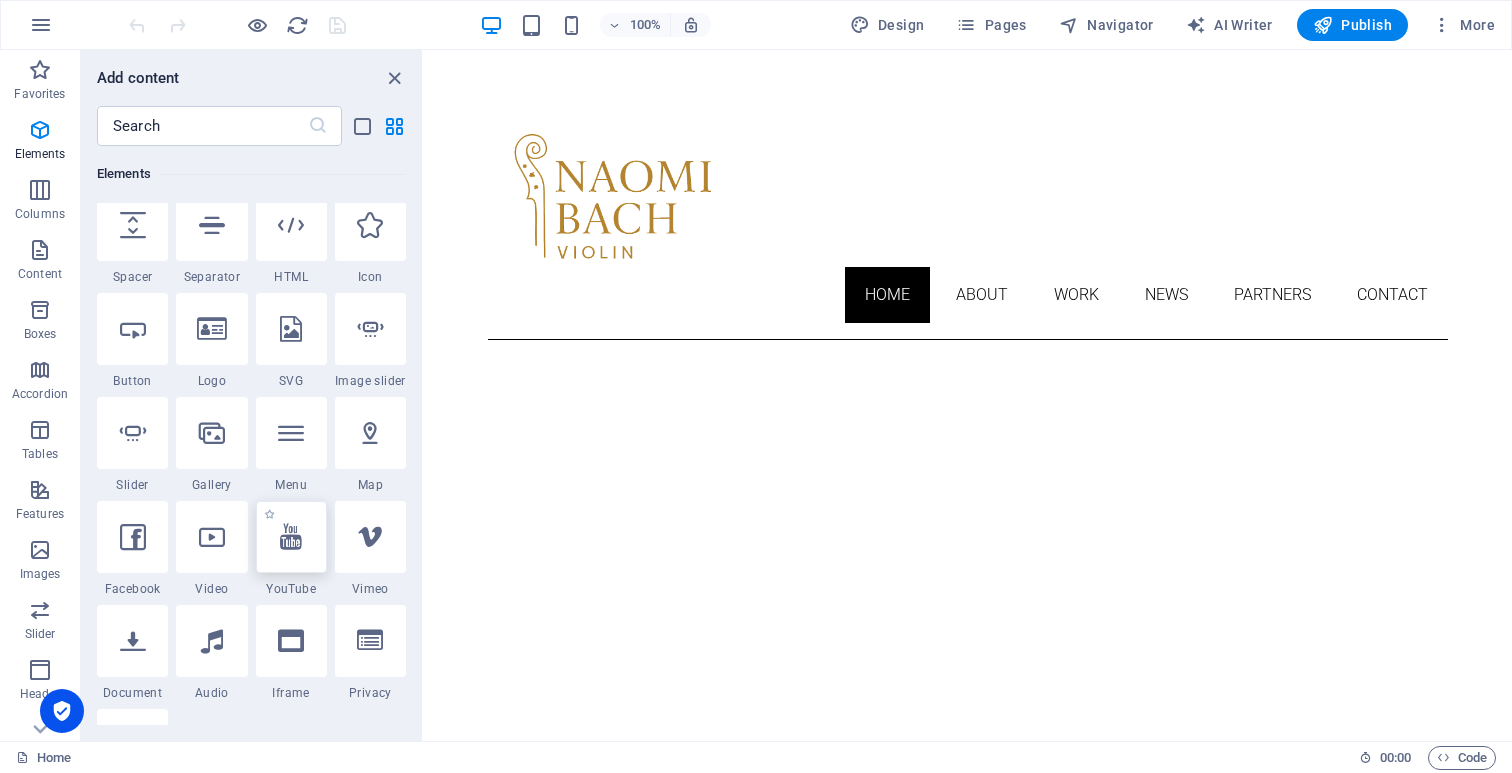 click at bounding box center [291, 537] 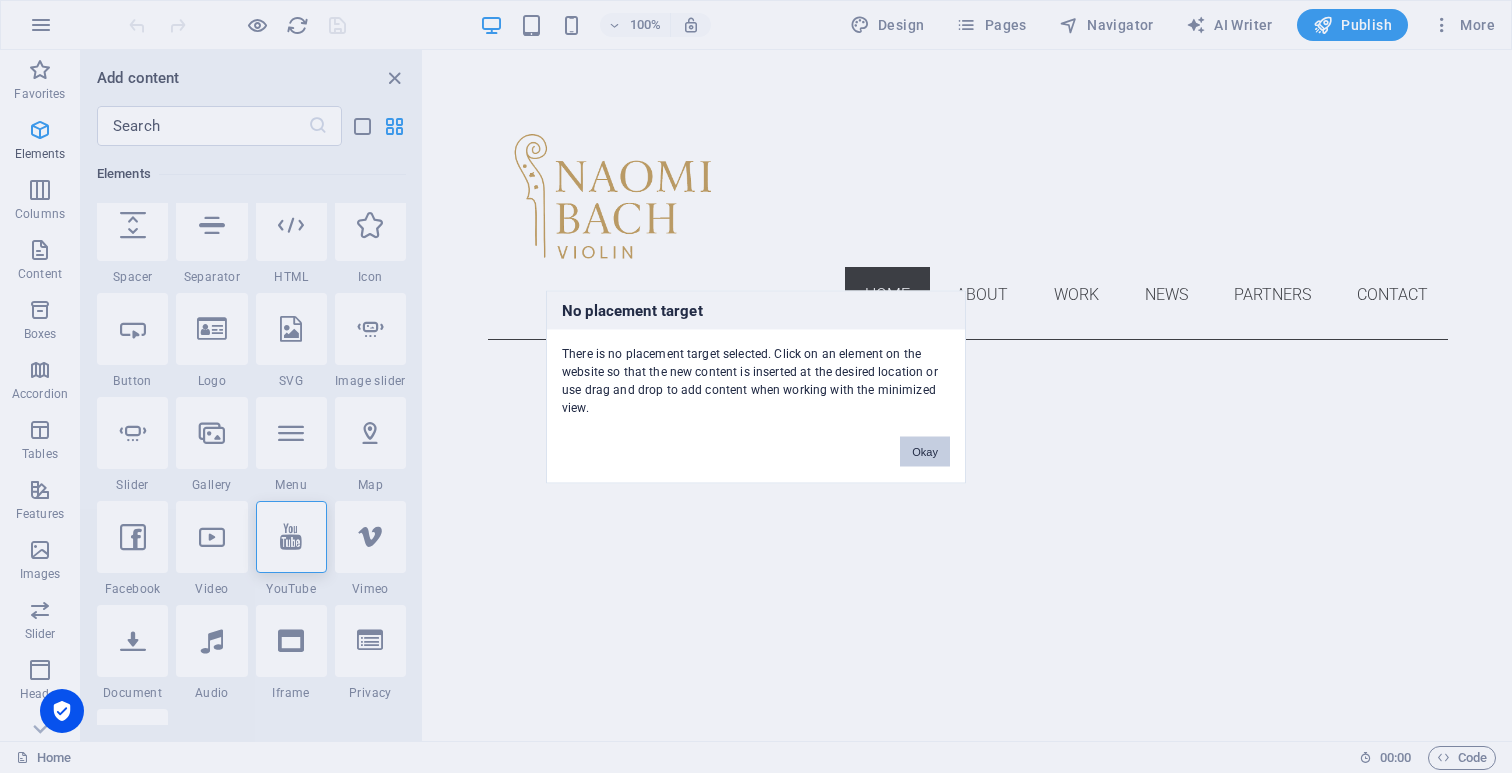 click on "Okay" at bounding box center [925, 451] 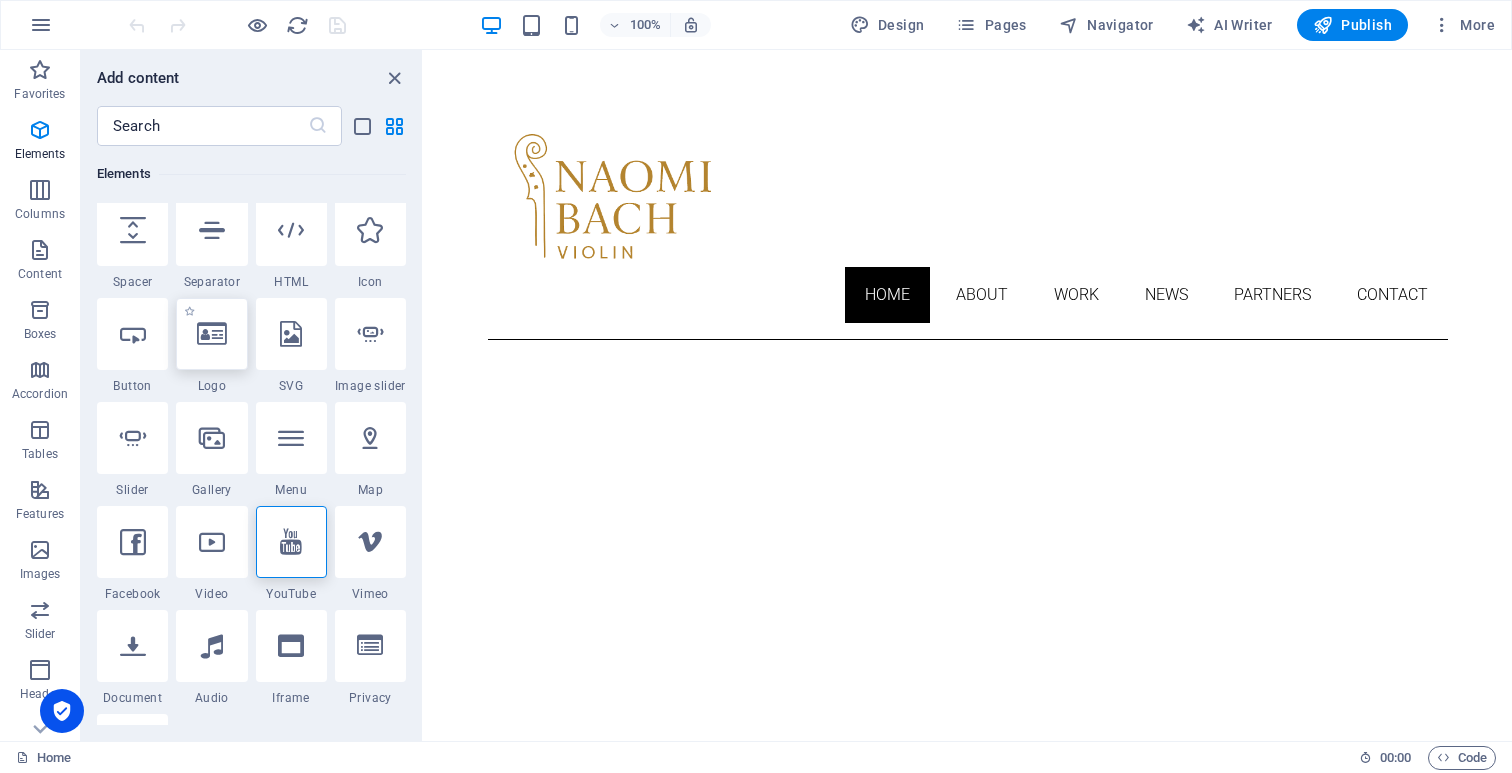 scroll, scrollTop: 335, scrollLeft: 0, axis: vertical 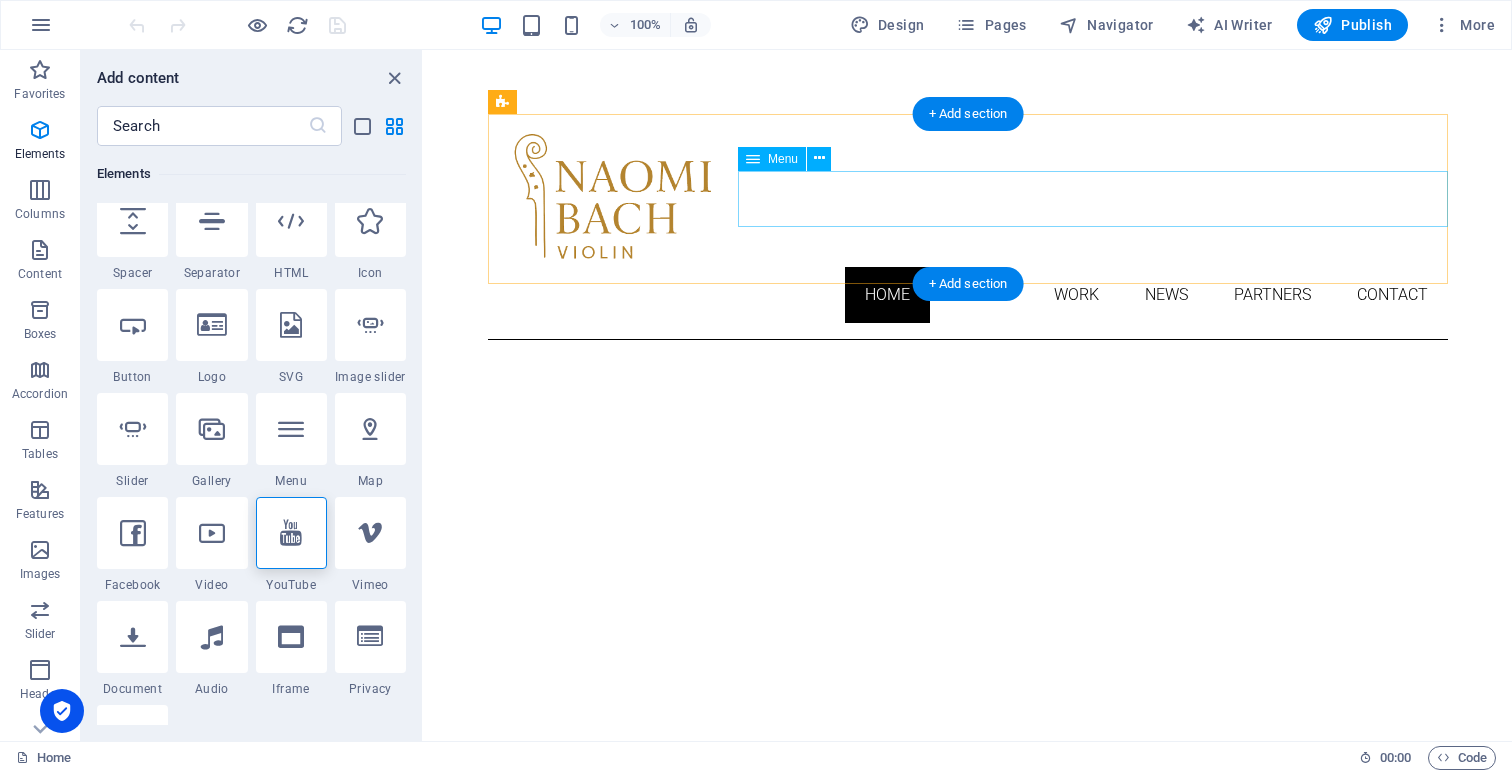 click on "Home About Work News Partners Contact" at bounding box center (968, 295) 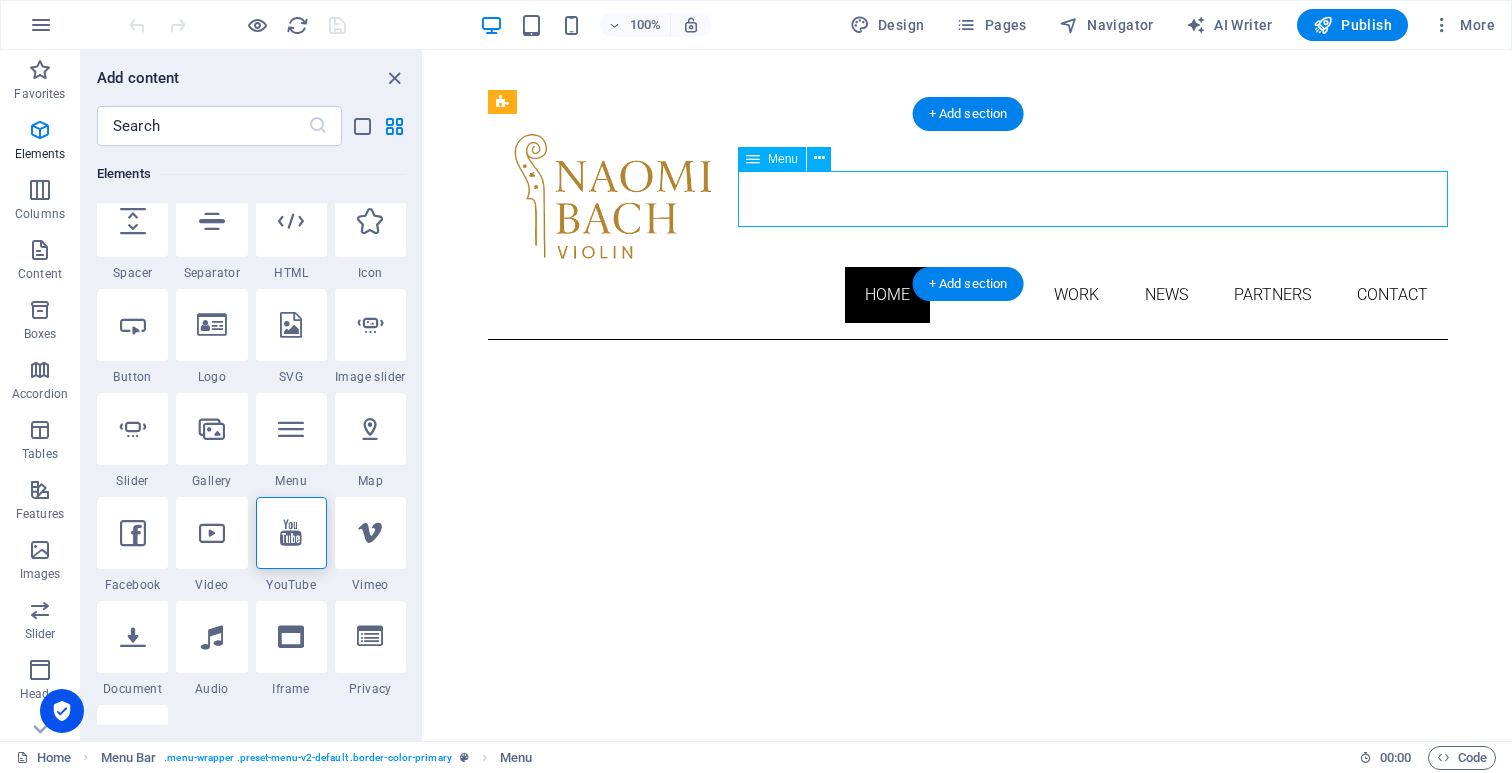 click on "Home About Work News Partners Contact" at bounding box center (968, 295) 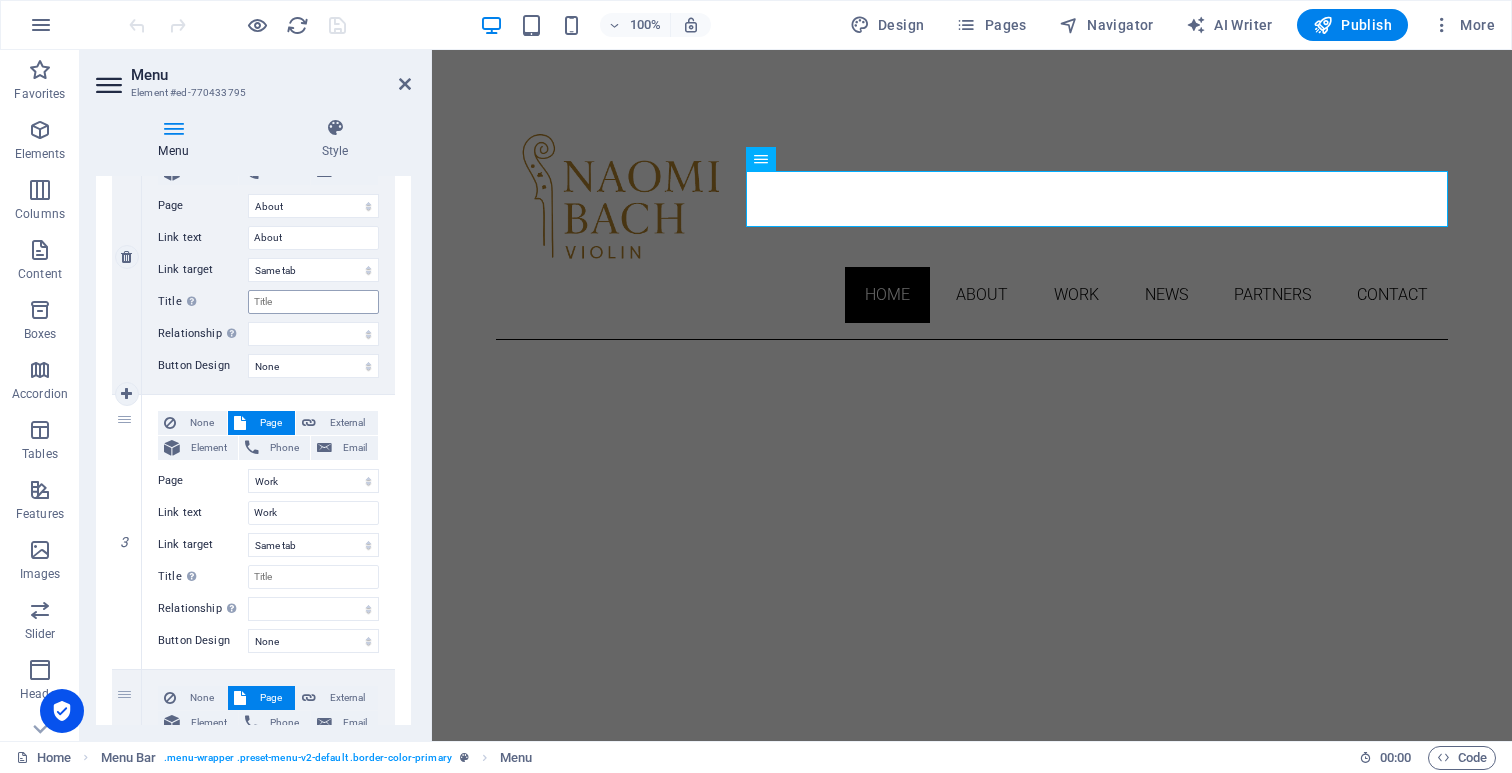 scroll, scrollTop: 537, scrollLeft: 0, axis: vertical 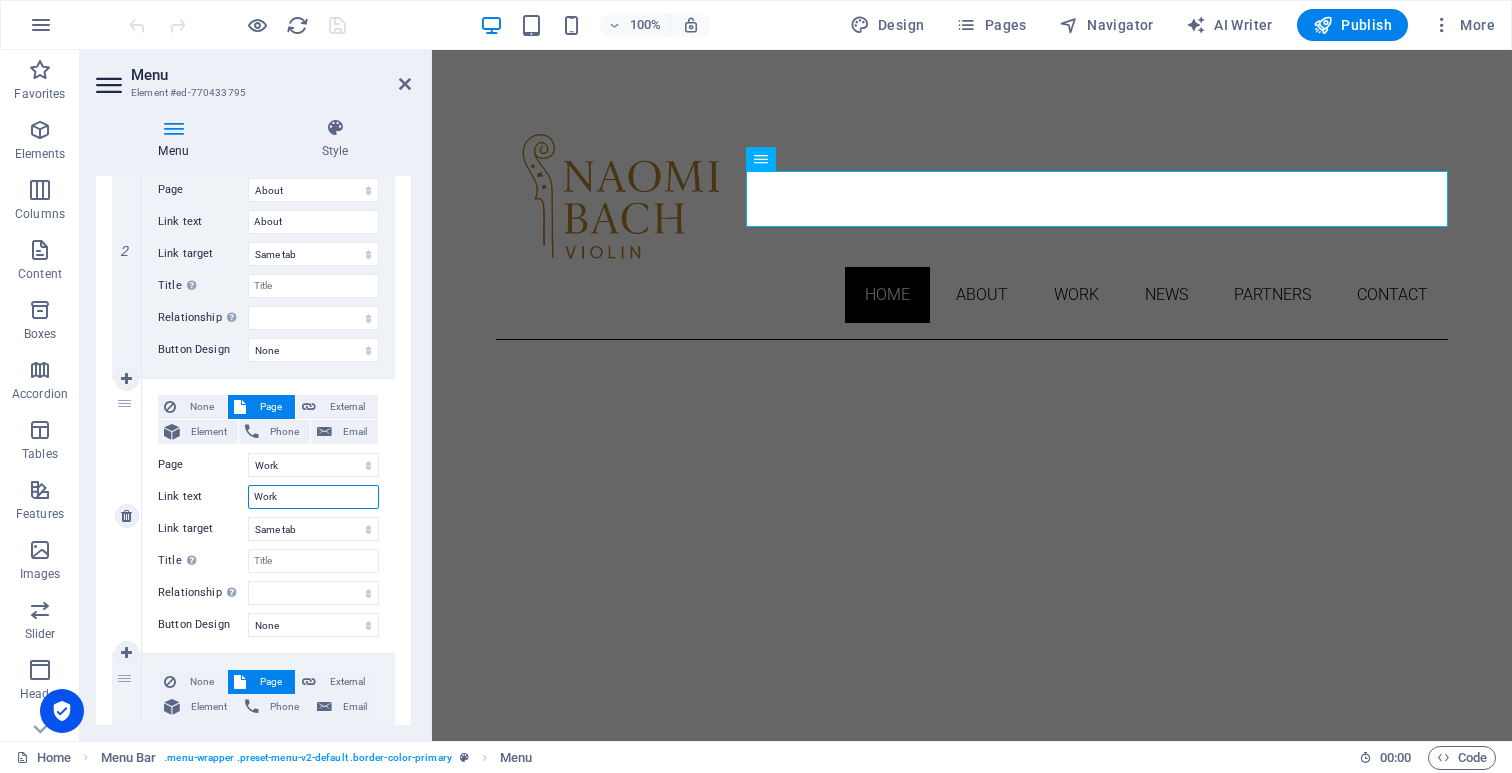 click on "Work" at bounding box center (313, 497) 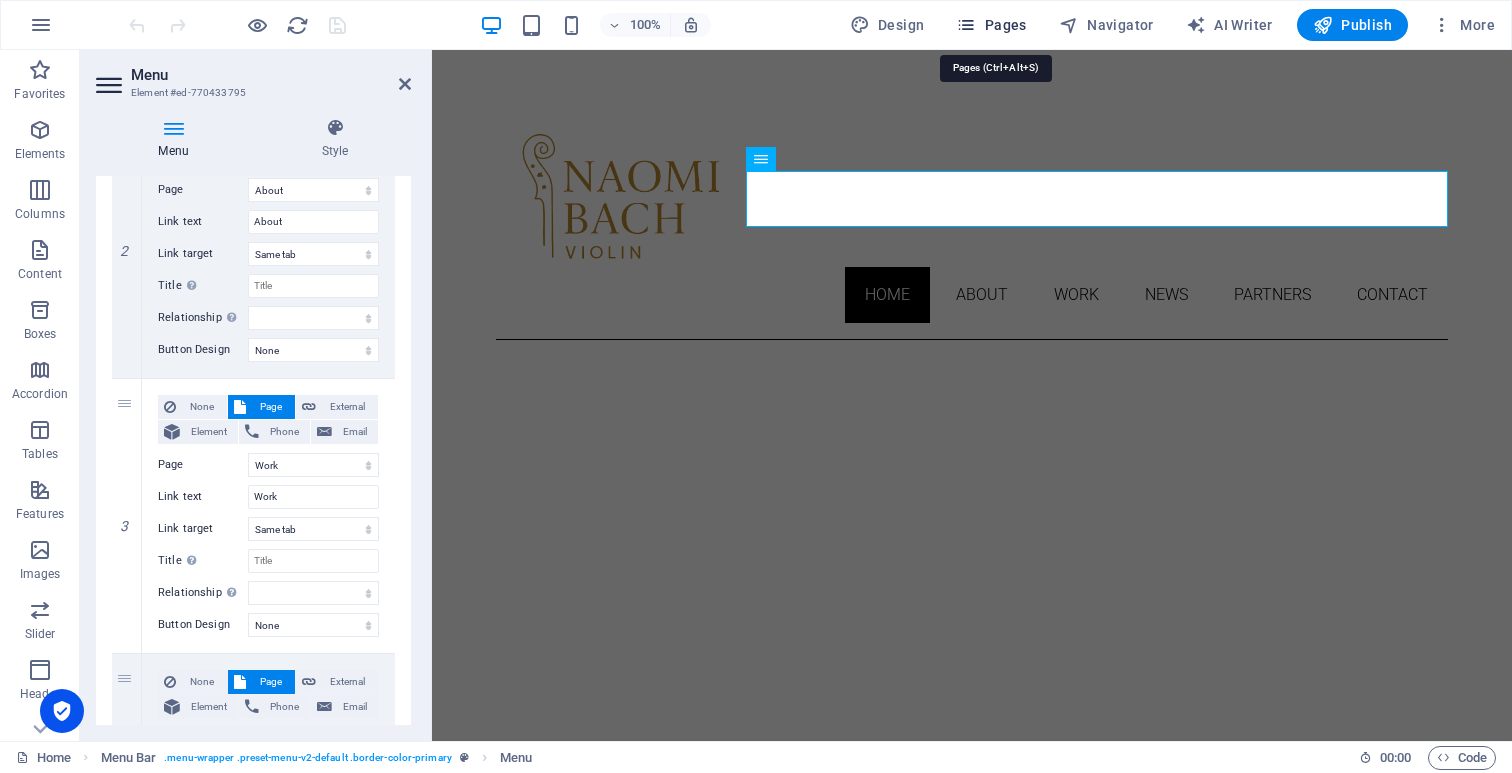 click on "Pages" at bounding box center (991, 25) 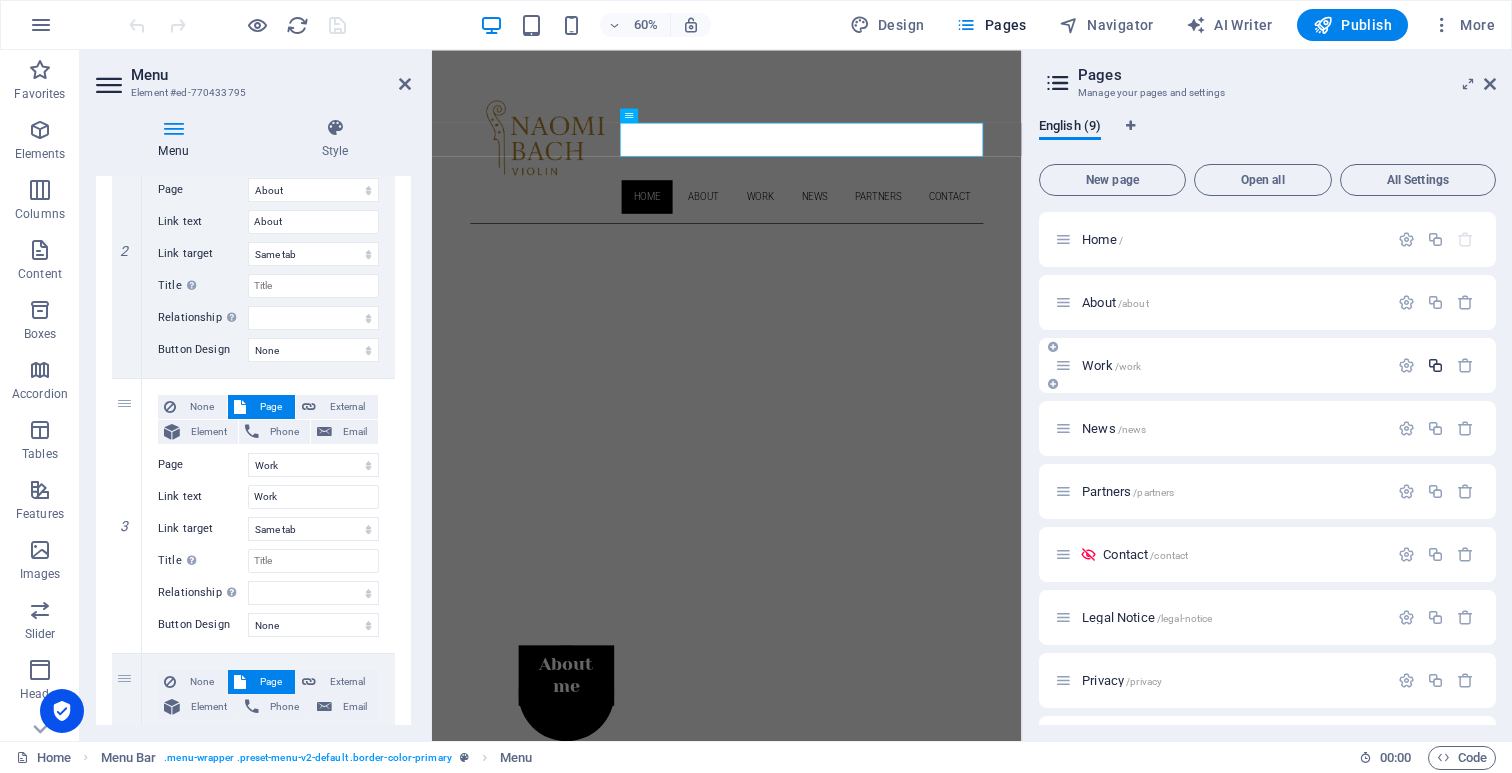 click at bounding box center (1435, 365) 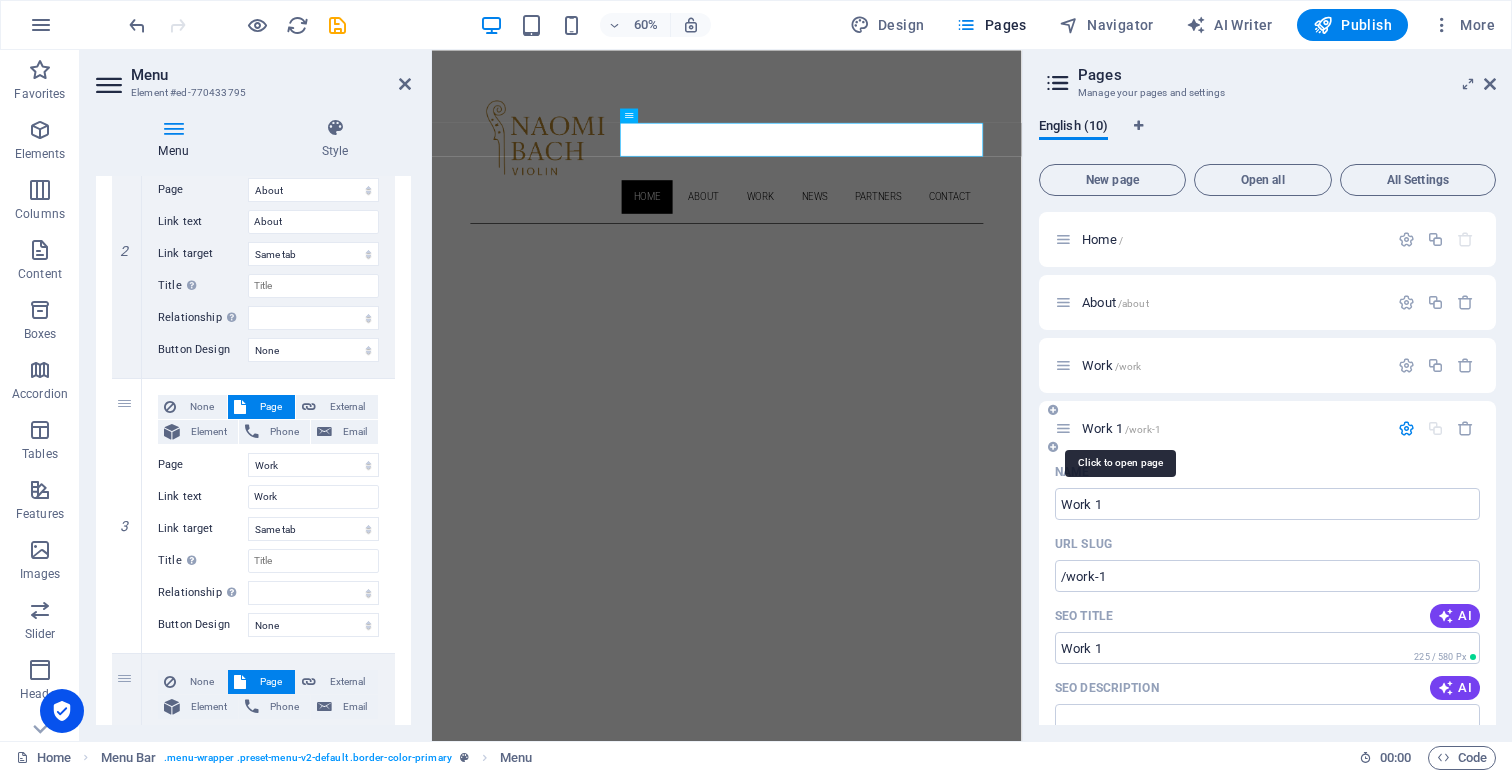 click on "Work 1 /work-1" at bounding box center (1121, 428) 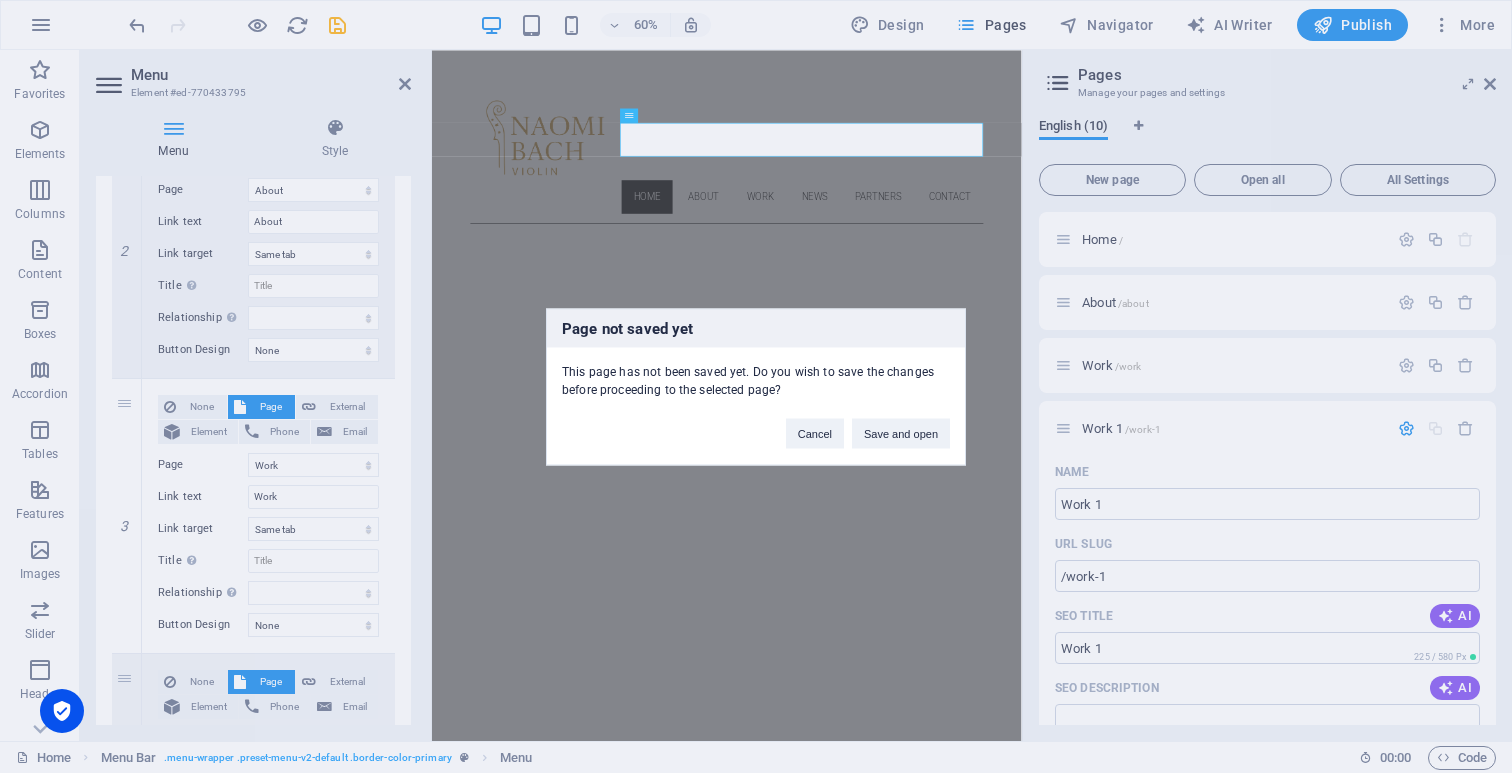 click on "Page not saved yet This page has not been saved yet. Do you wish to save the changes before proceeding to the selected page? Cancel Save and open" at bounding box center (756, 386) 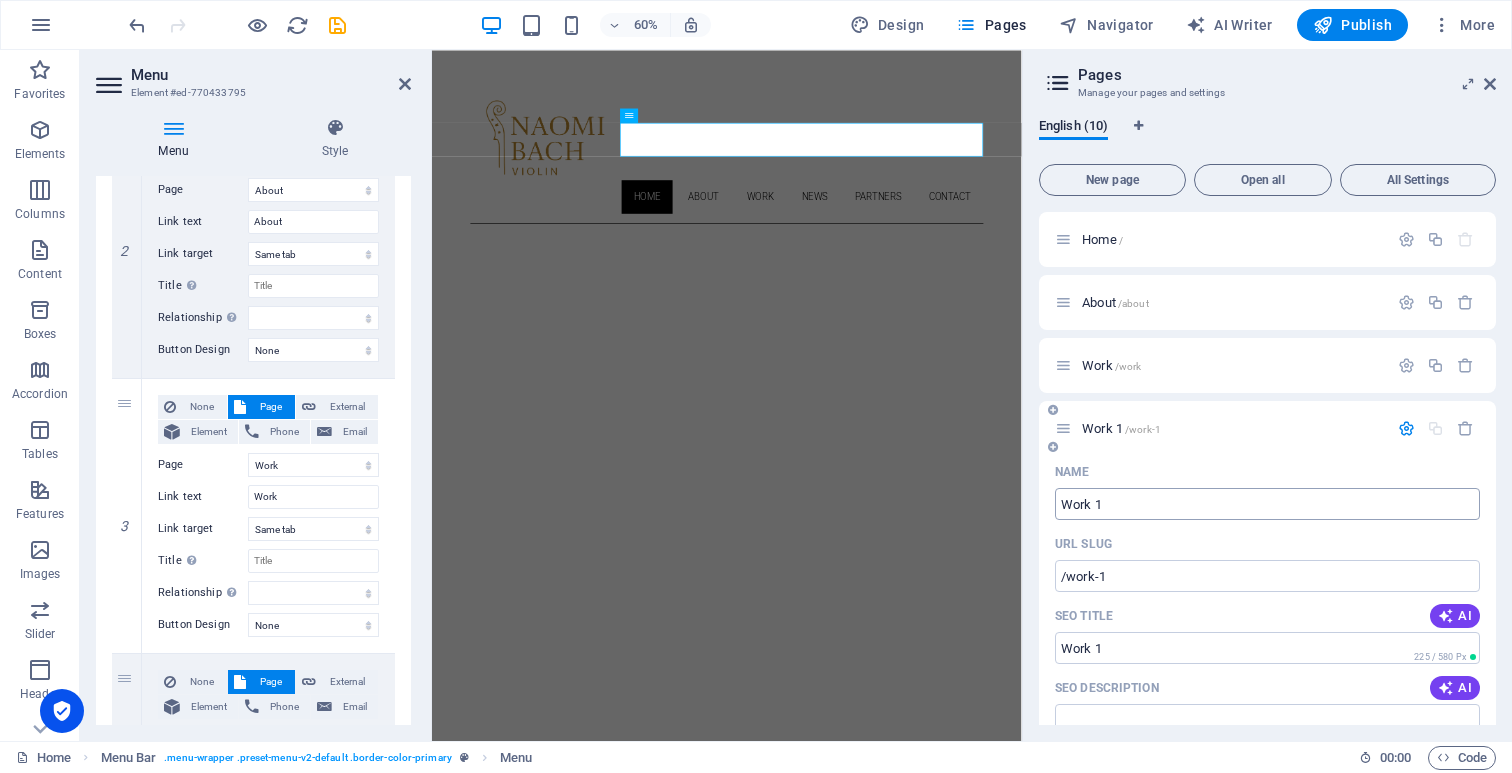 click on "Work 1" at bounding box center [1267, 504] 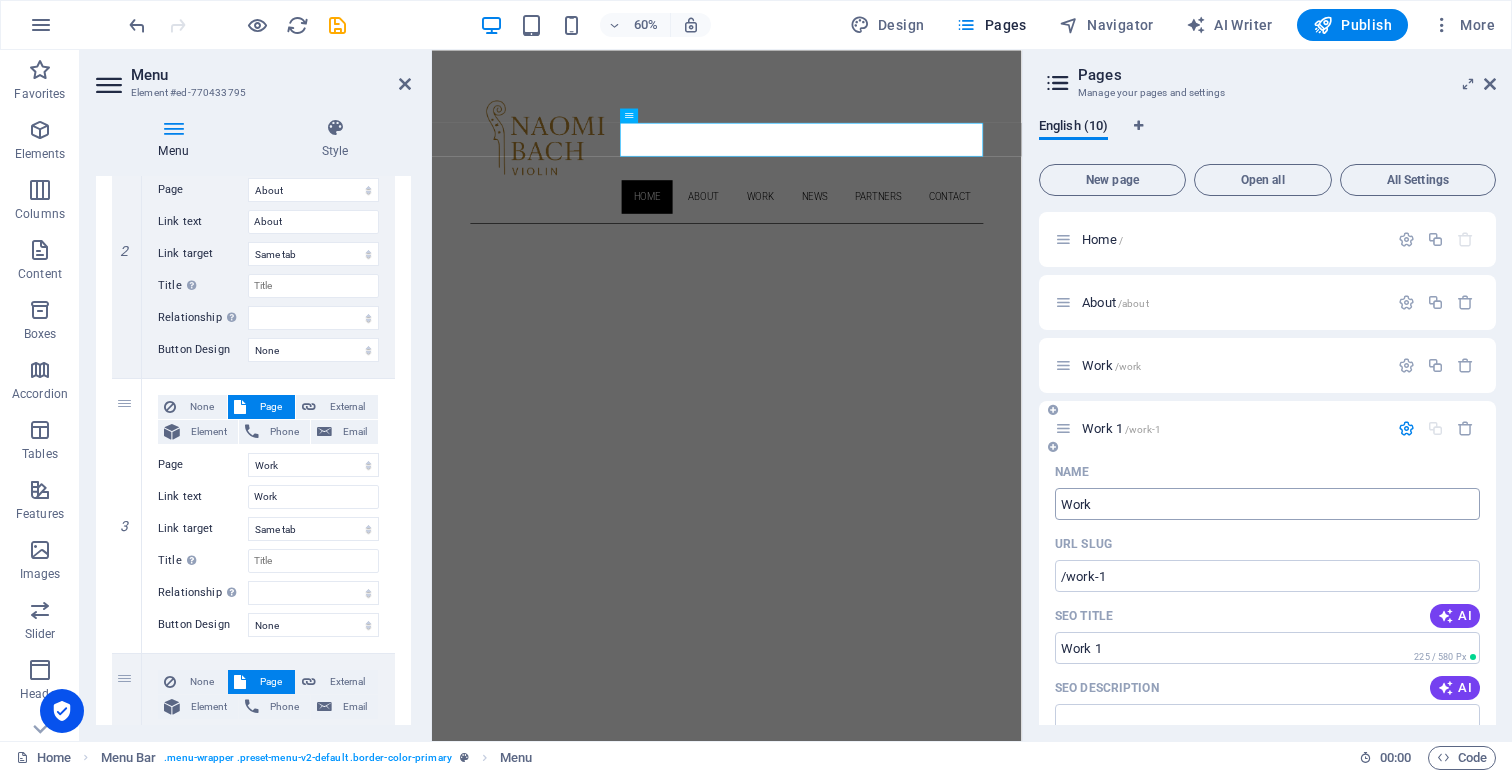type on "Work" 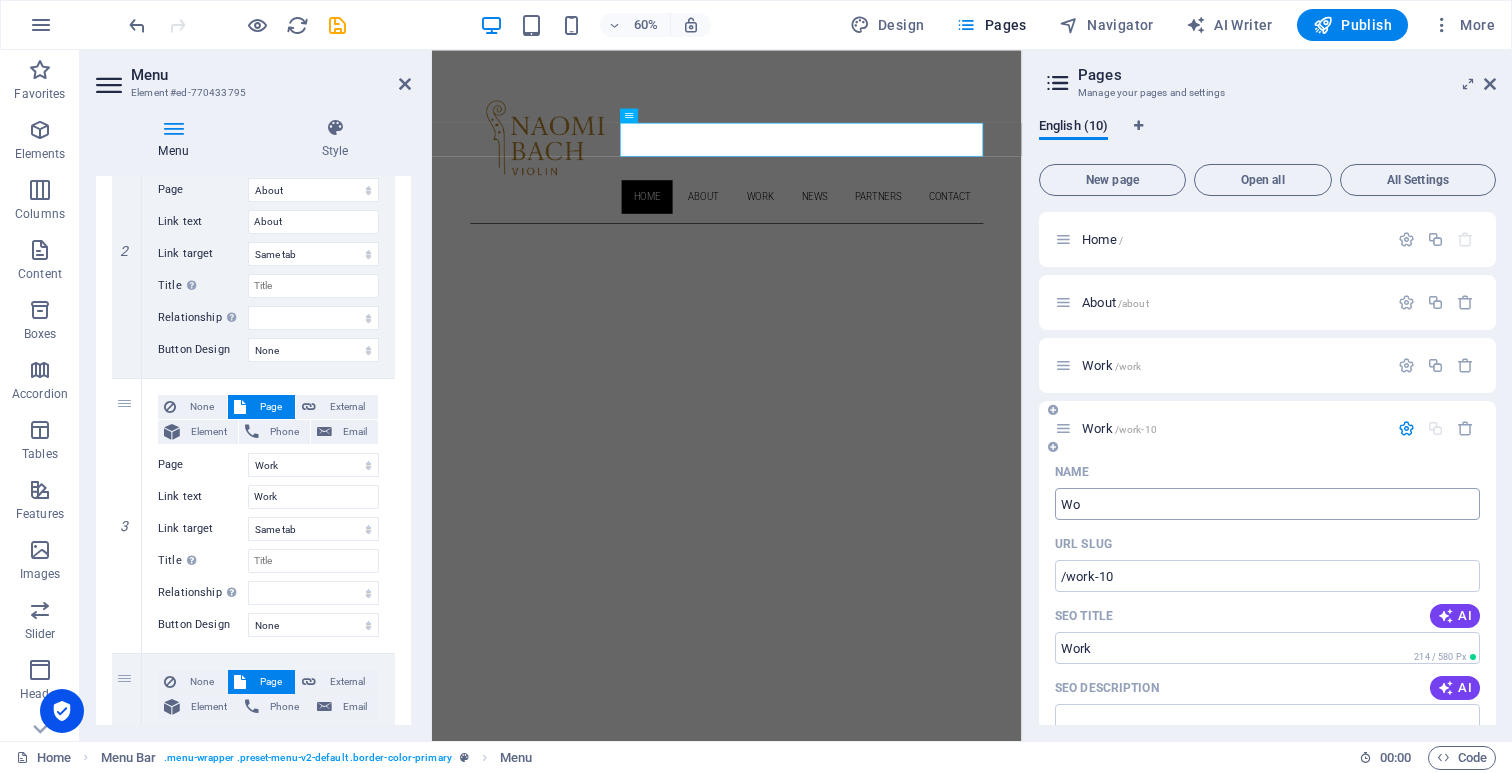 type on "W" 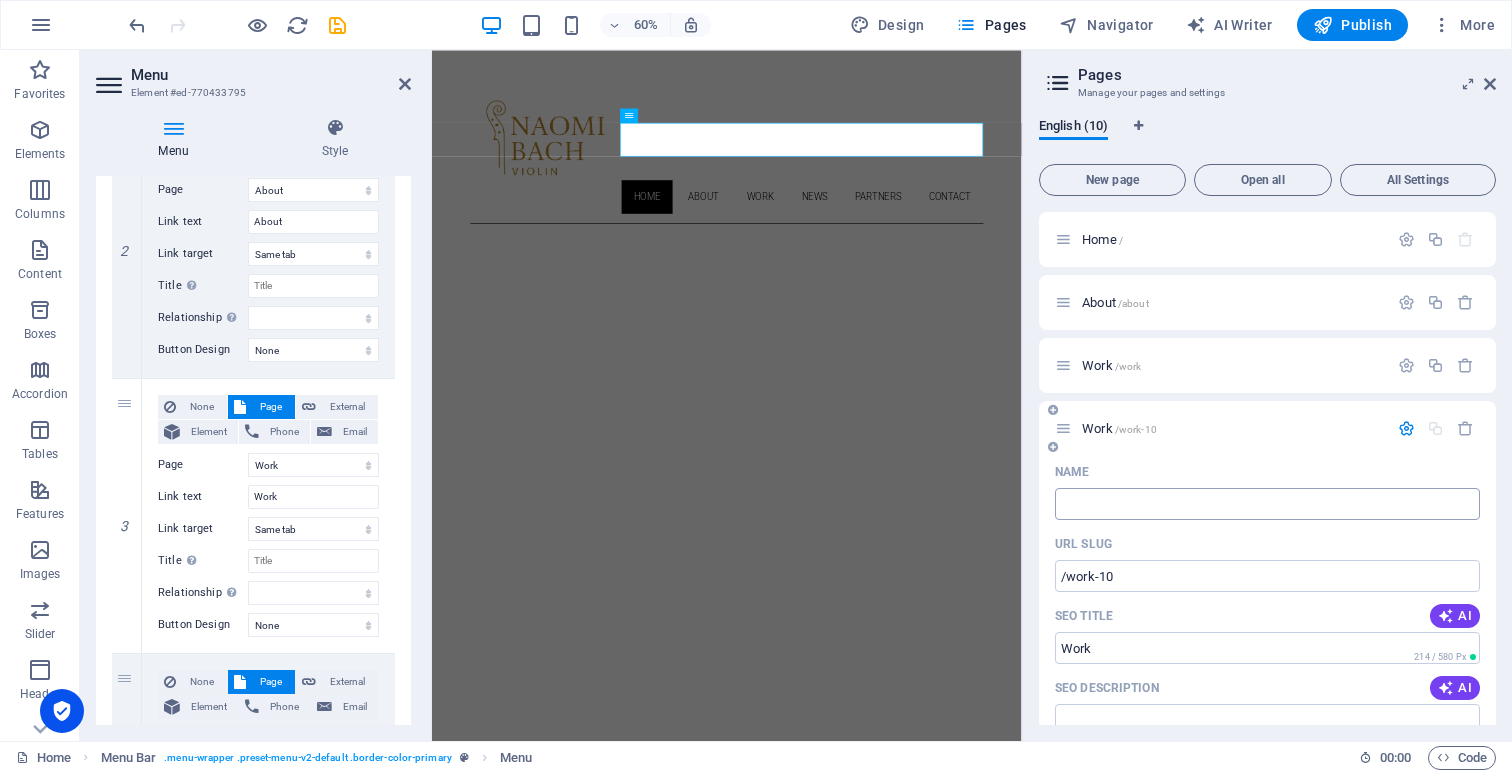 type 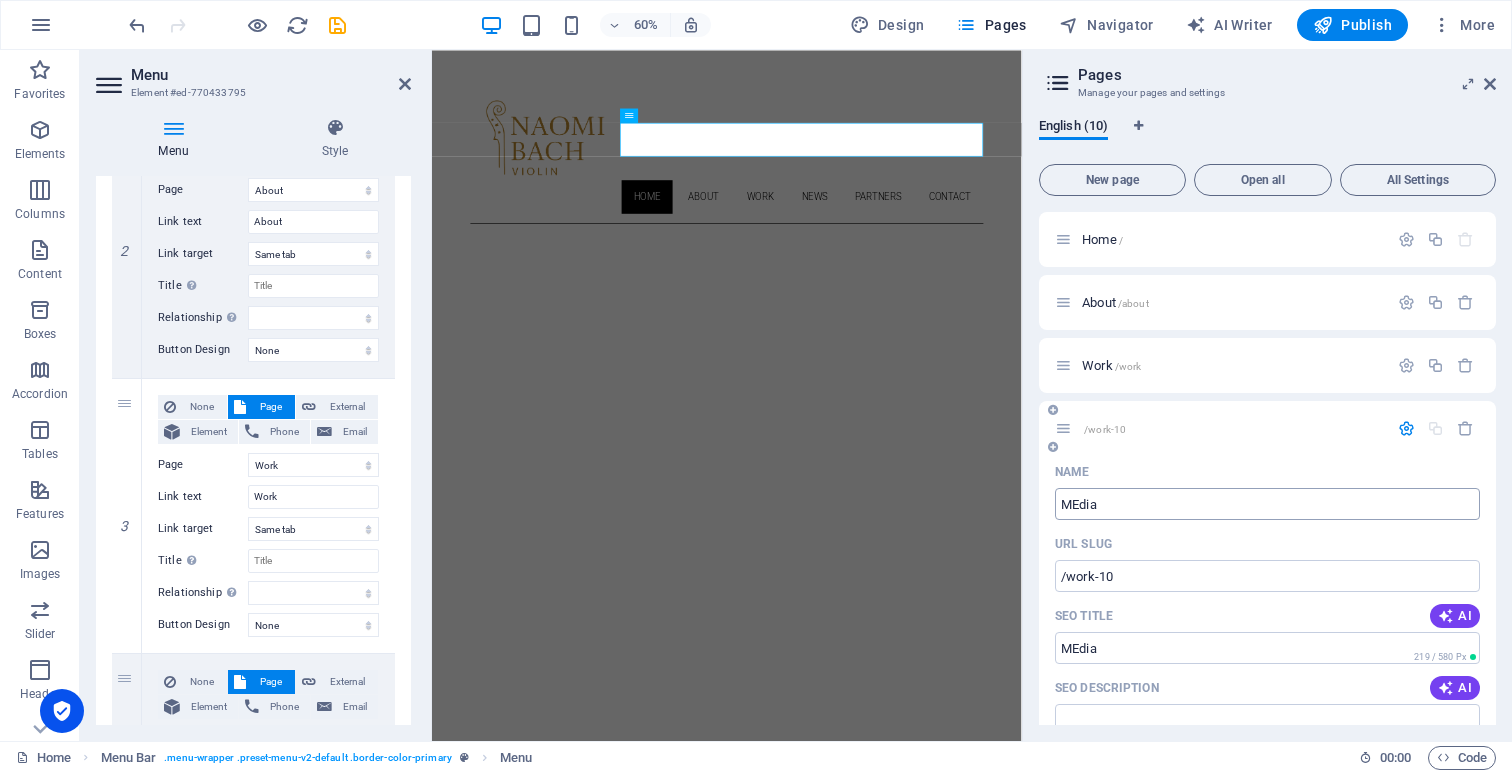 type on "MEdia" 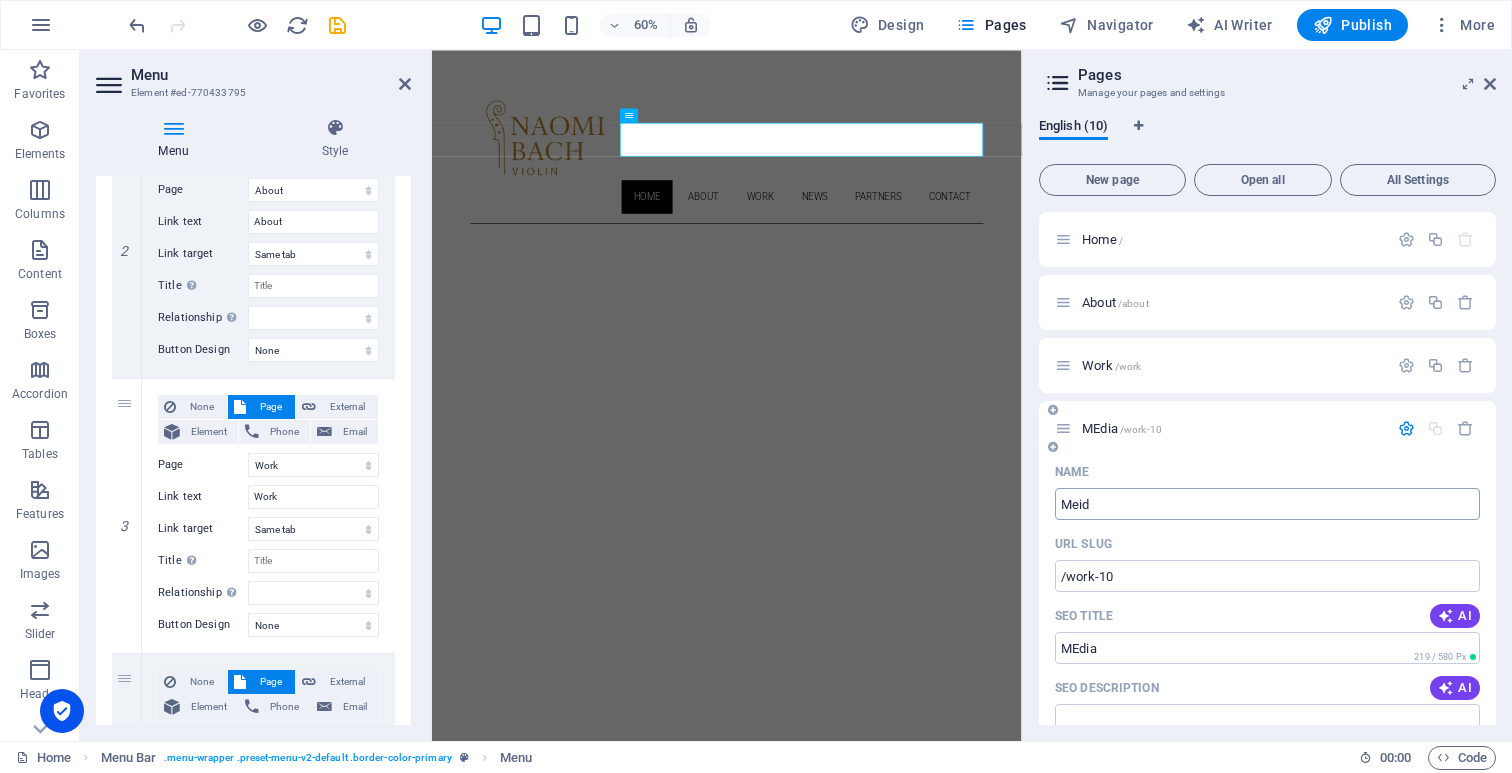 type on "Meid" 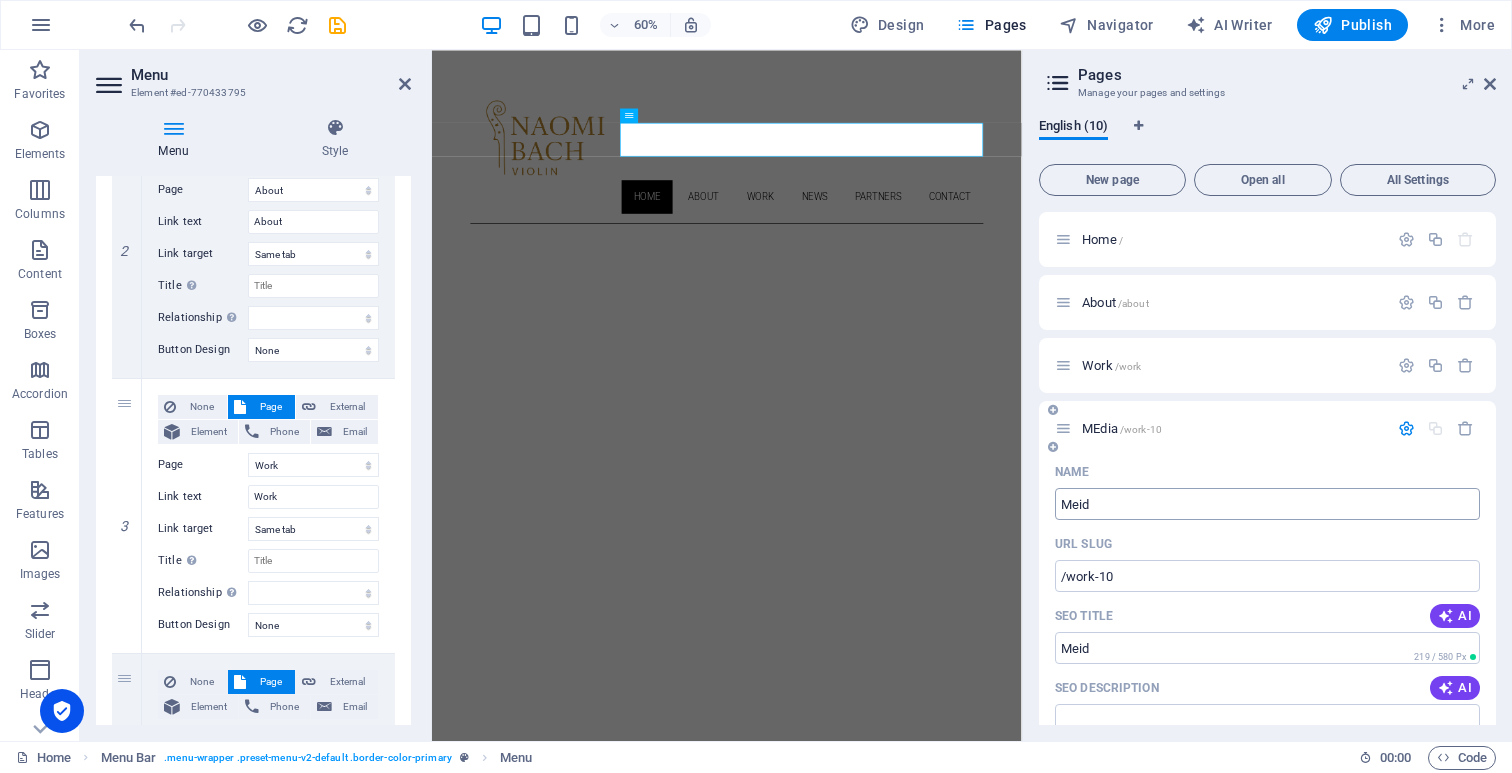 type on "Mei" 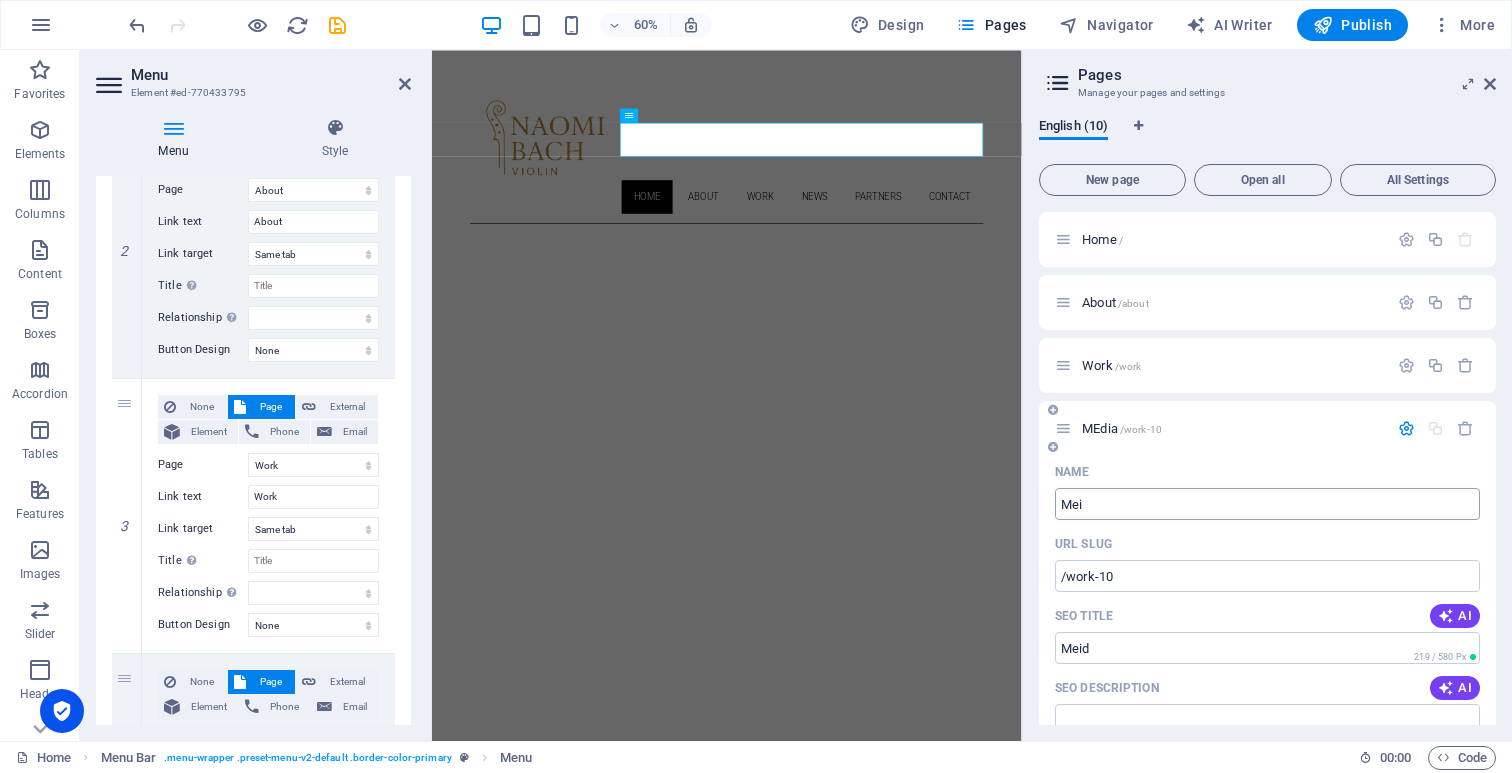 select on "1" 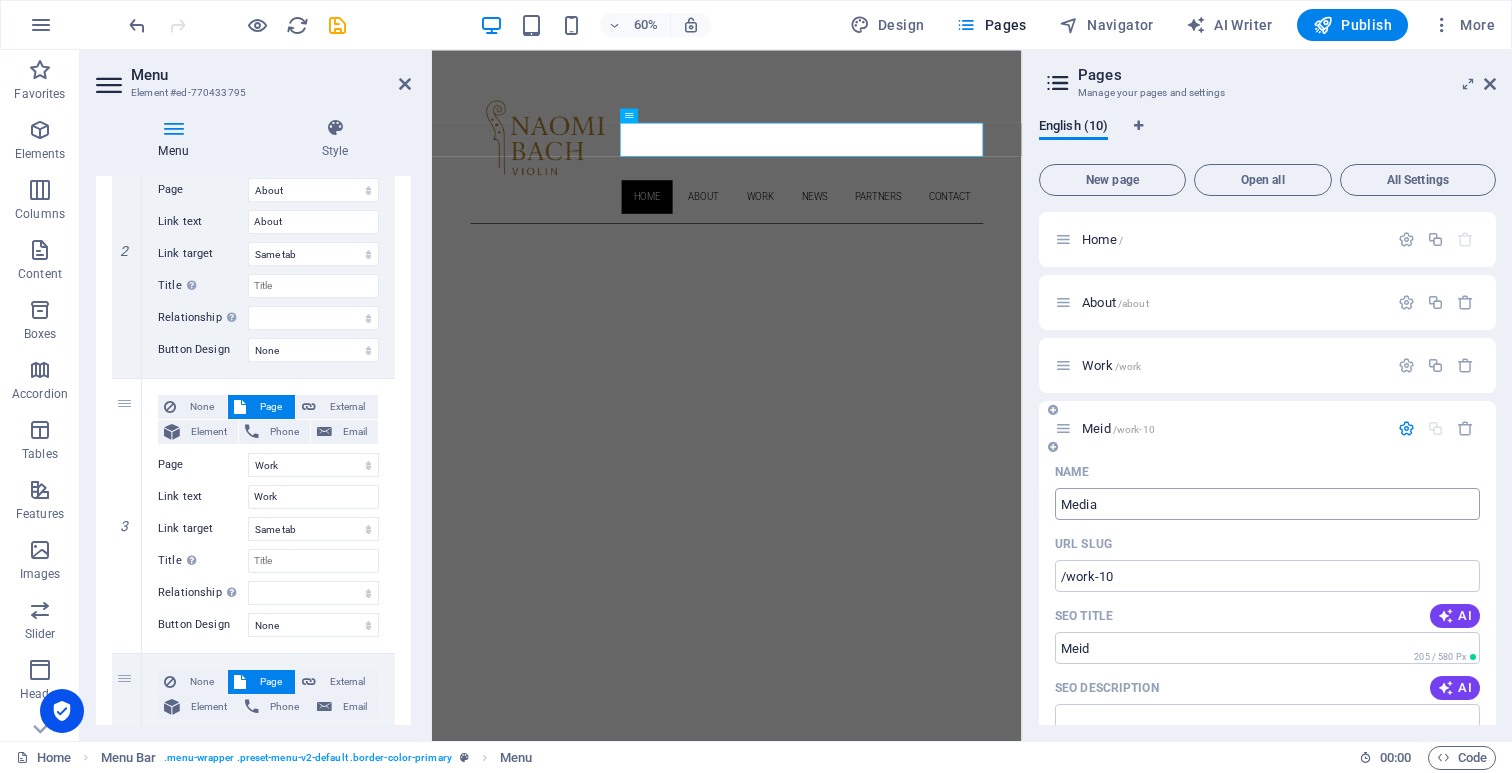 type on "Media" 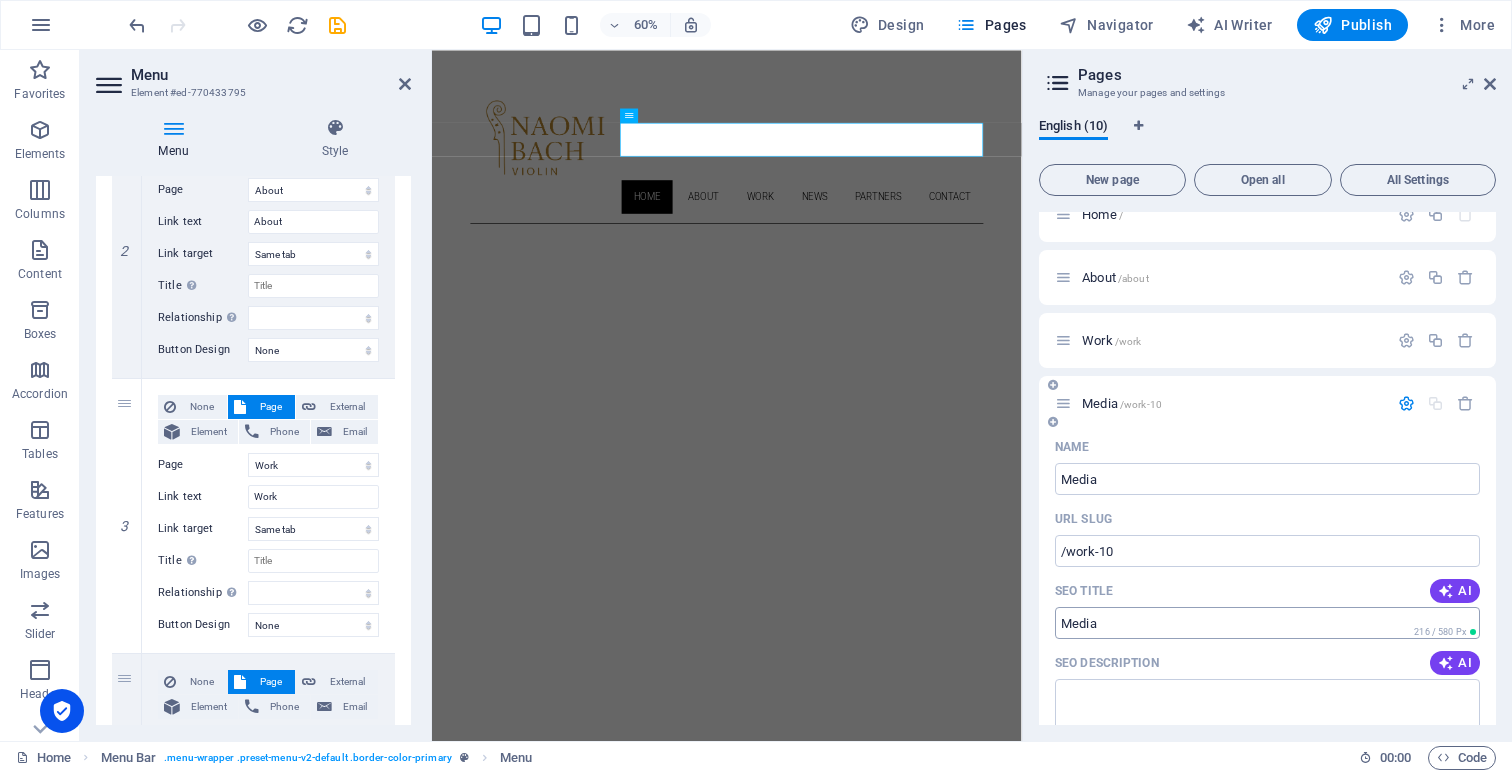 scroll, scrollTop: 3, scrollLeft: 0, axis: vertical 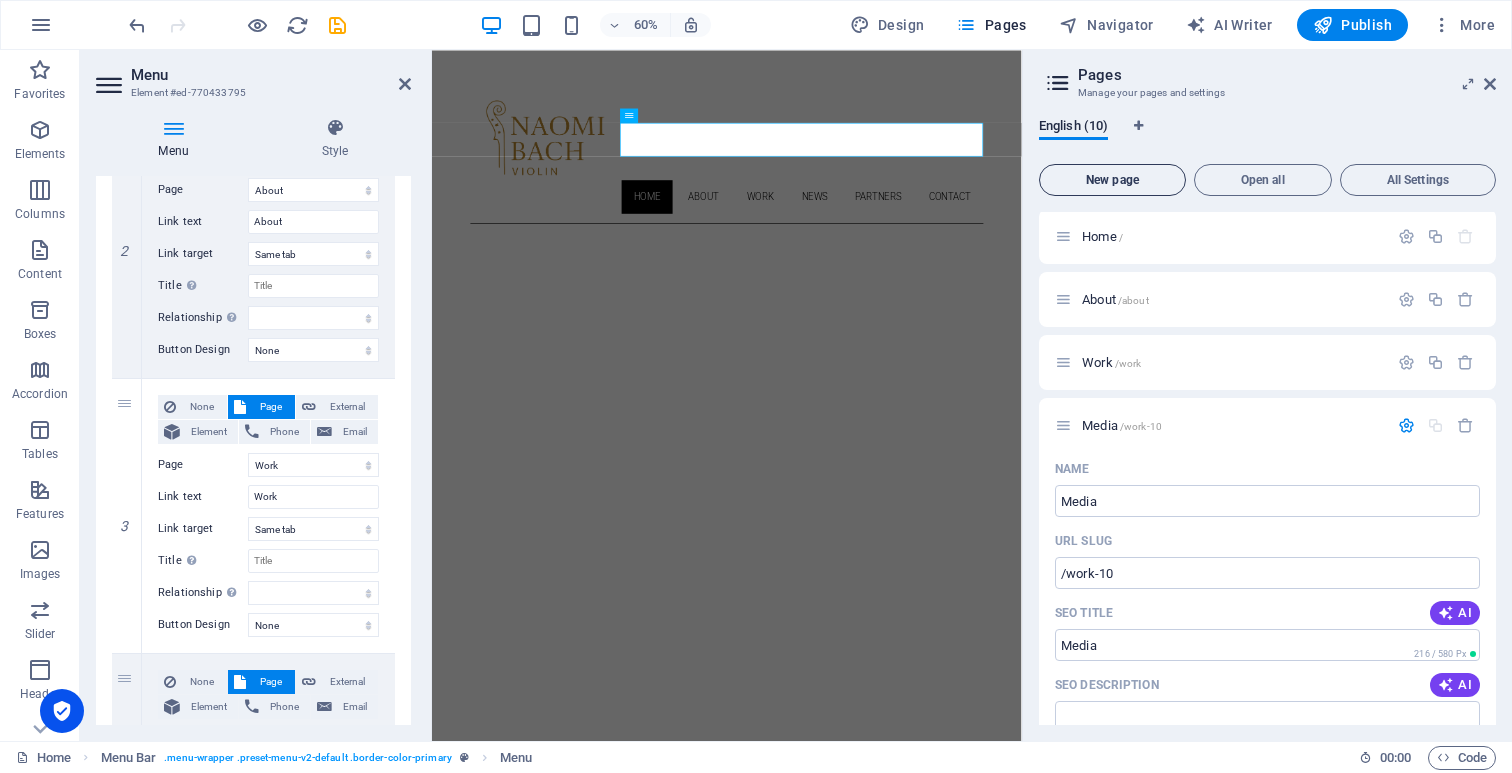 click on "New page" at bounding box center (1112, 180) 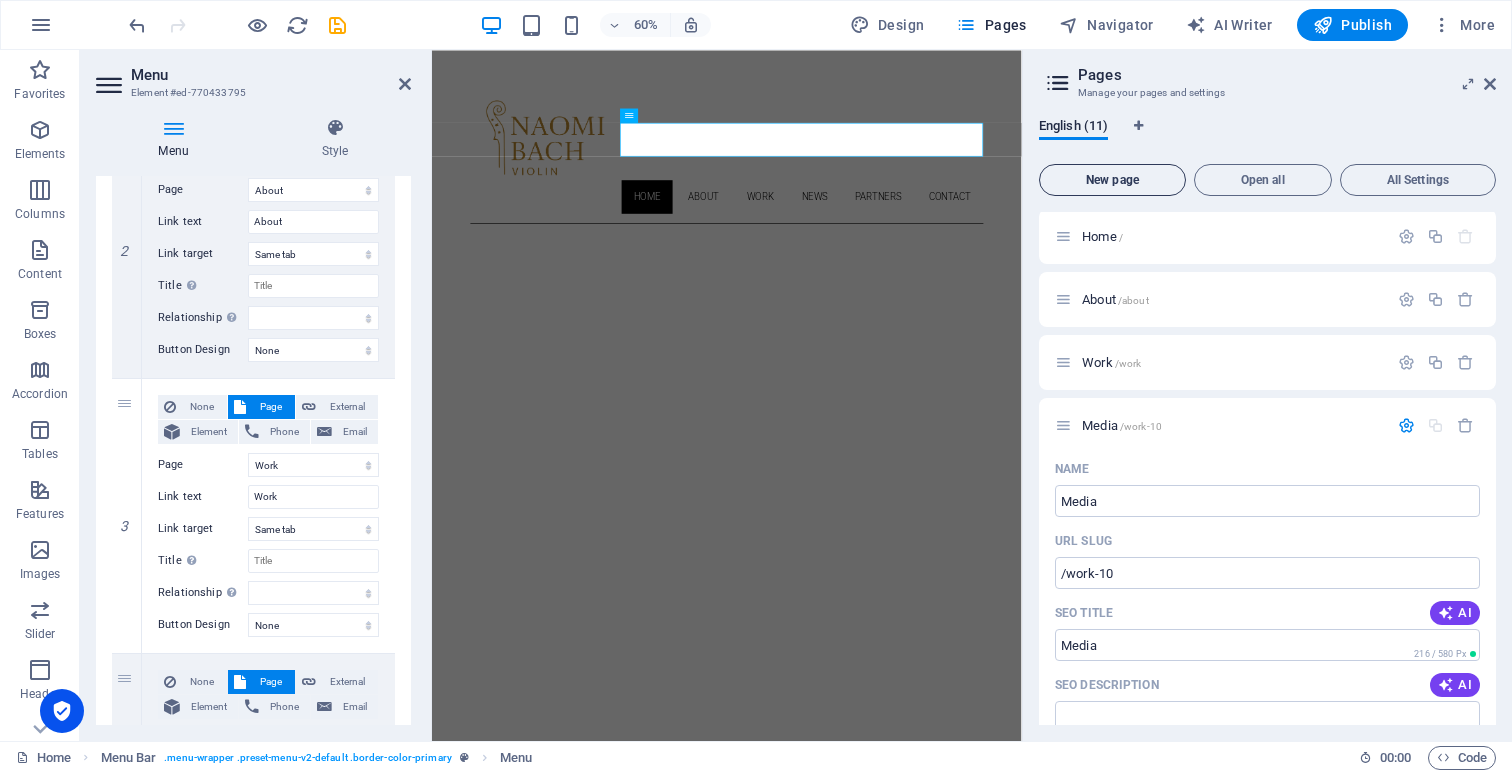 click on "New page" at bounding box center (1112, 180) 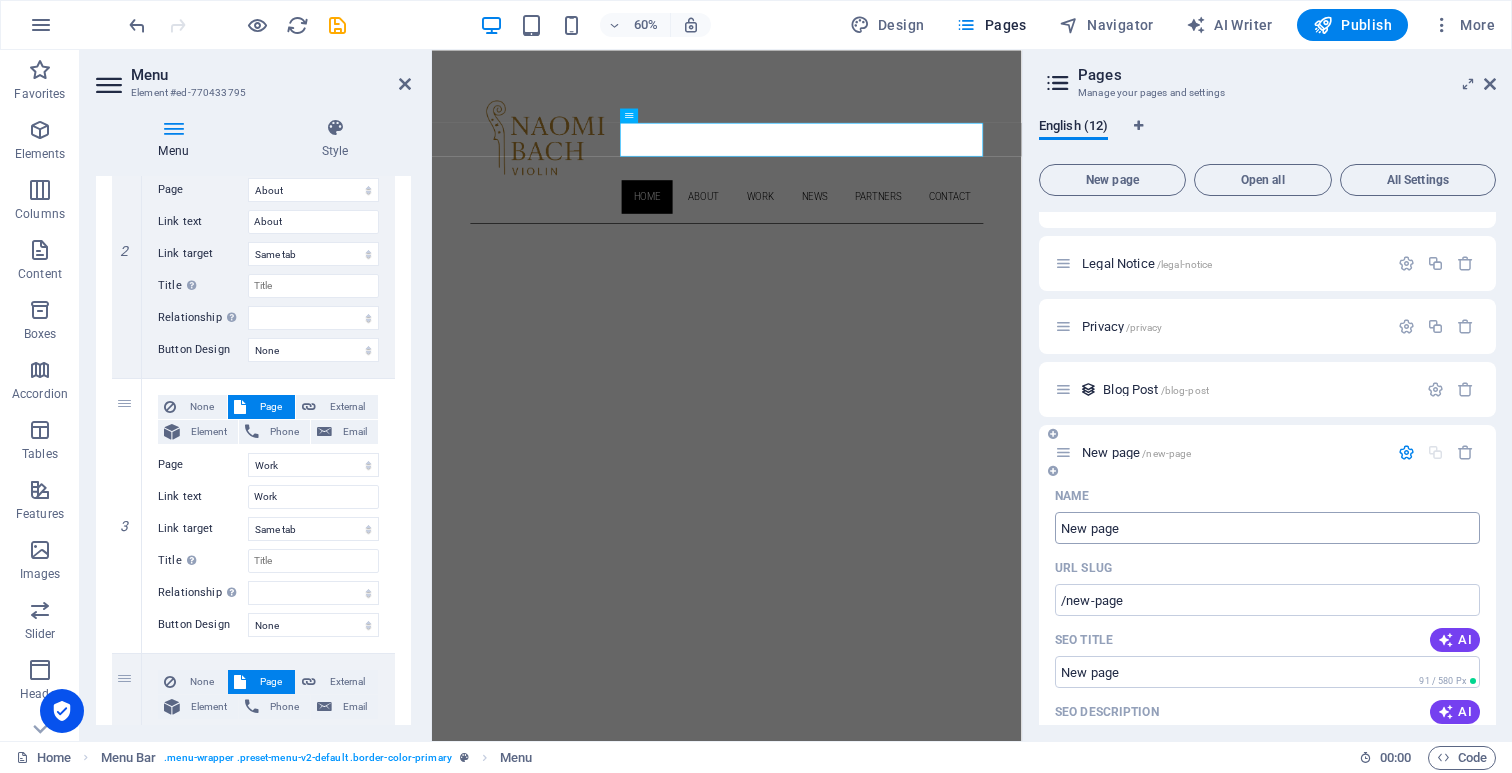 scroll, scrollTop: 1177, scrollLeft: 0, axis: vertical 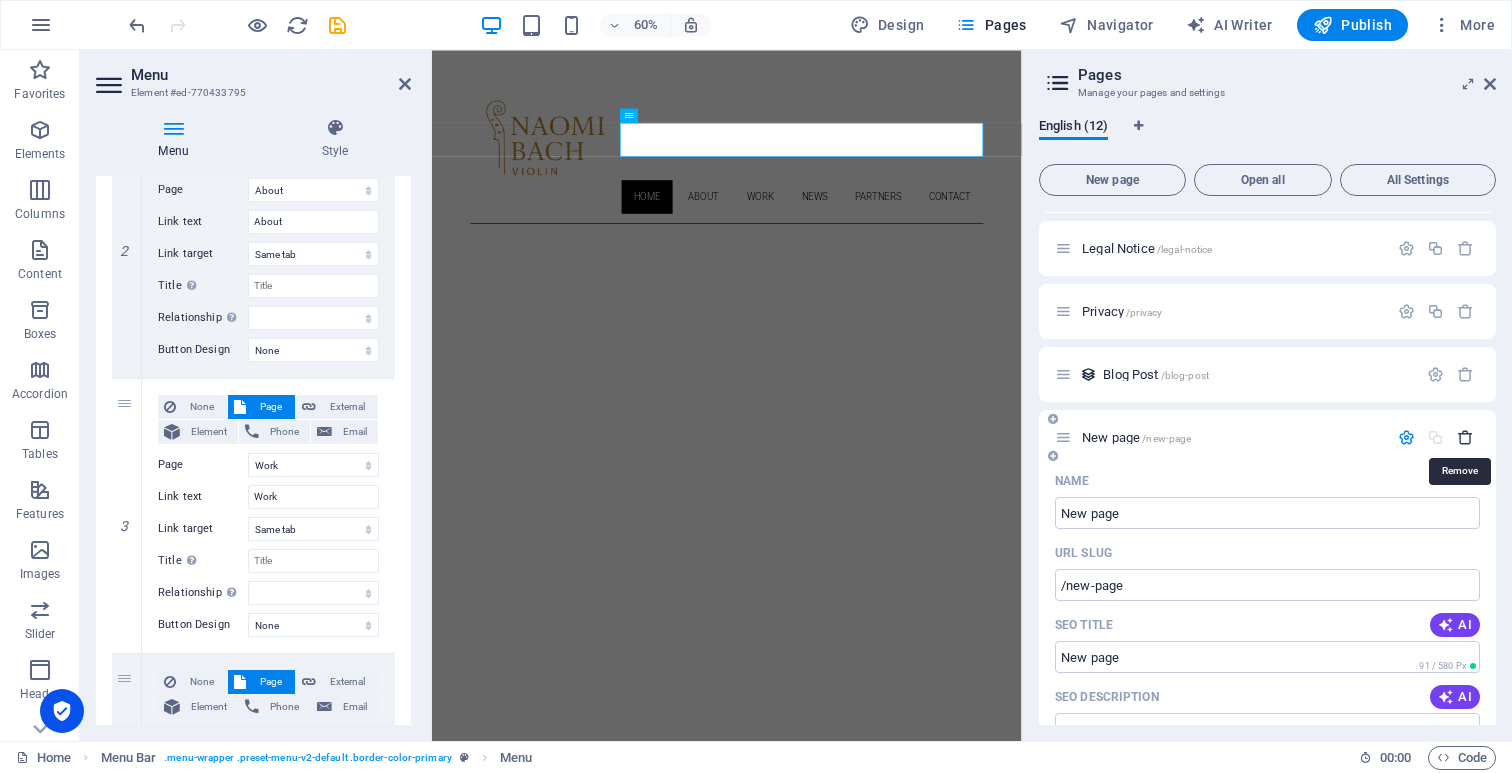 click at bounding box center [1465, 437] 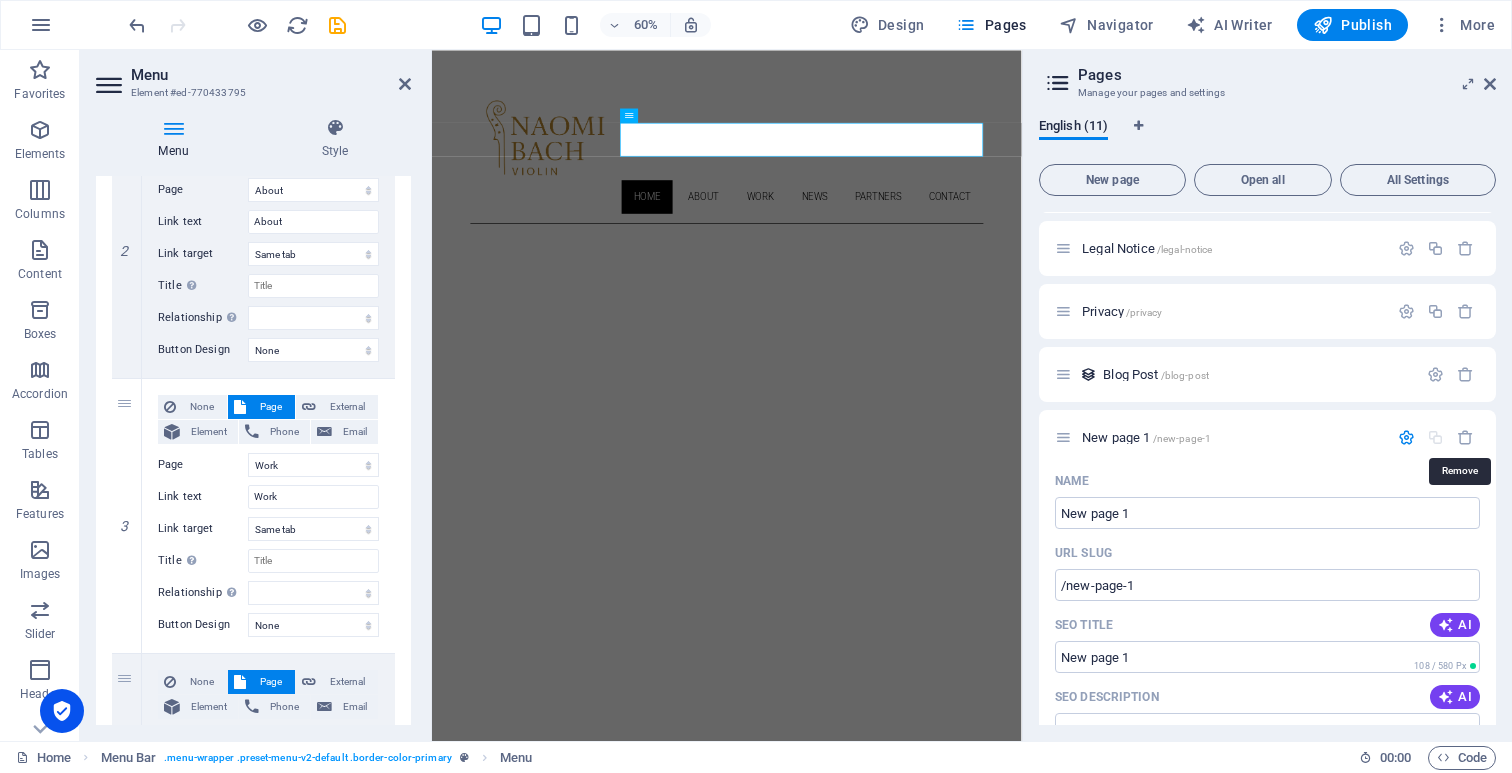 click at bounding box center (1465, 437) 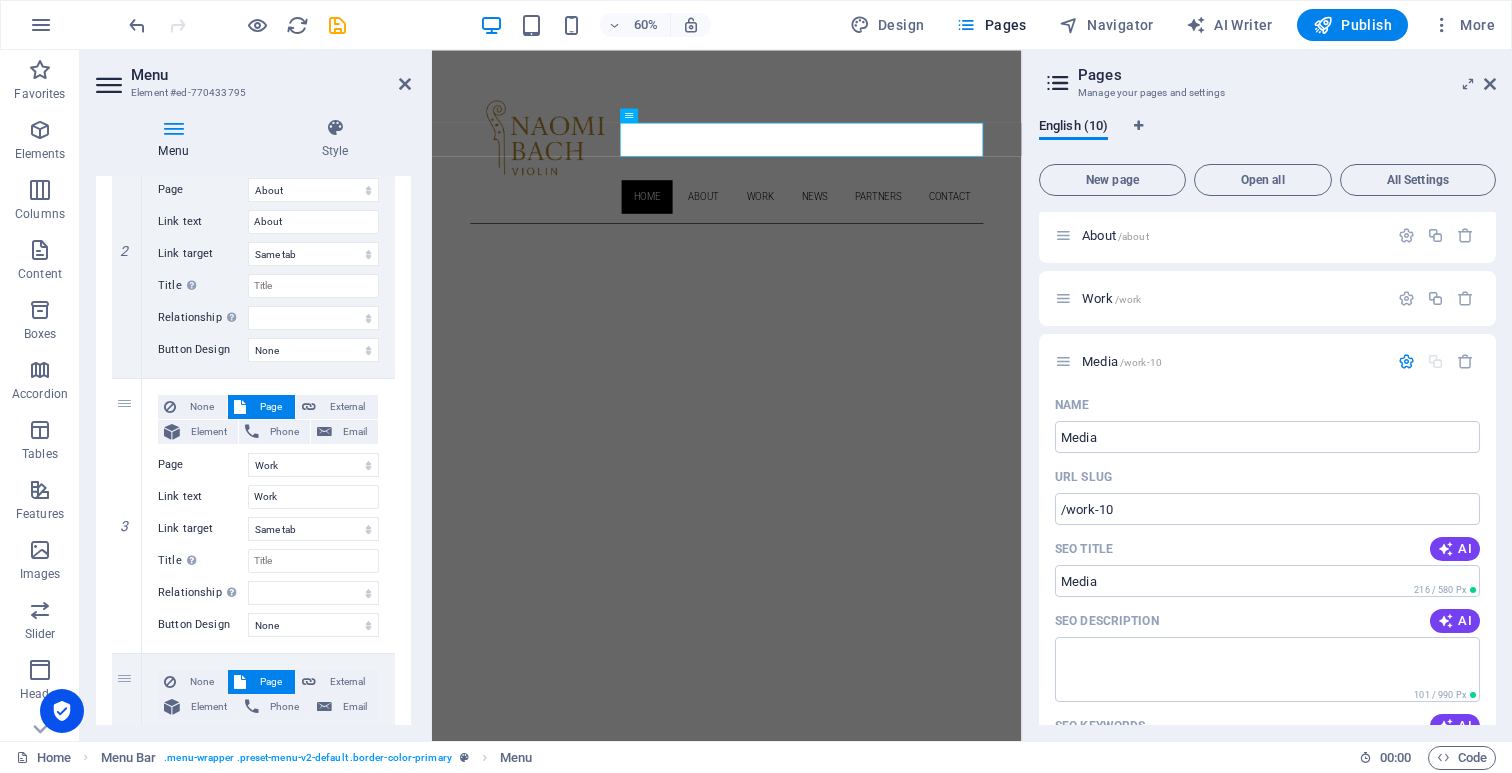 scroll, scrollTop: 66, scrollLeft: 0, axis: vertical 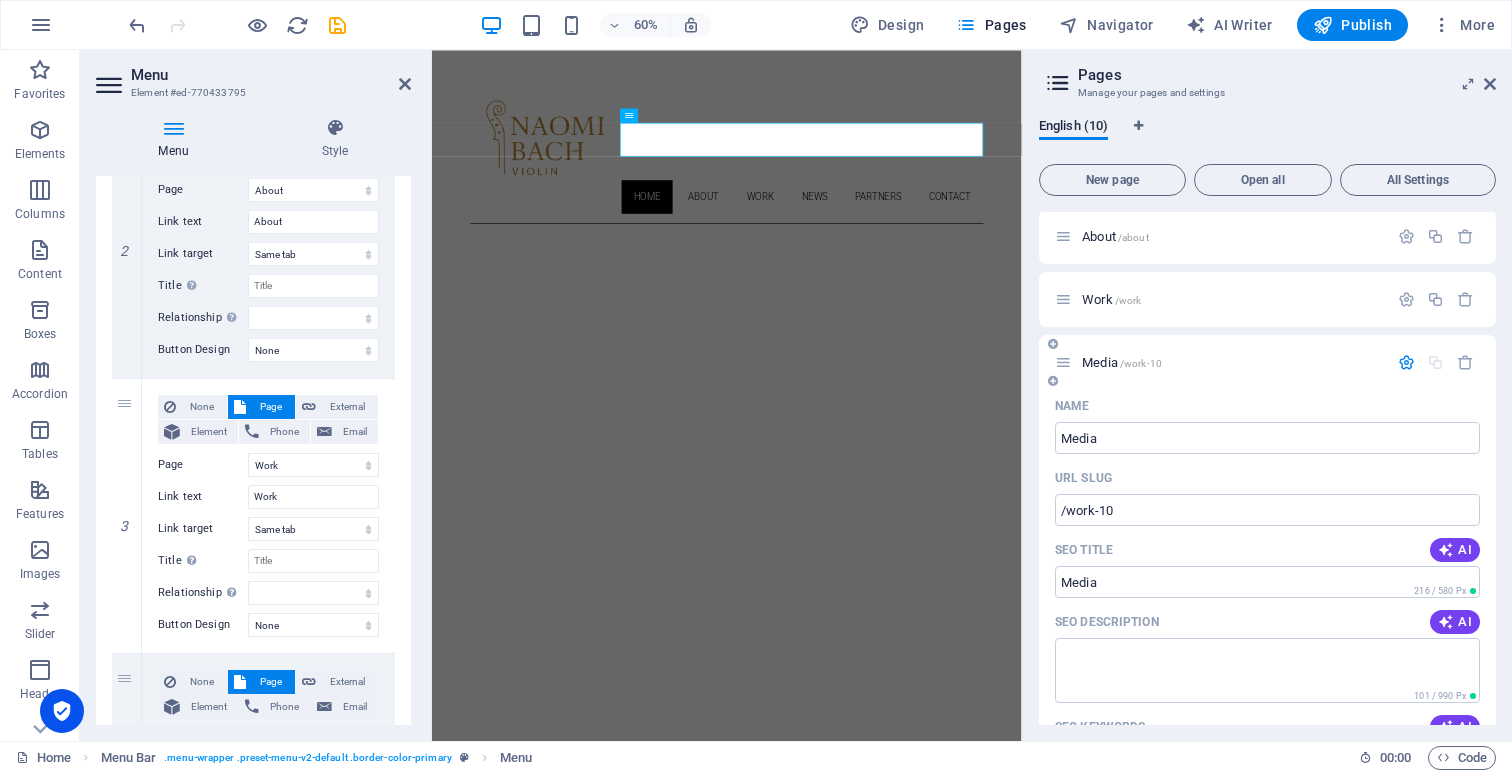 click at bounding box center [1063, 362] 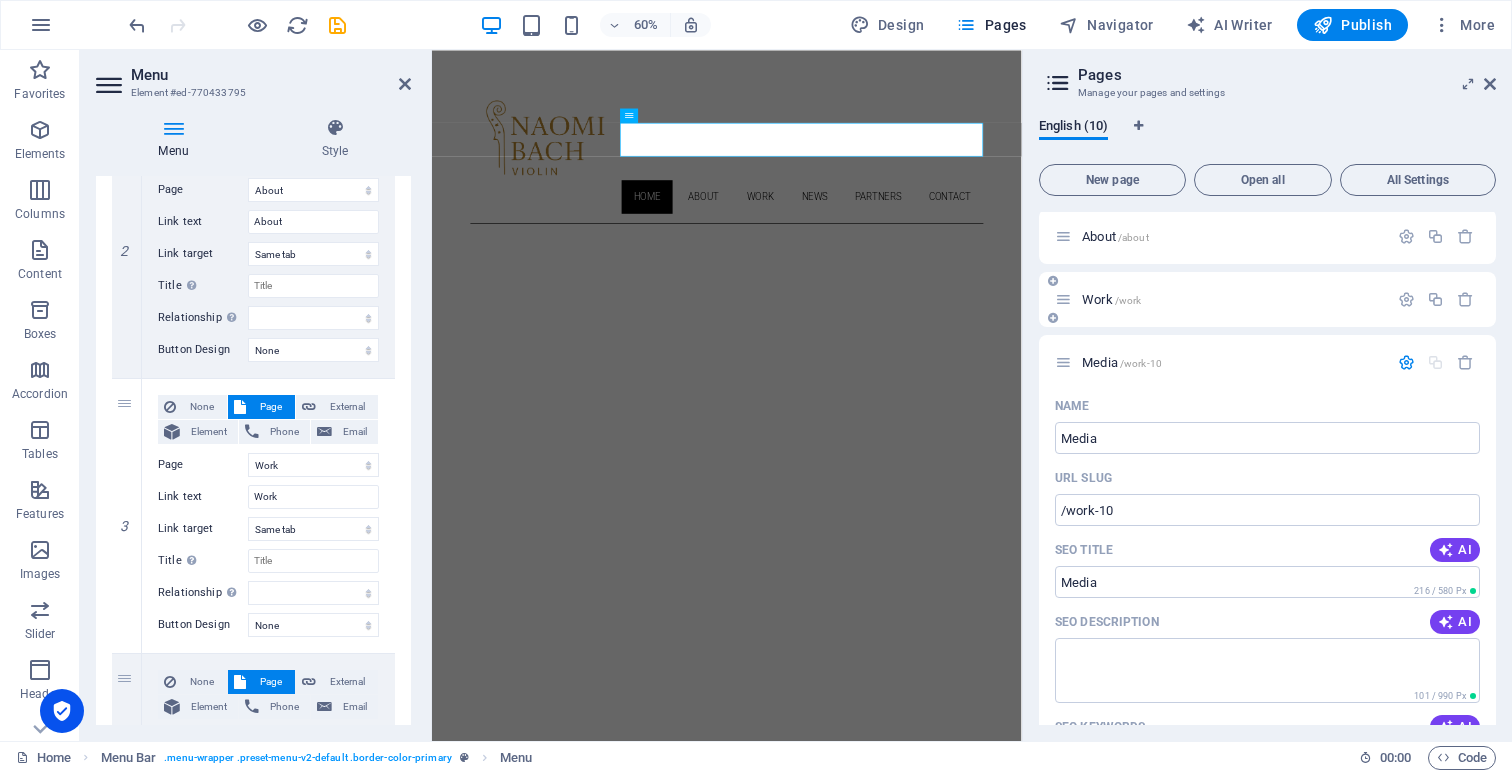 click on "Work /work" at bounding box center (1221, 299) 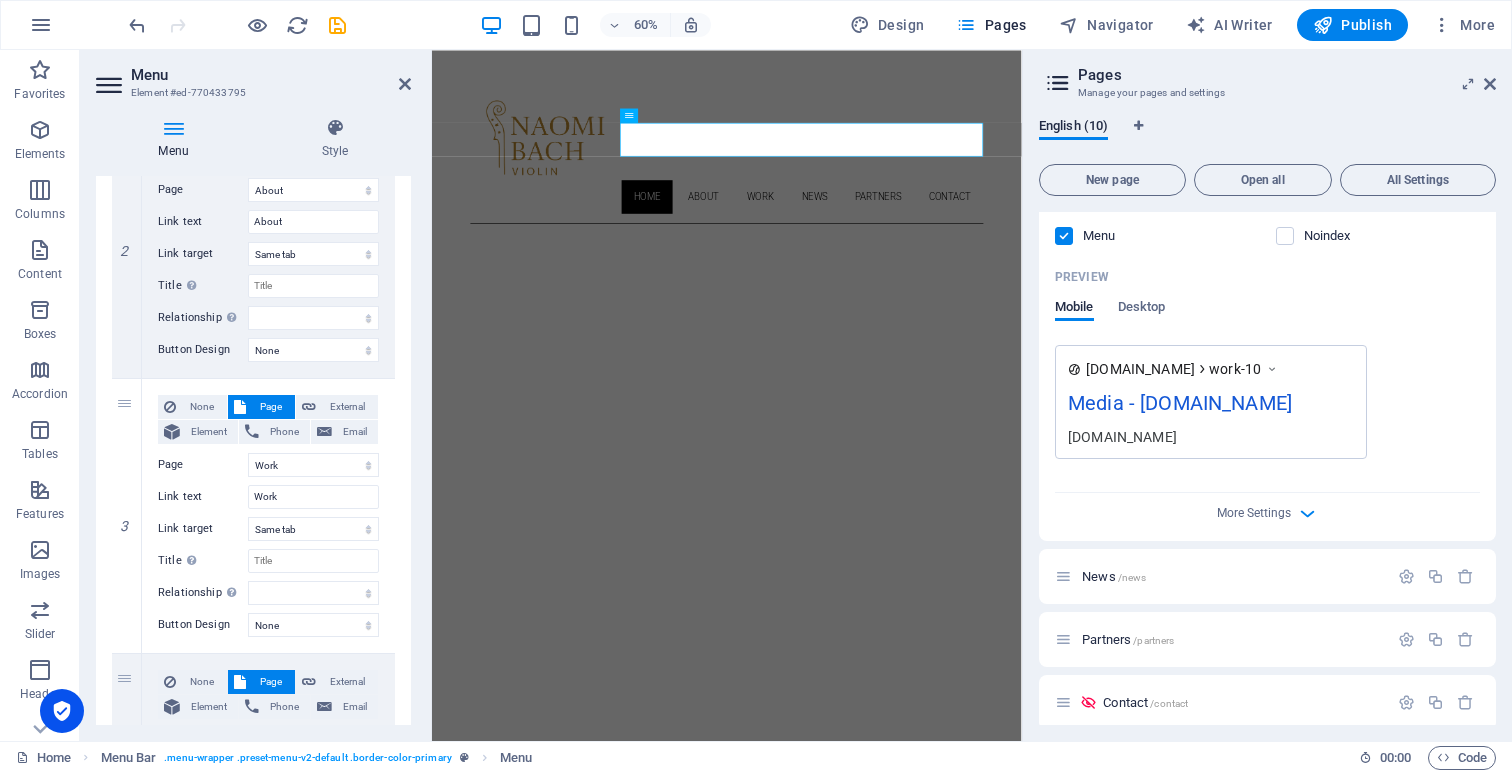 scroll, scrollTop: 680, scrollLeft: 0, axis: vertical 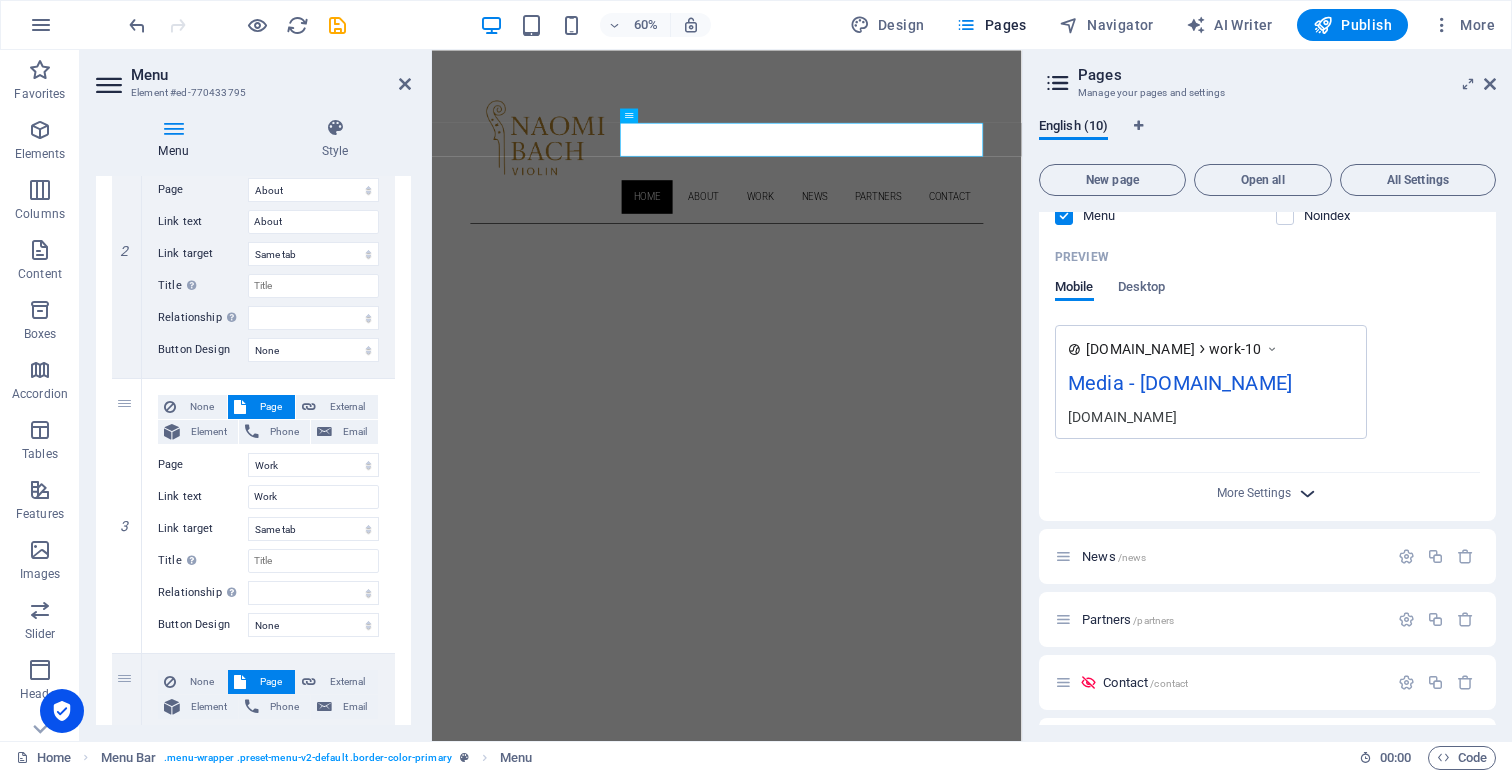 click at bounding box center (1307, 493) 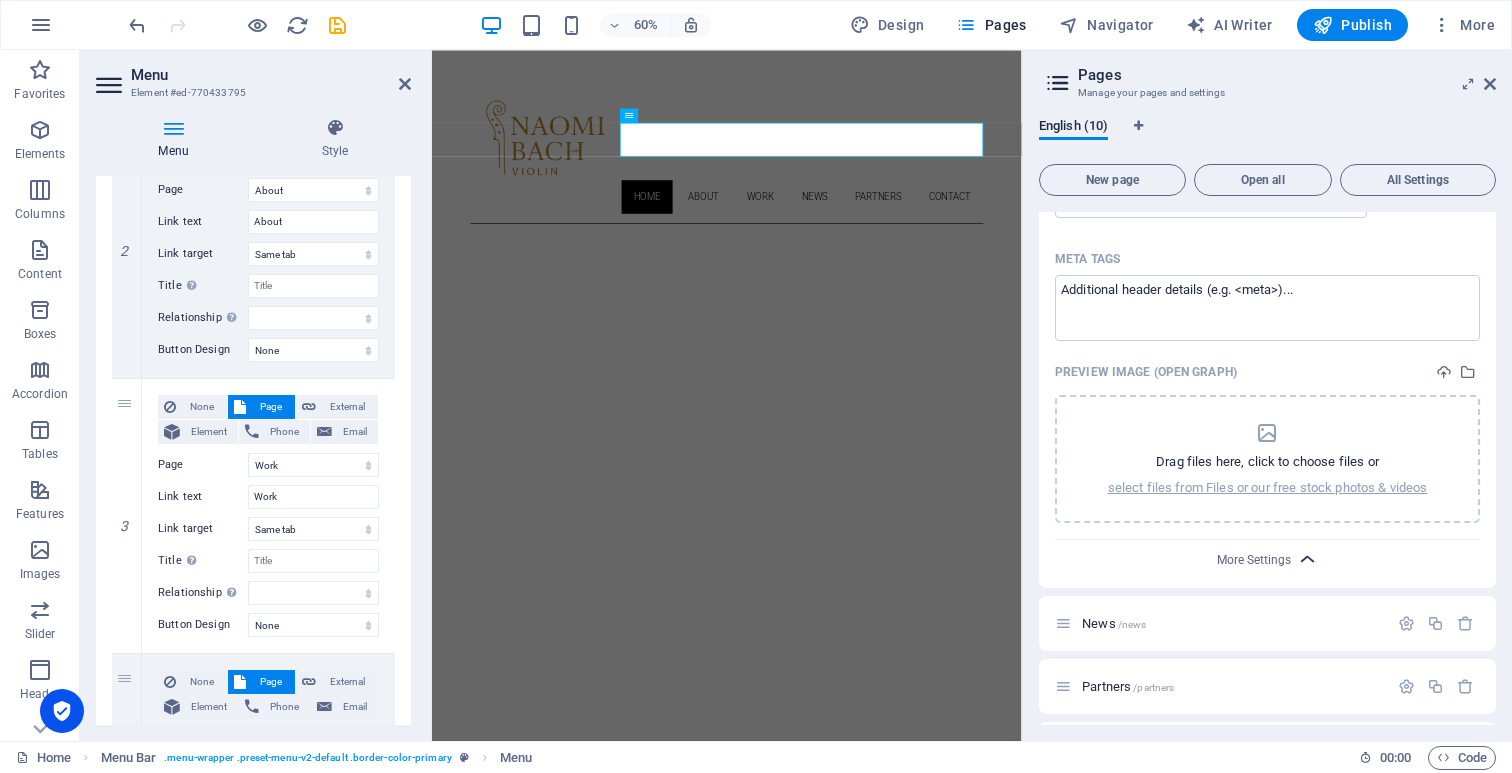 scroll, scrollTop: 906, scrollLeft: 0, axis: vertical 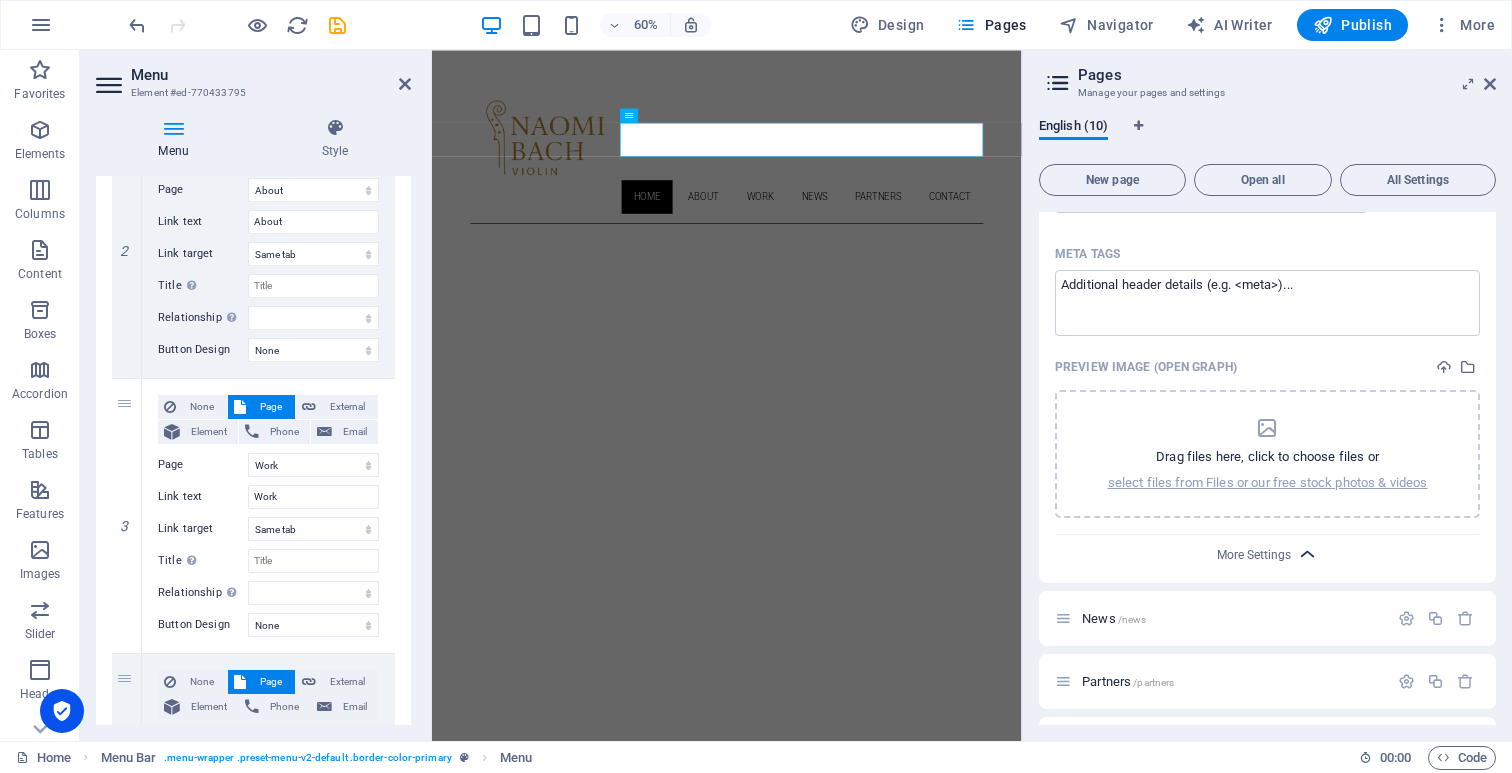 click at bounding box center [1307, 554] 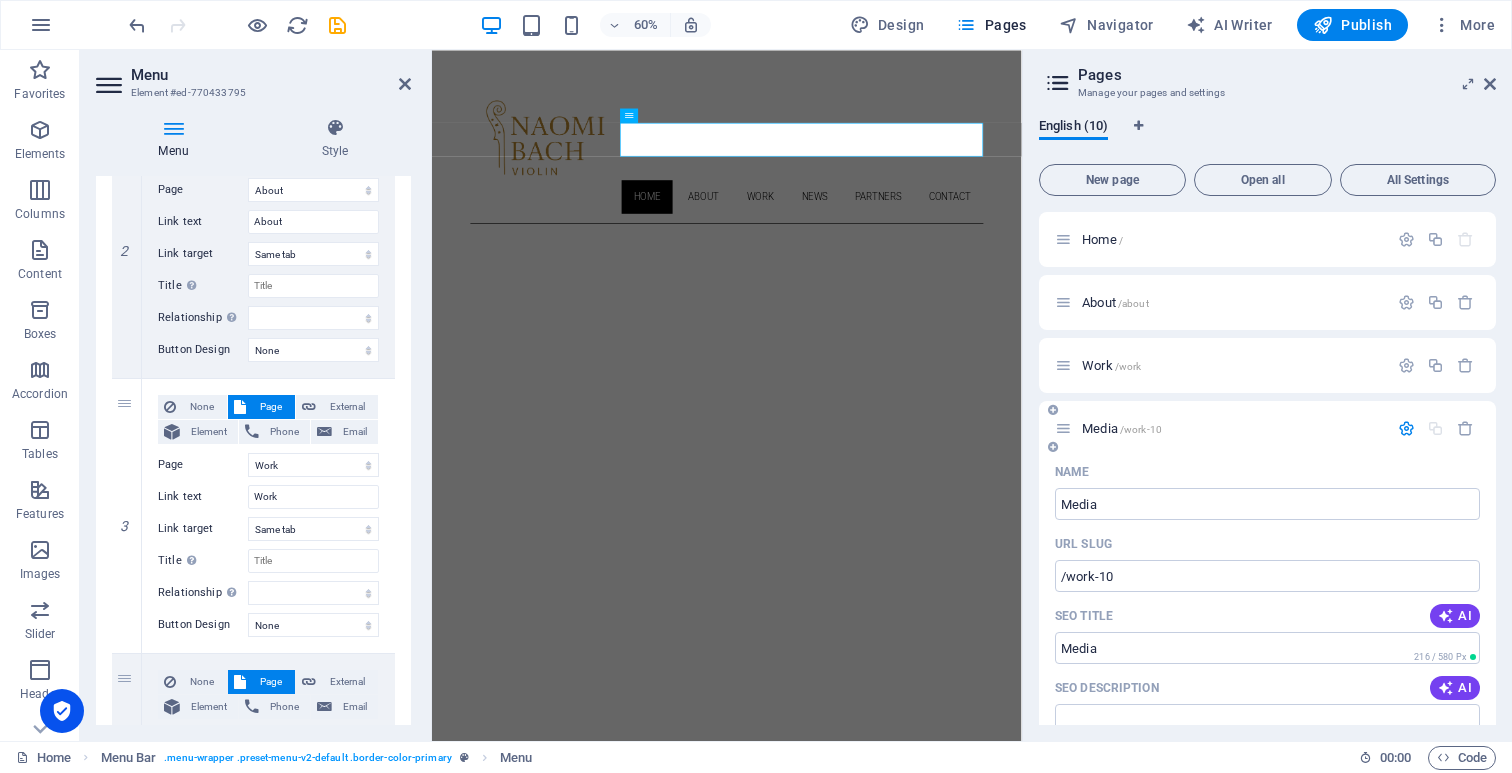 scroll, scrollTop: 0, scrollLeft: 0, axis: both 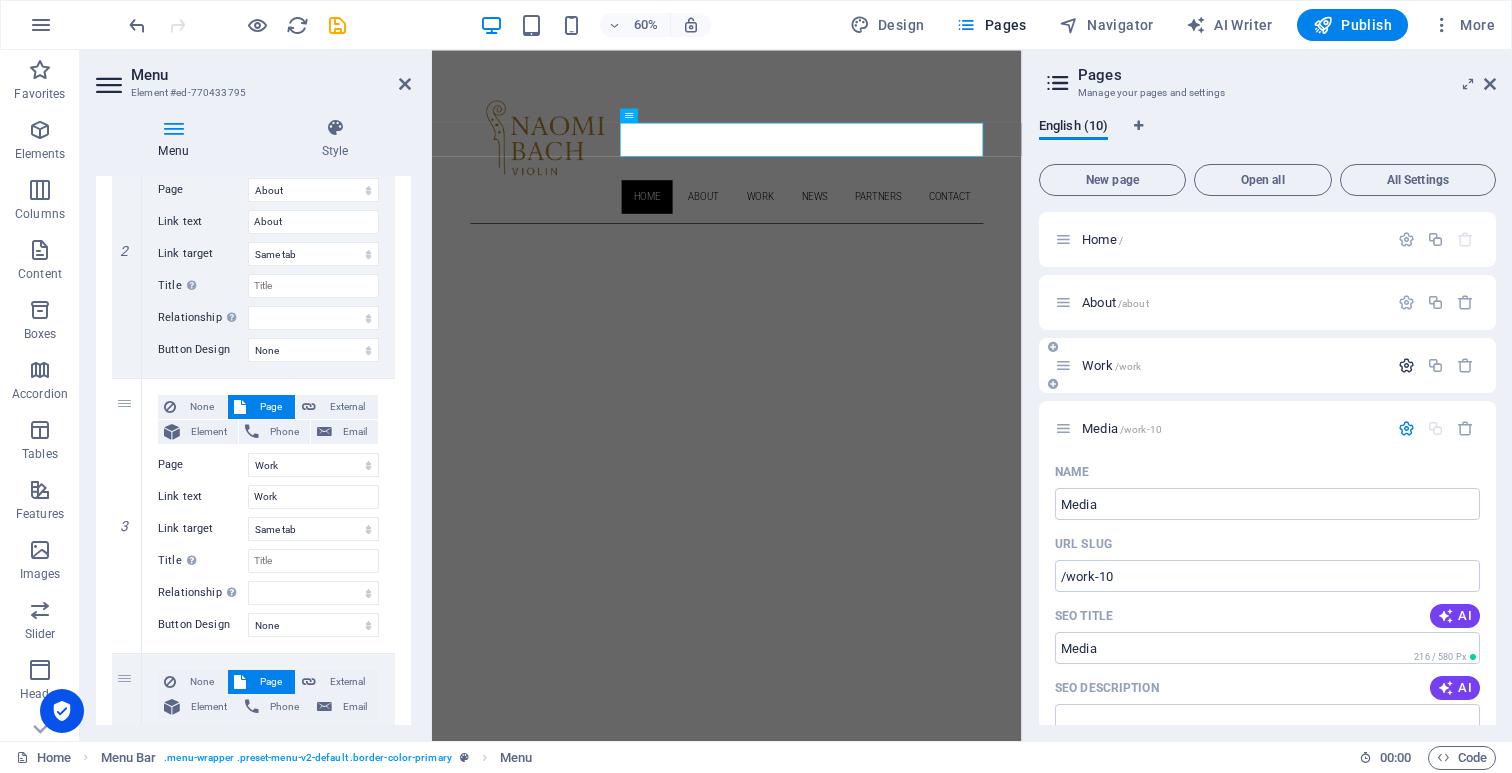 click at bounding box center (1406, 365) 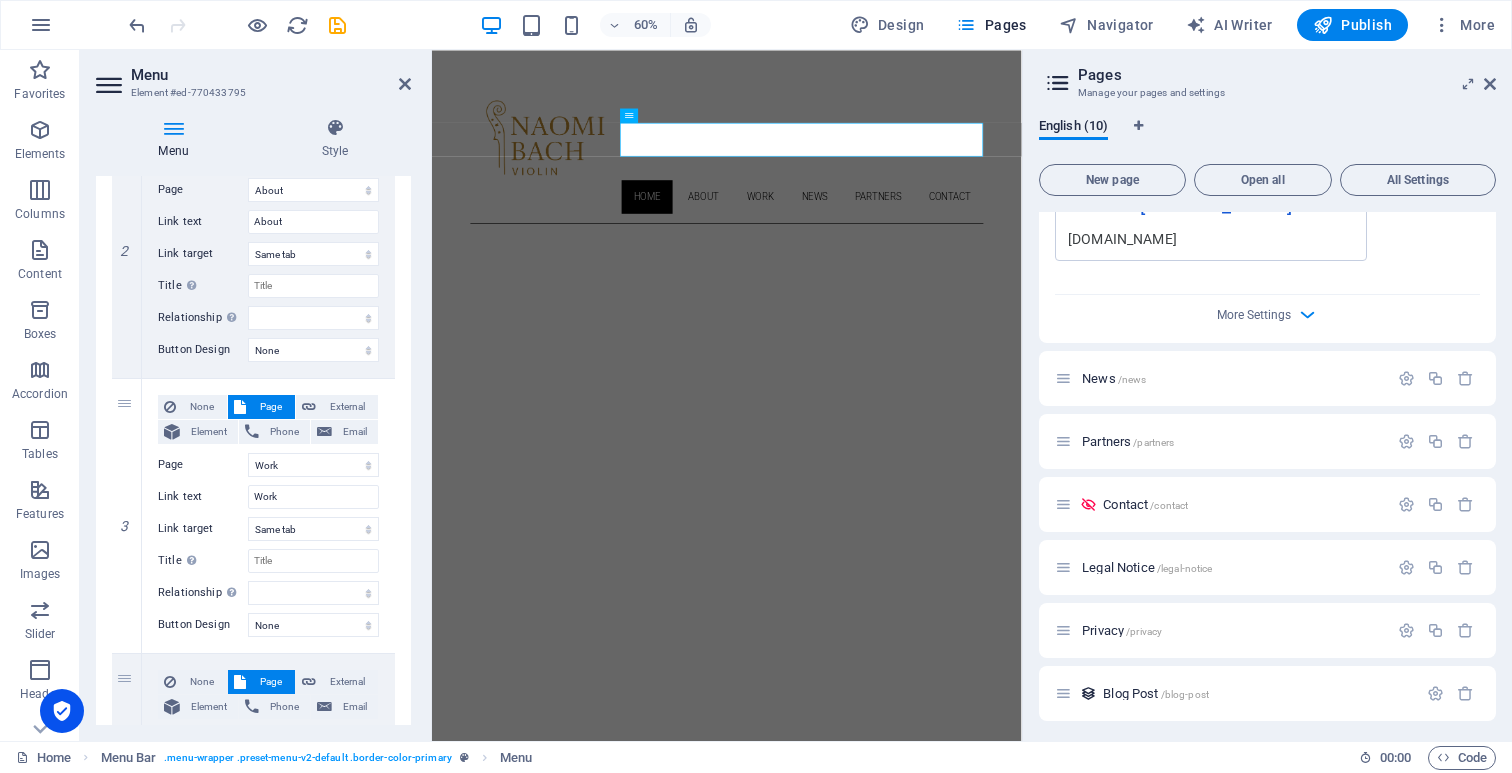 scroll, scrollTop: 1603, scrollLeft: 0, axis: vertical 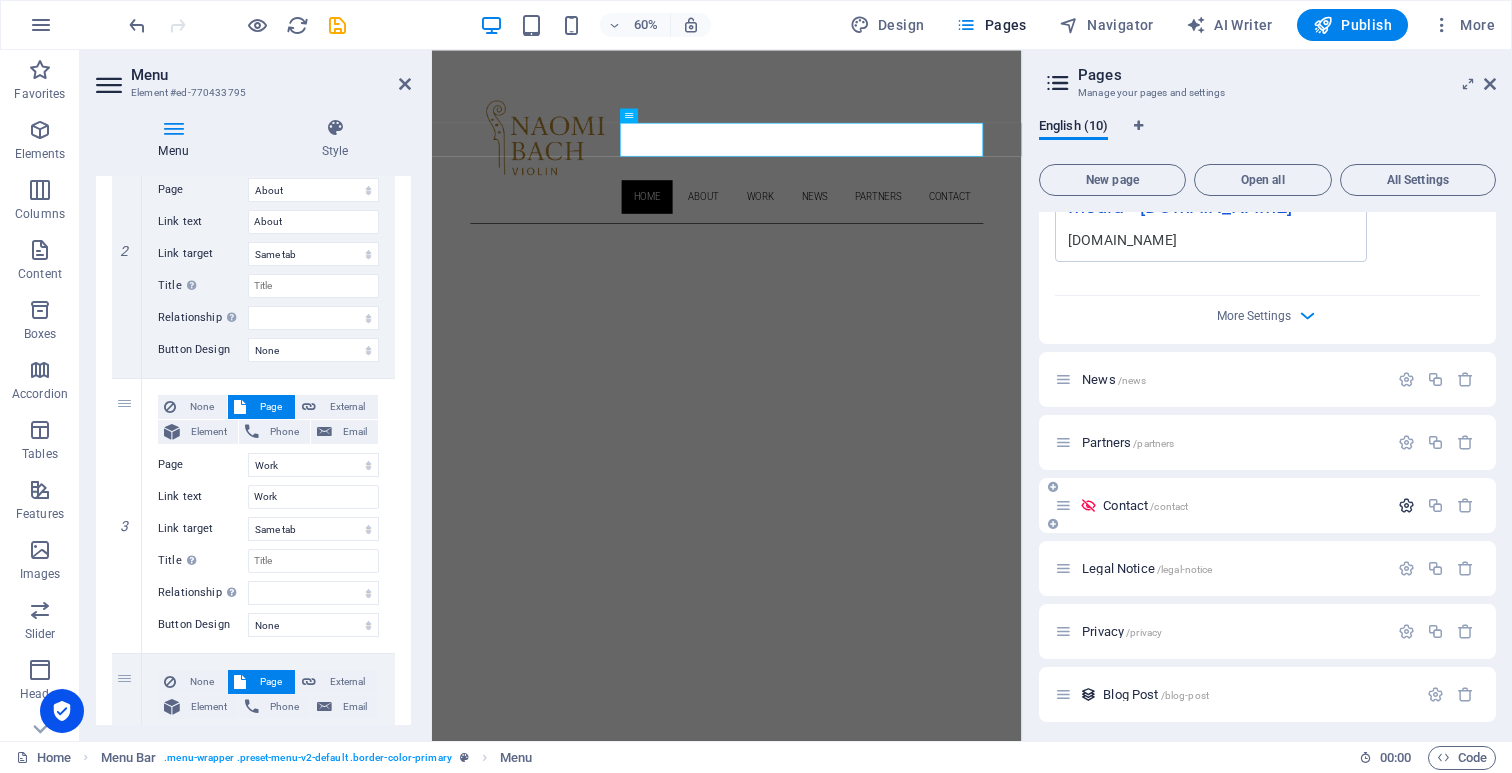 click at bounding box center (1406, 505) 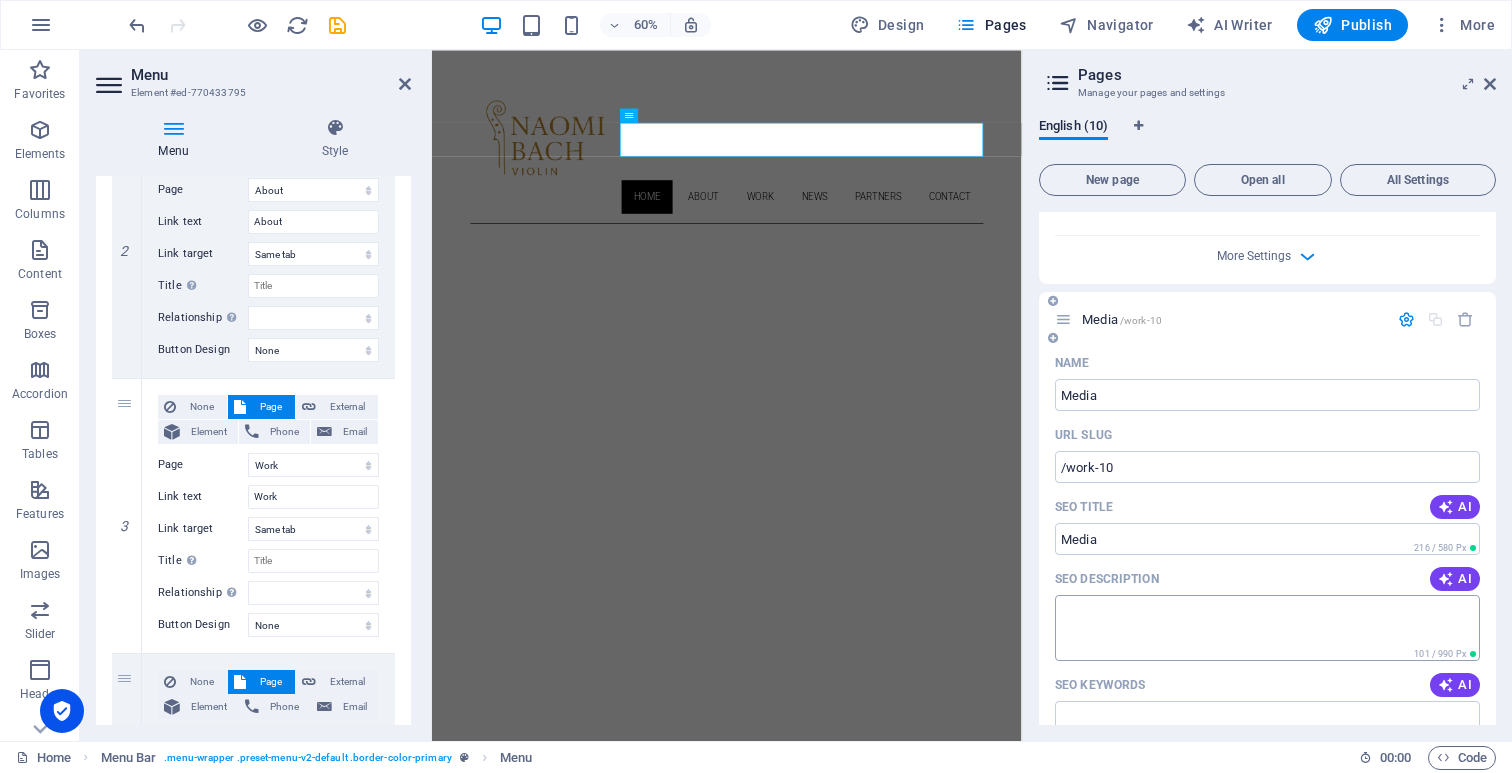 scroll, scrollTop: 852, scrollLeft: 0, axis: vertical 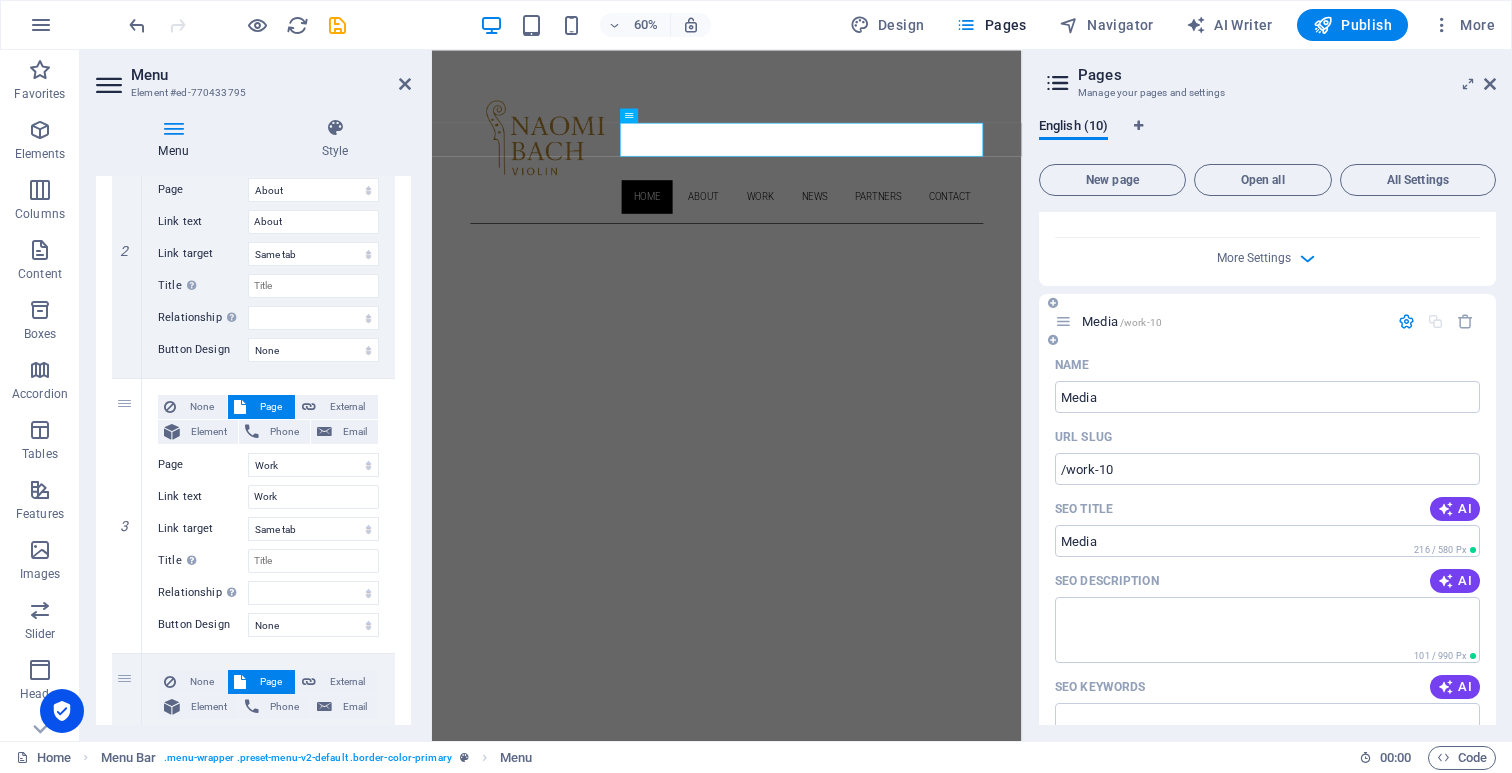 click on "Media /work-10" at bounding box center (1122, 321) 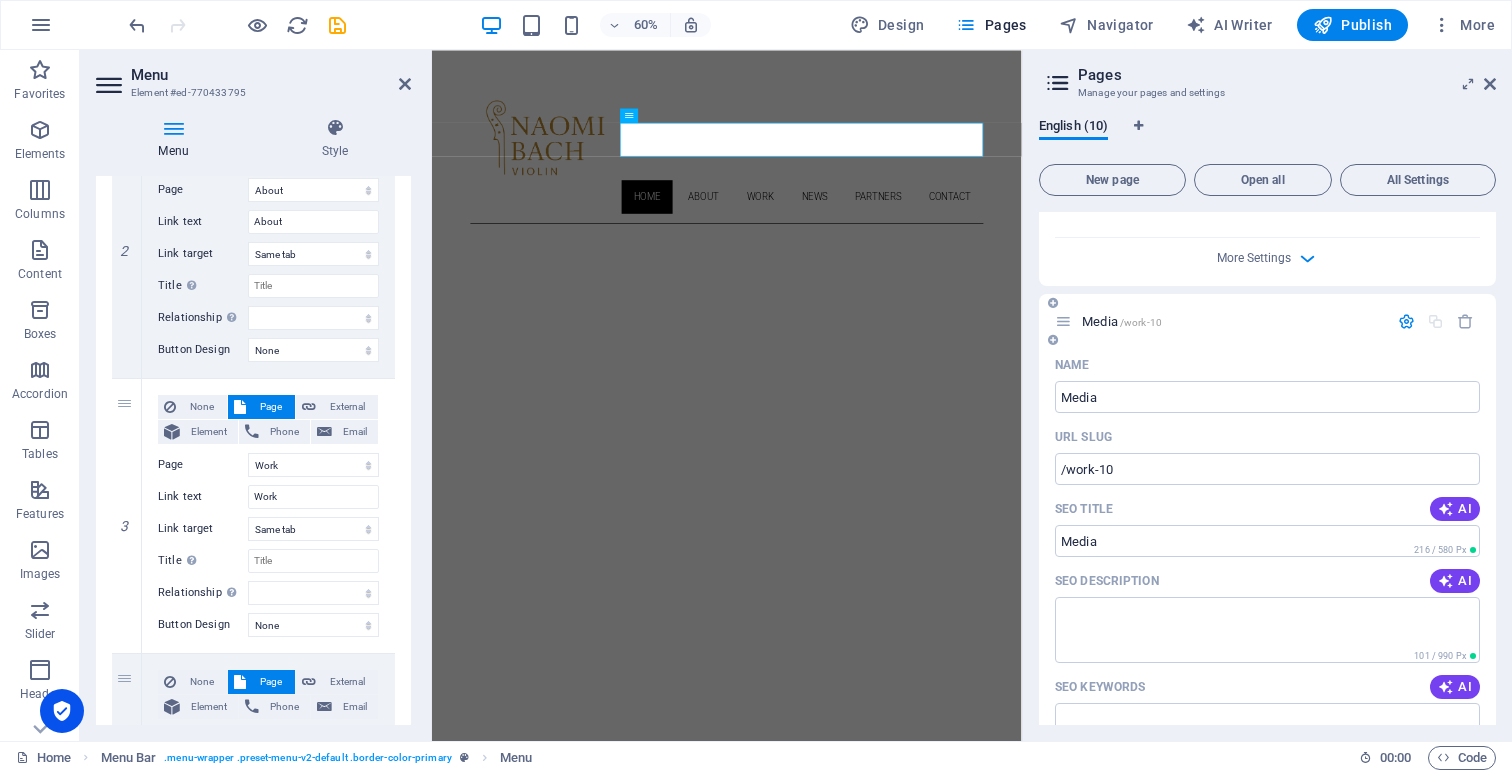 click on "/work-10" at bounding box center [1141, 322] 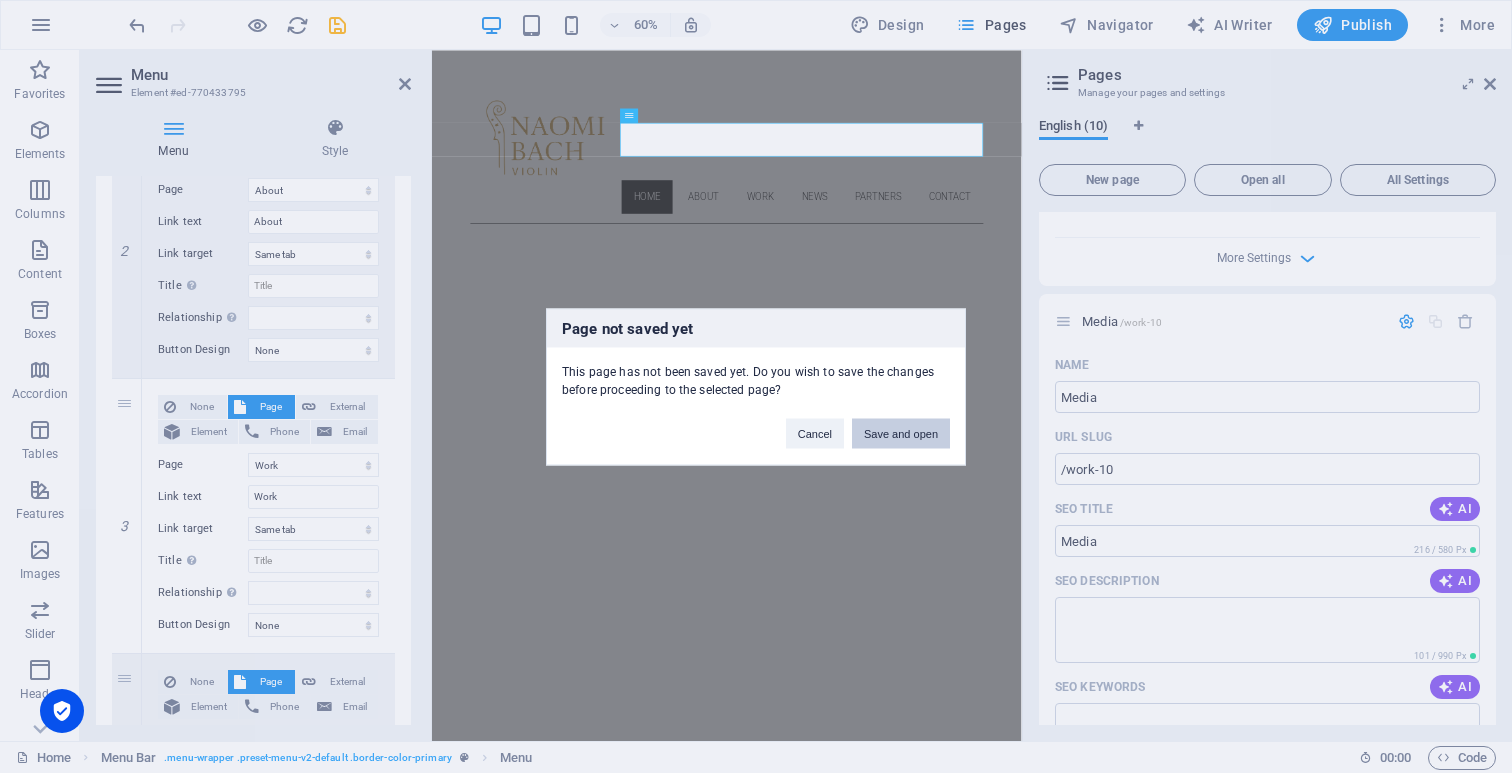 click on "Save and open" at bounding box center (901, 433) 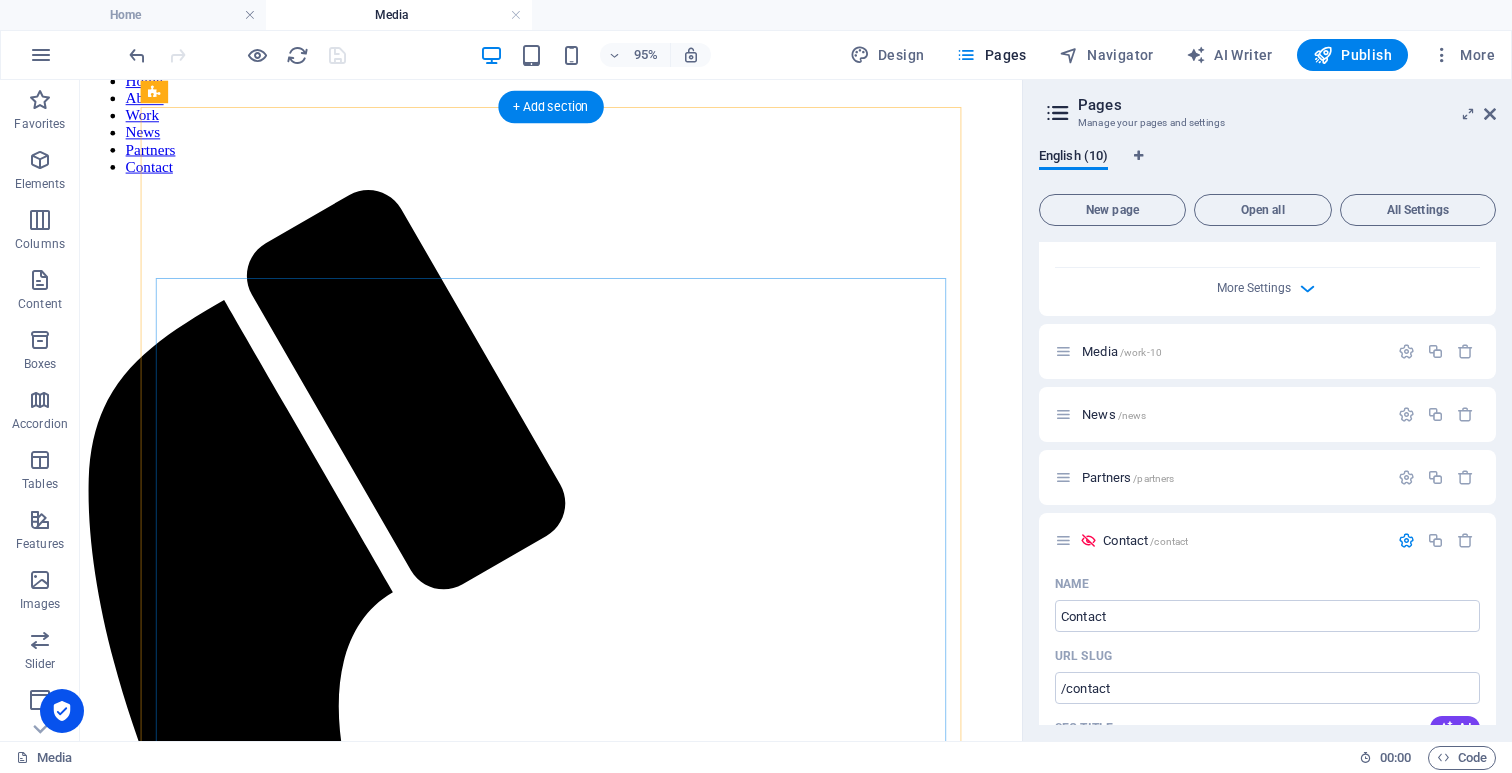 scroll, scrollTop: 188, scrollLeft: 0, axis: vertical 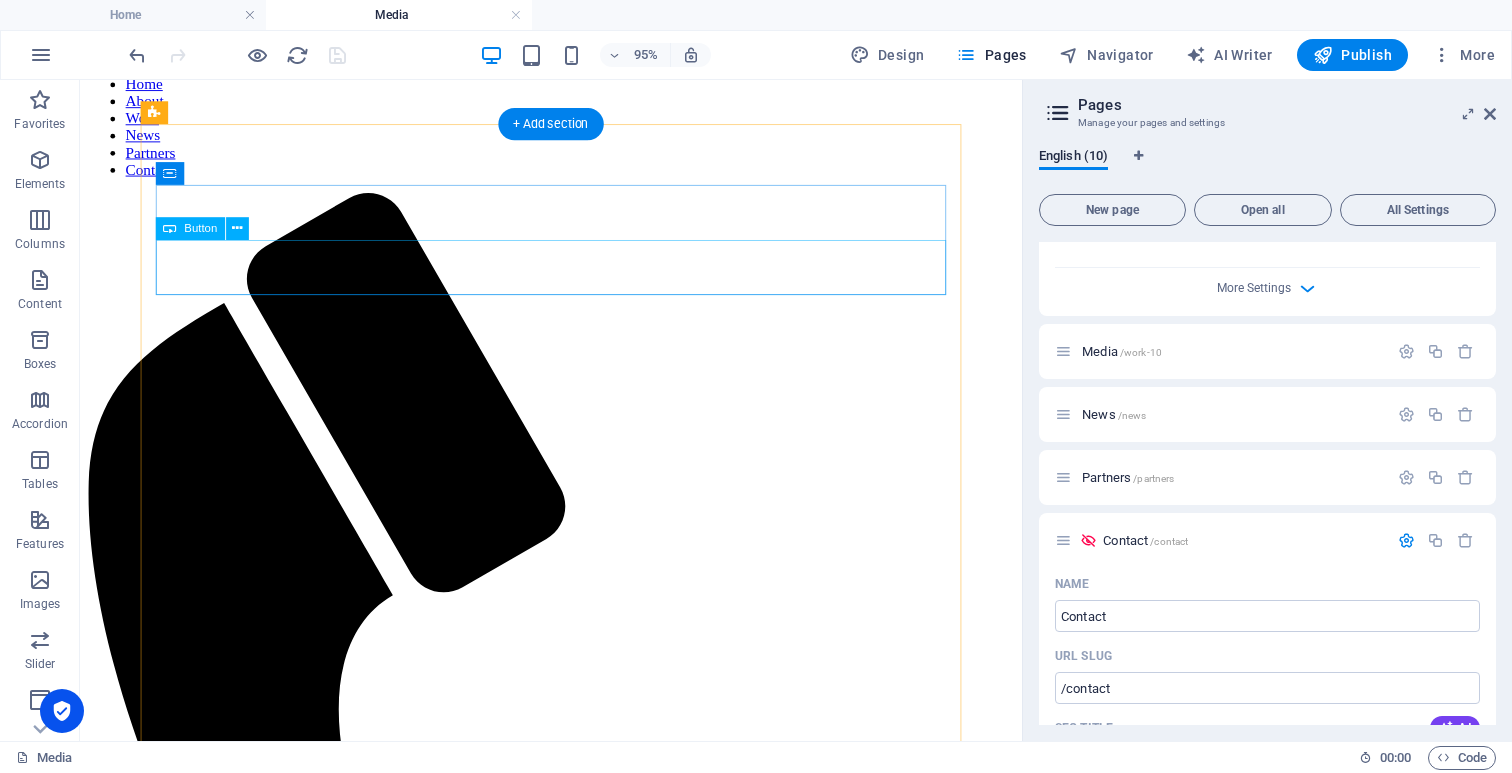 click on "JONGE STRIJKERS NEDERLAND" at bounding box center [576, 1577] 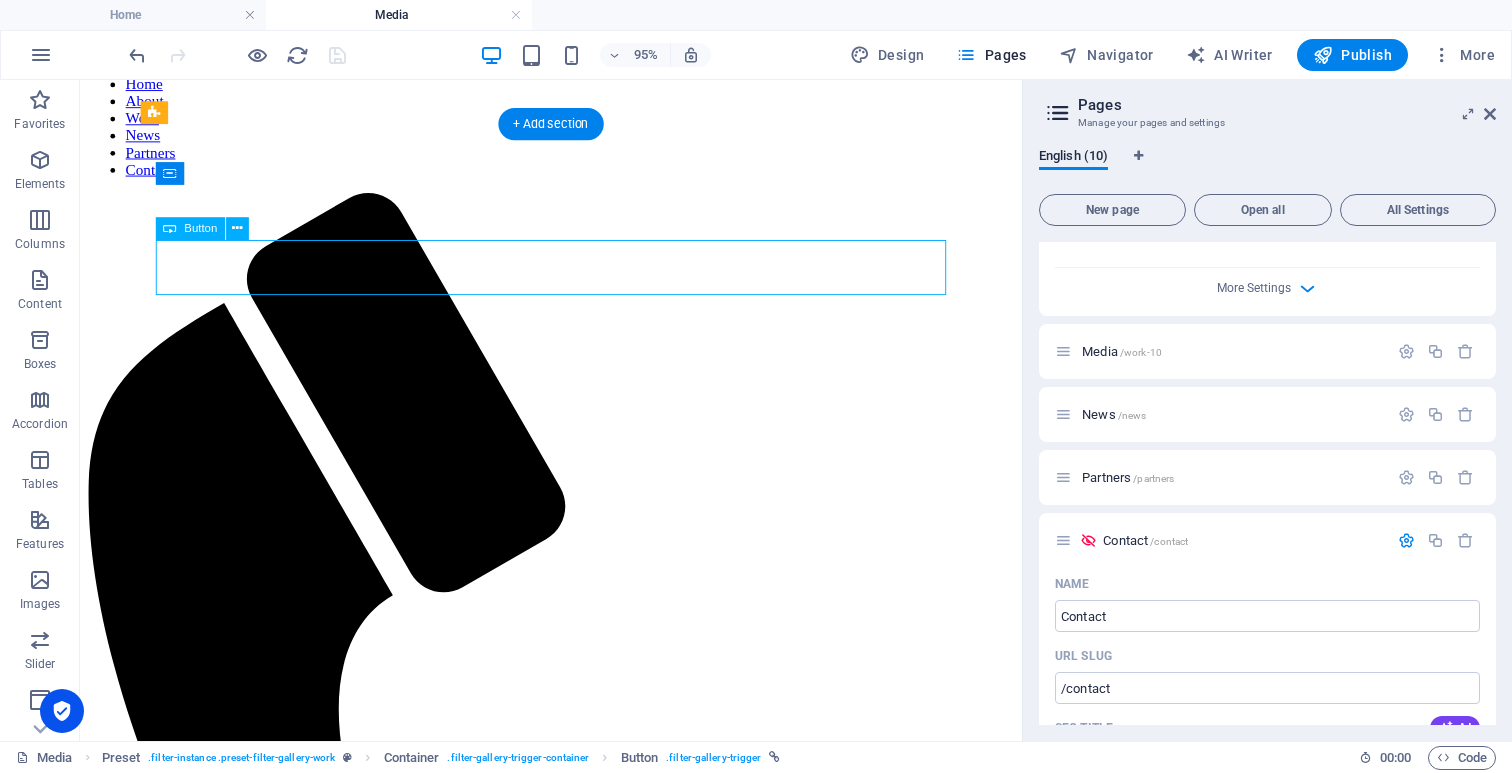 click on "JONGE STRIJKERS NEDERLAND" at bounding box center [576, 1577] 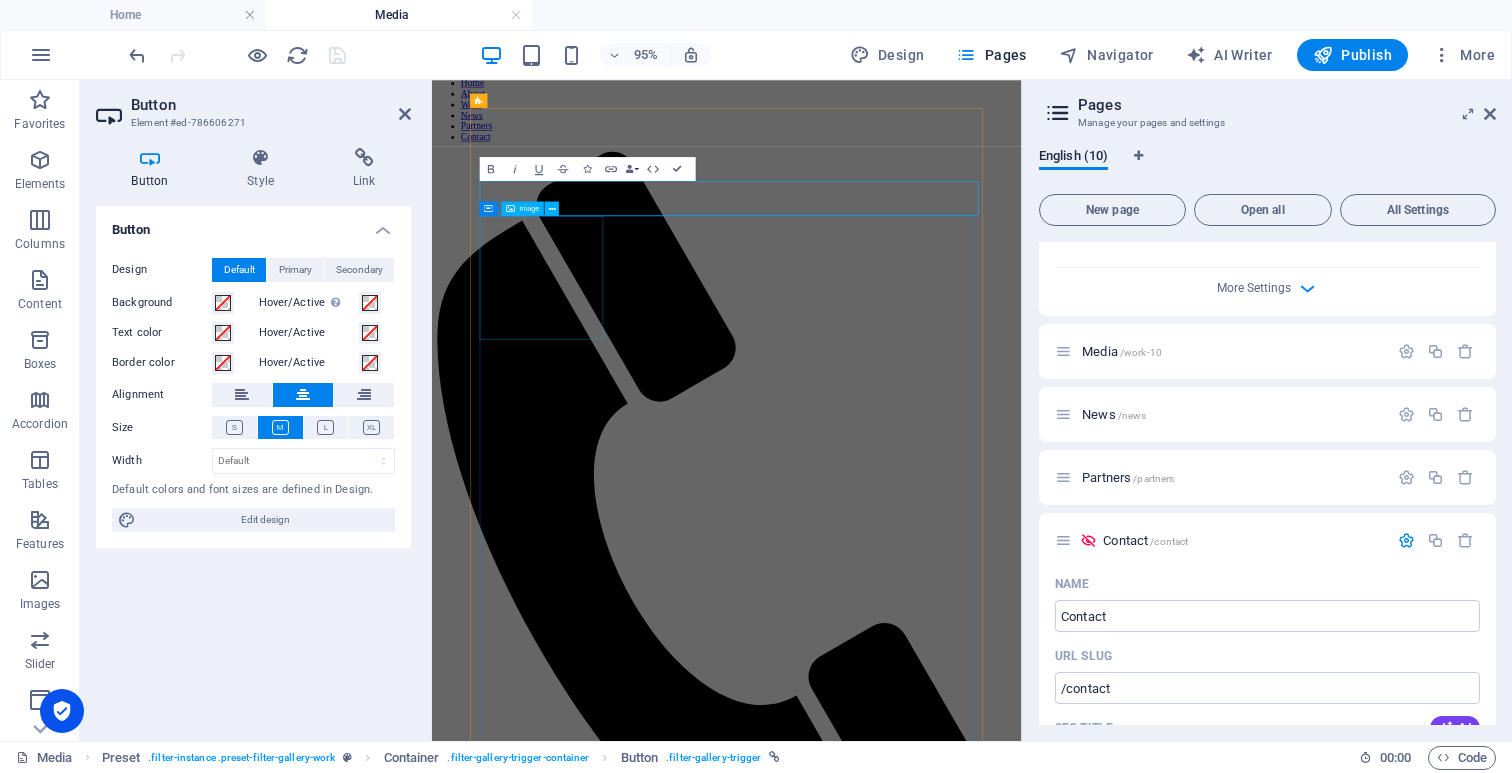 click at bounding box center [923, 2059] 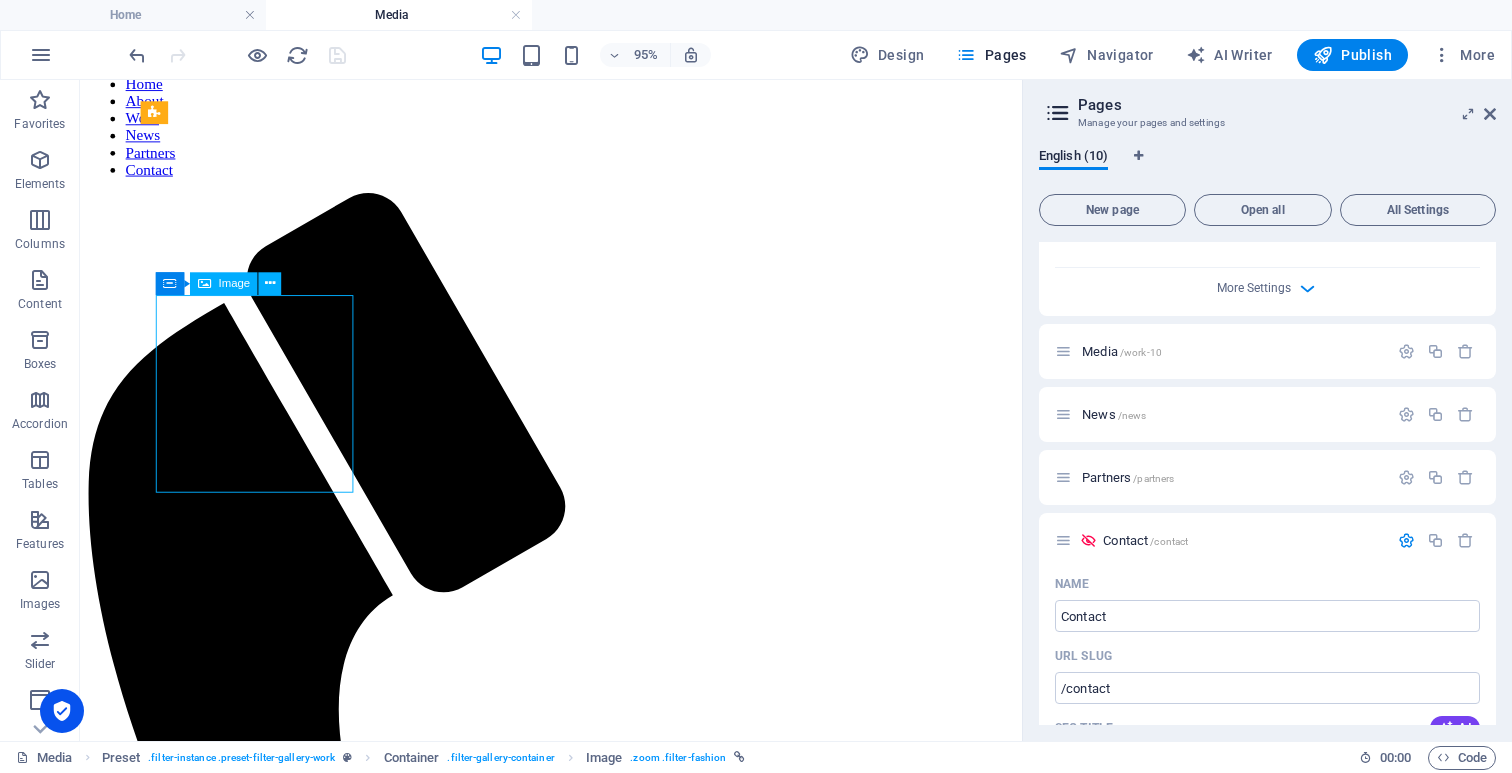 click on "JONGE STRIJKERS NEDERLAND" at bounding box center (576, 1577) 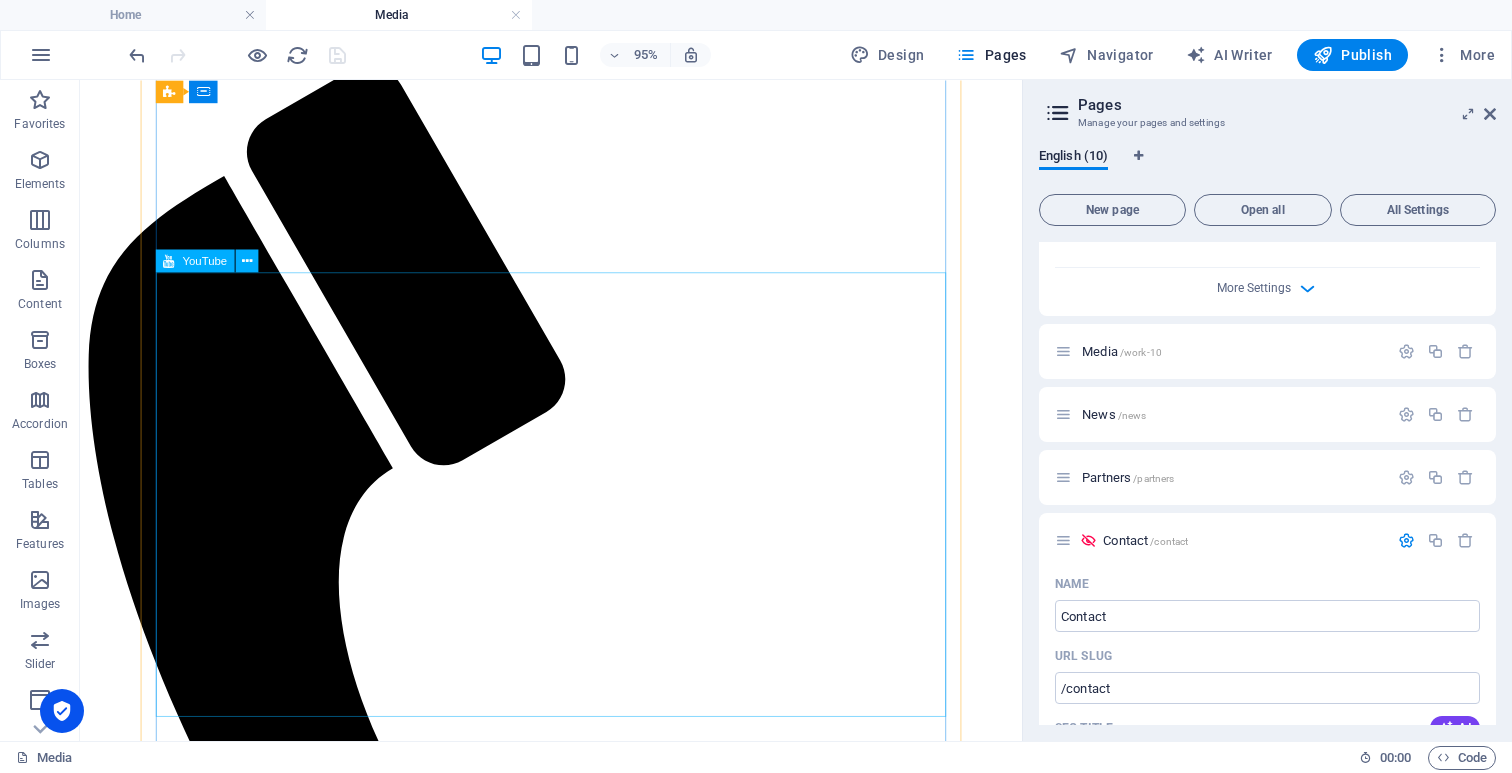 scroll, scrollTop: 319, scrollLeft: 0, axis: vertical 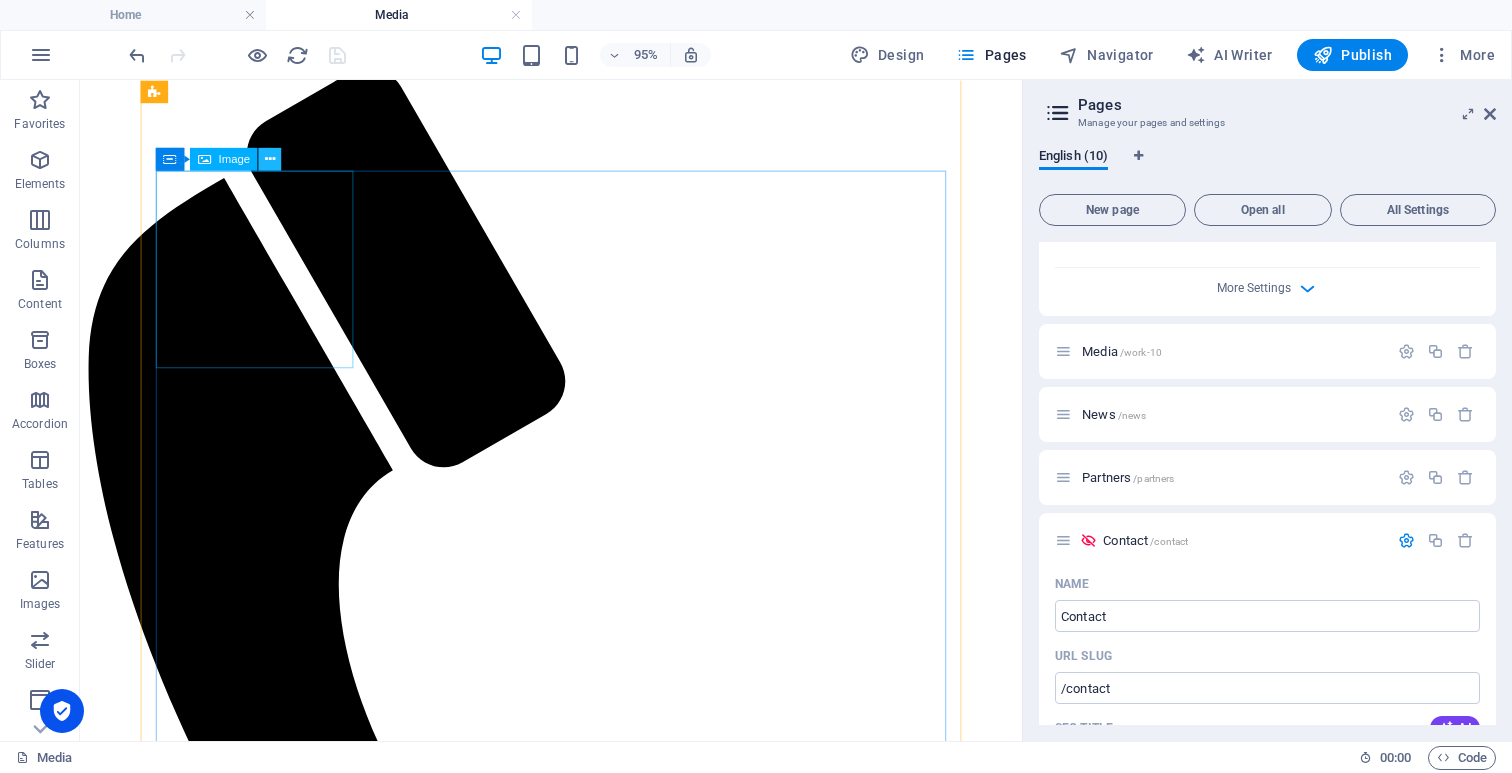 click at bounding box center (270, 159) 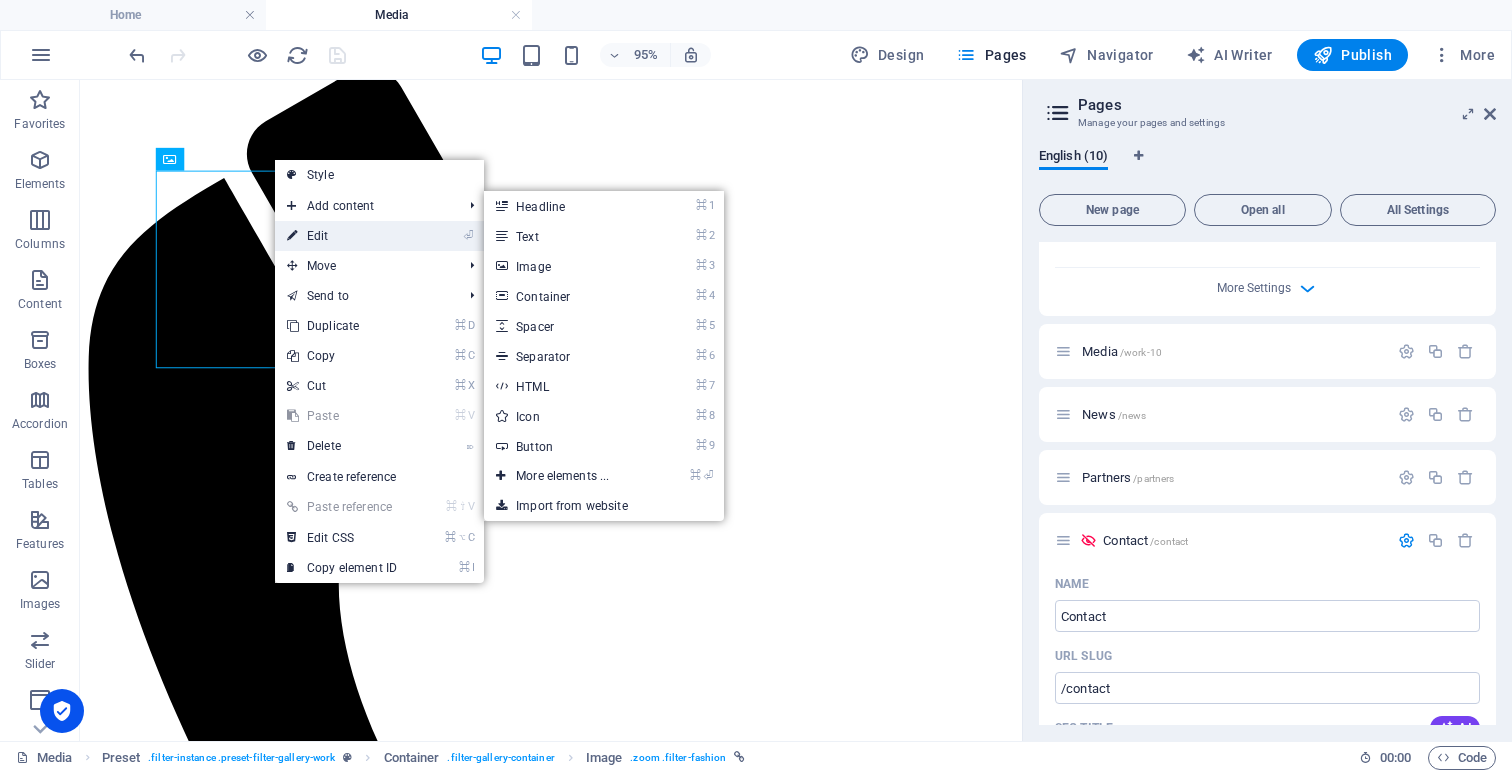 click on "⏎  Edit" at bounding box center [342, 236] 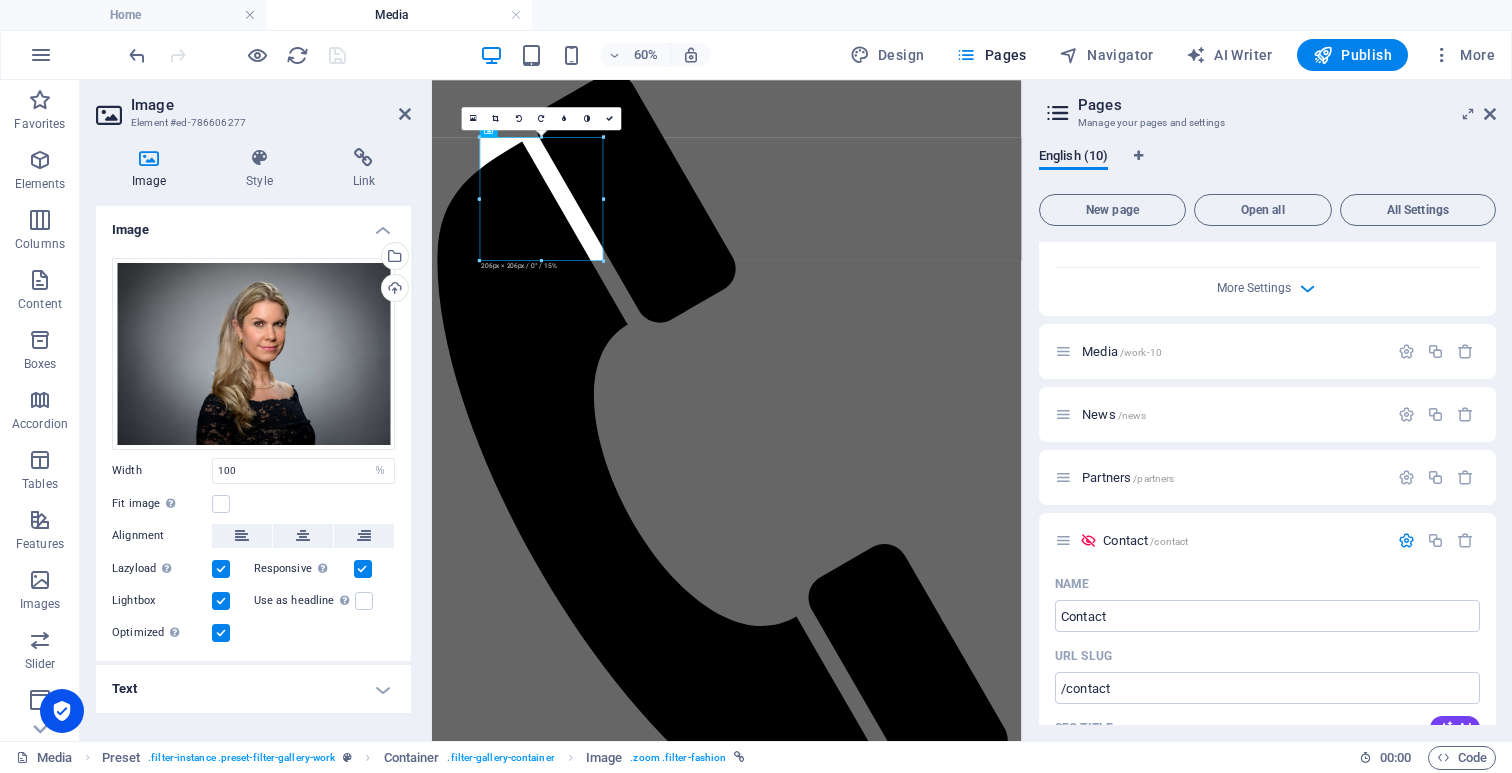 click on "Text" at bounding box center [253, 689] 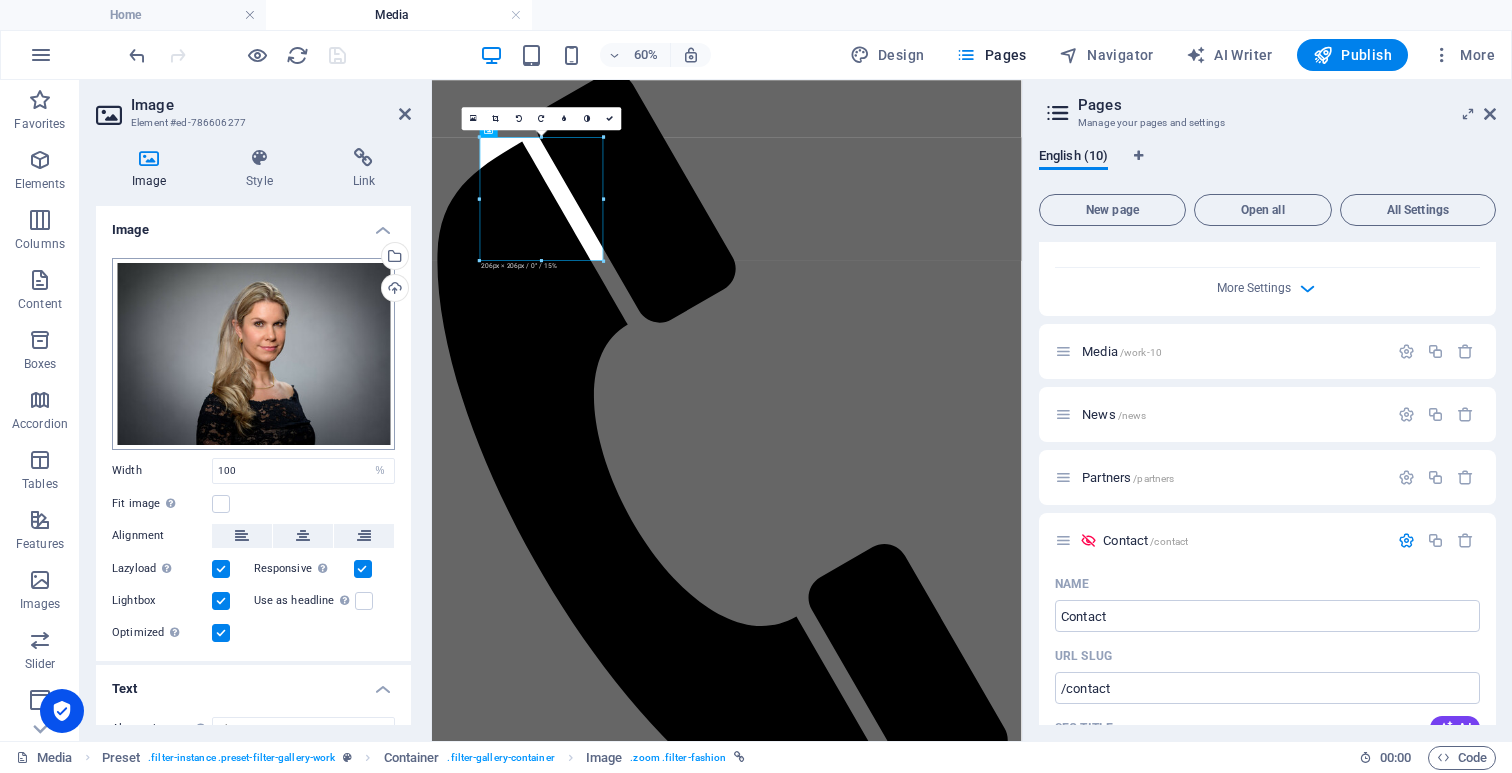 scroll, scrollTop: 0, scrollLeft: 0, axis: both 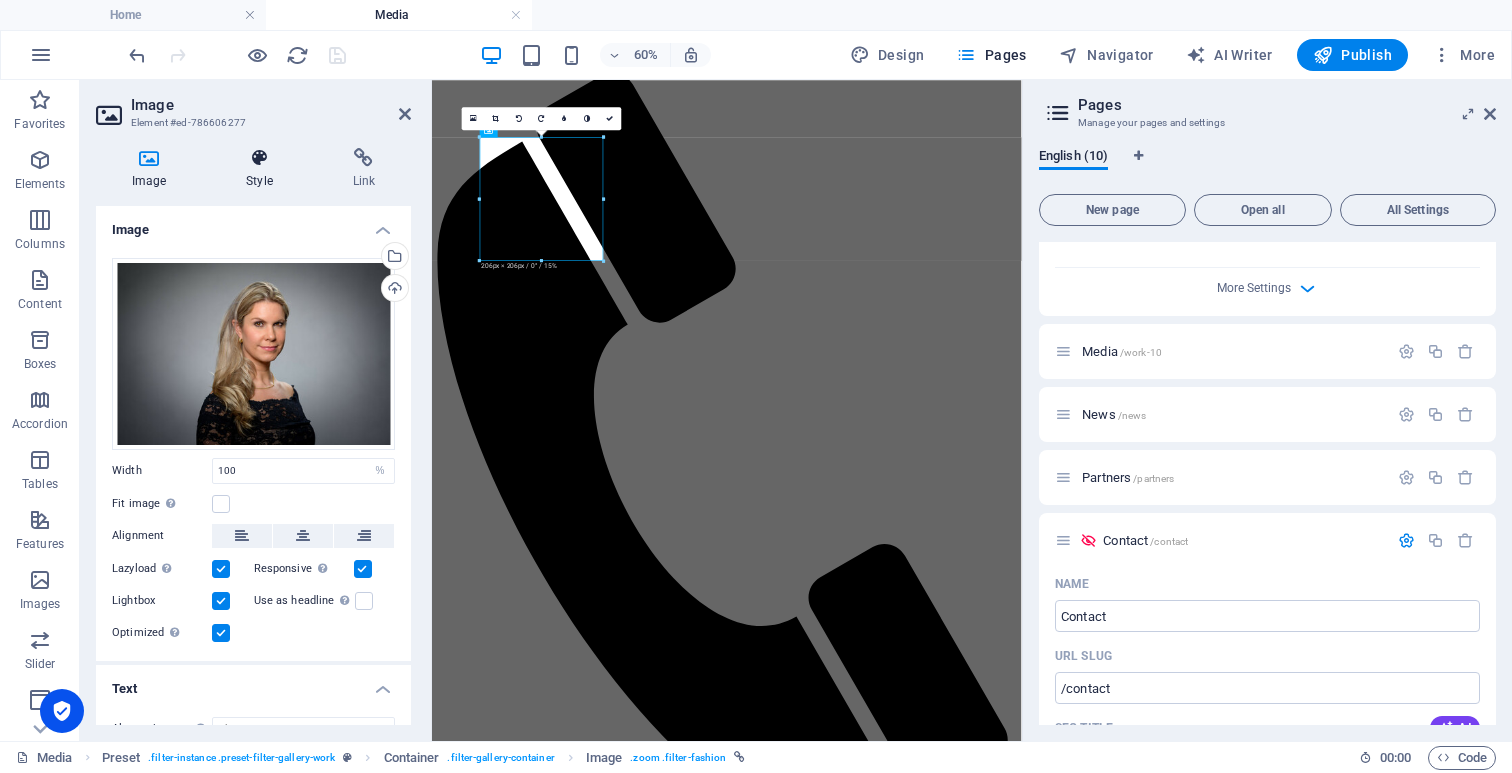 click at bounding box center (259, 158) 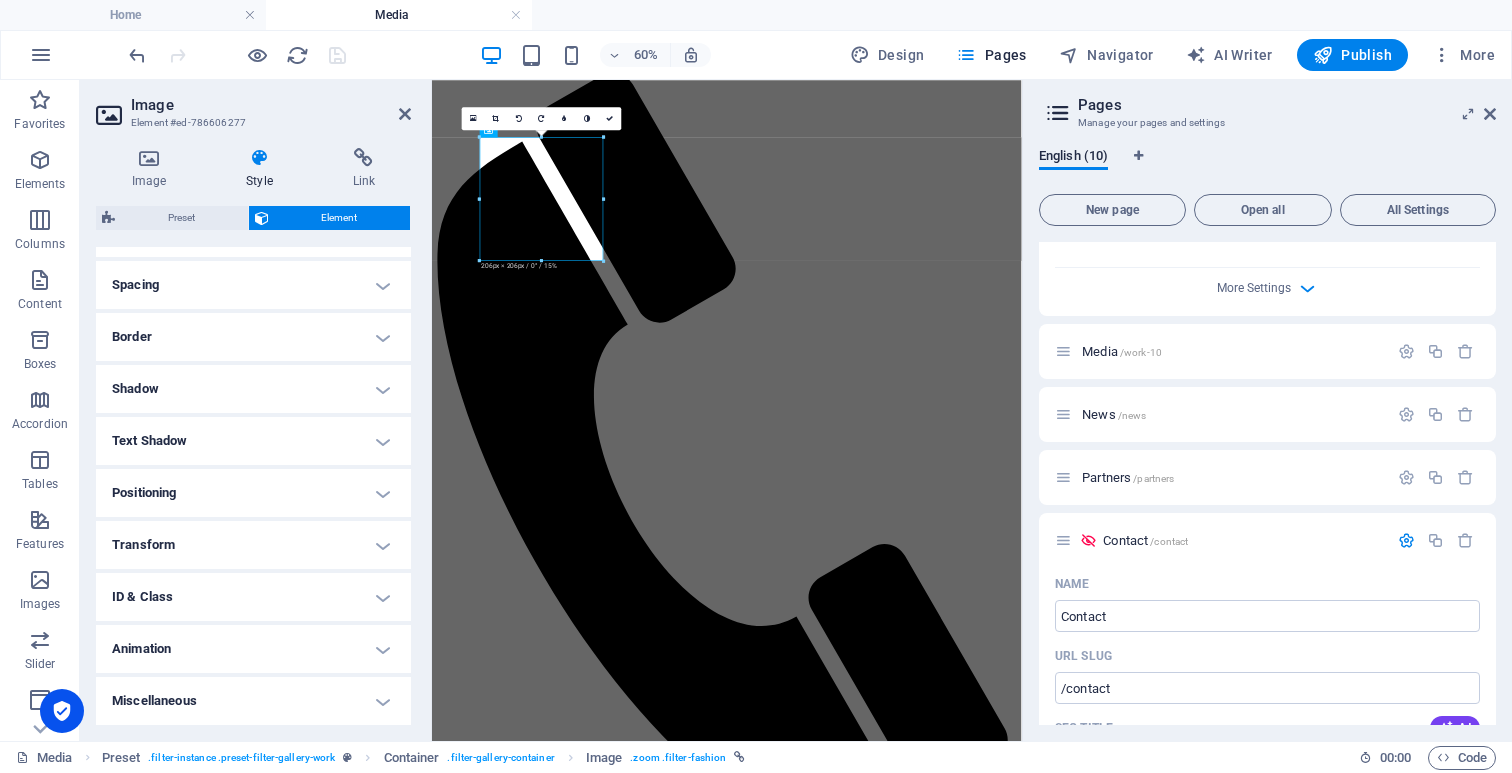 scroll, scrollTop: 366, scrollLeft: 0, axis: vertical 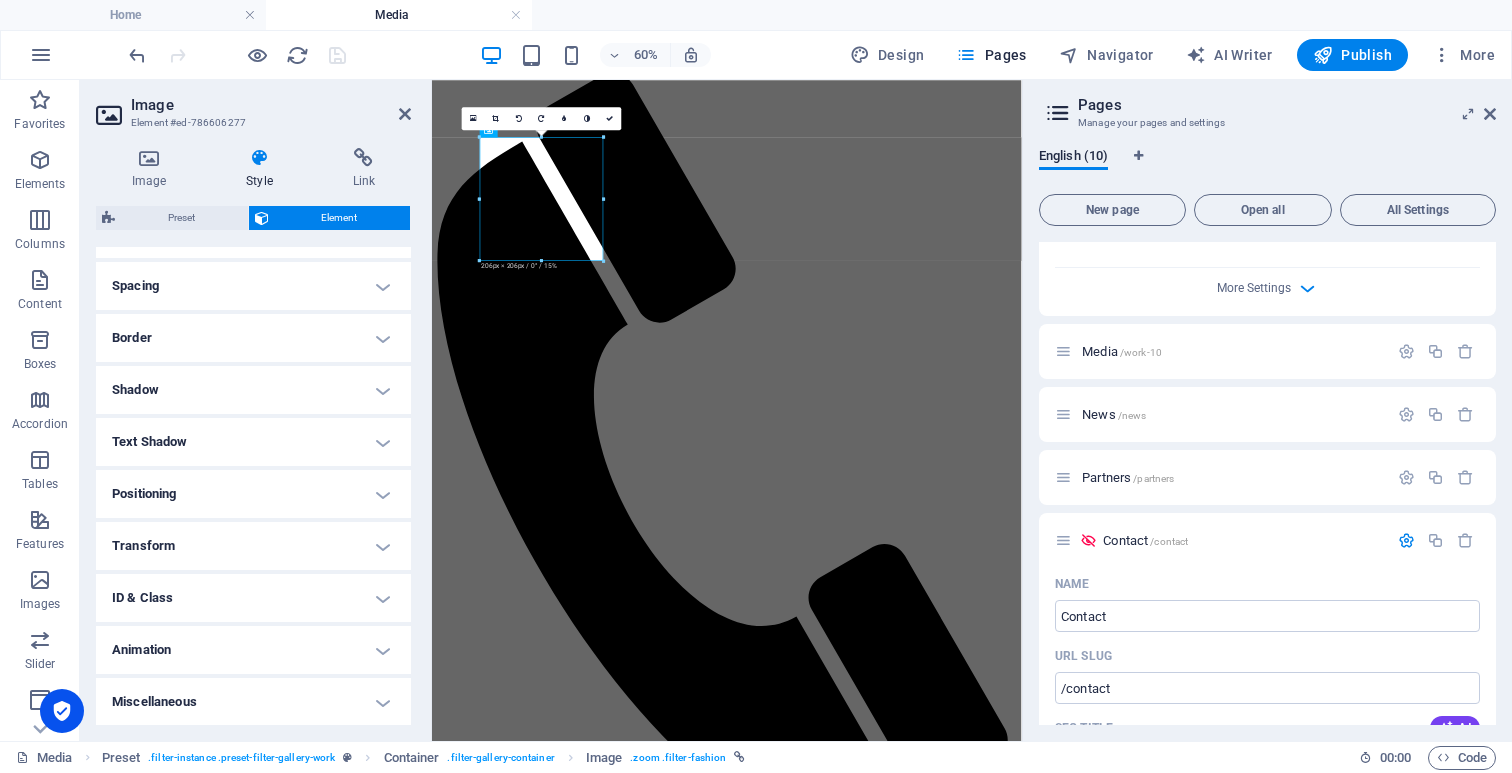 click on "ID & Class" at bounding box center [253, 598] 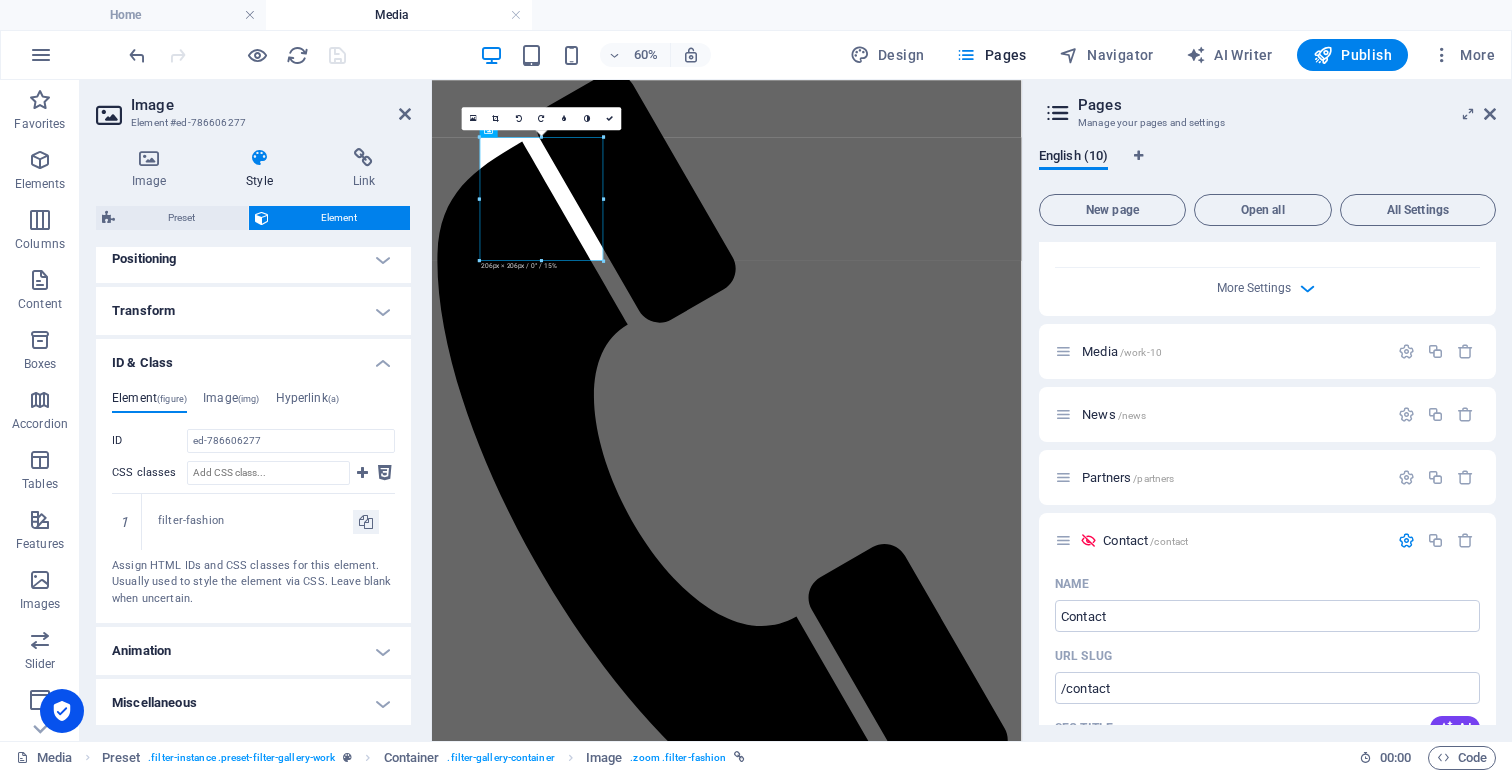 scroll, scrollTop: 600, scrollLeft: 0, axis: vertical 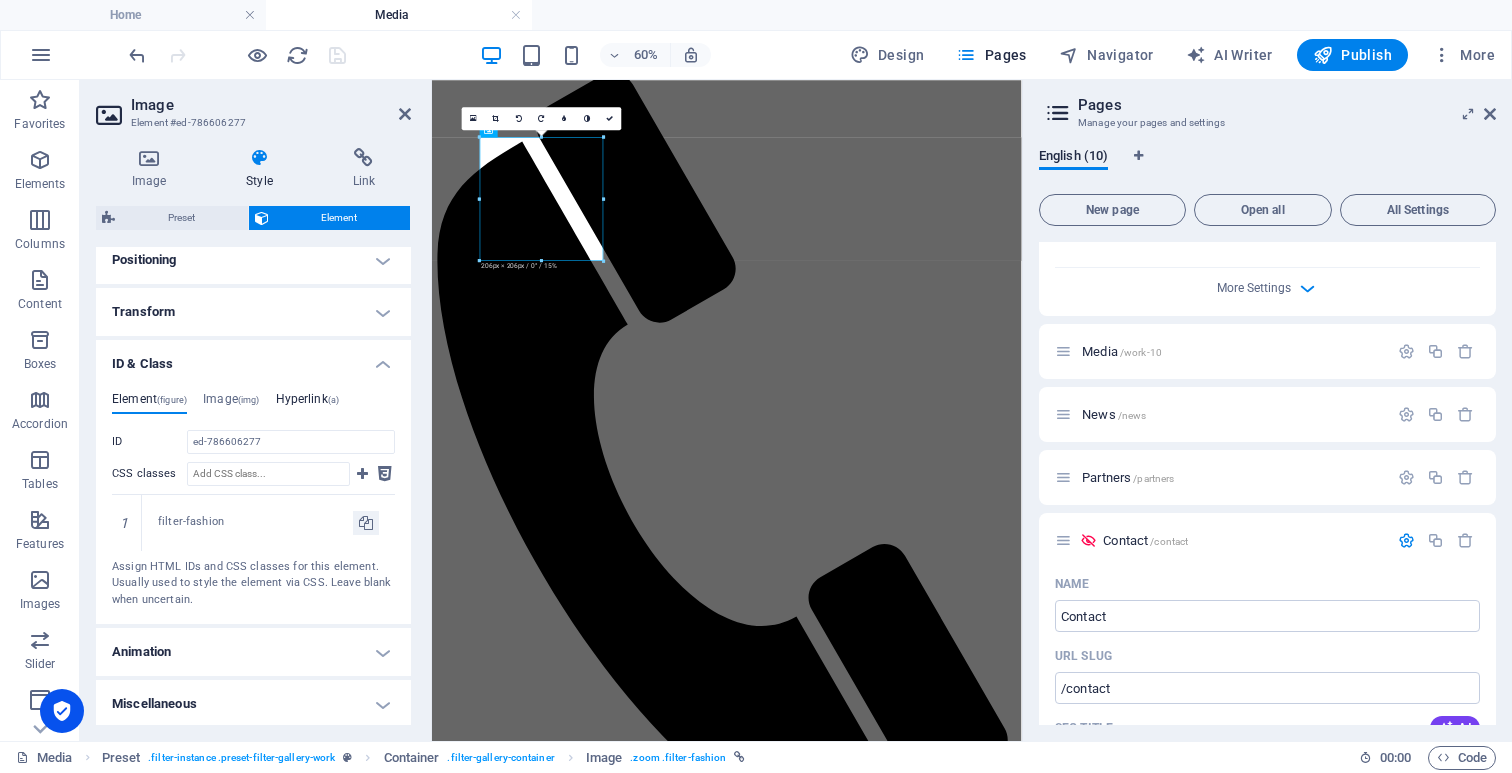 click on "Hyperlink  (a)" at bounding box center [308, 403] 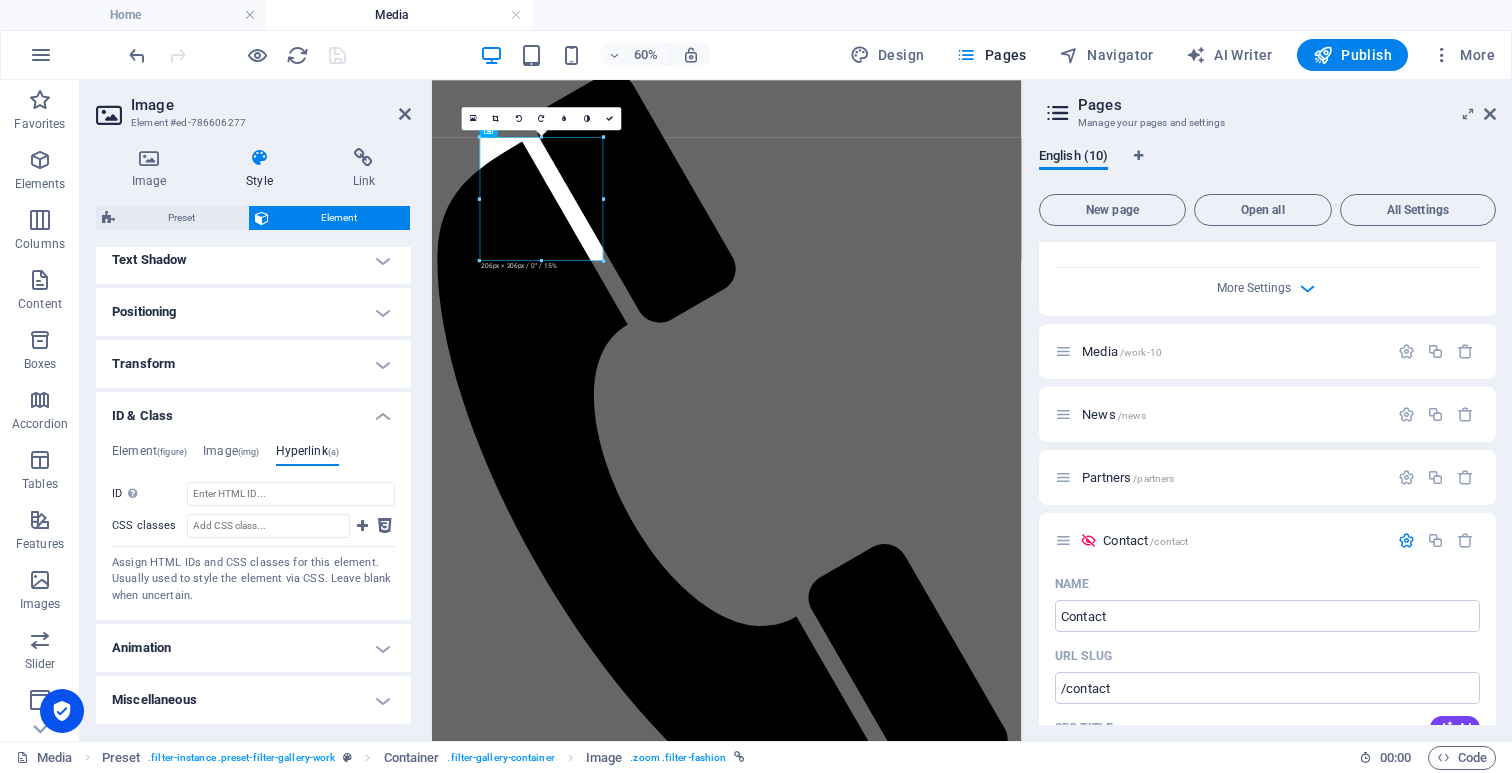 scroll, scrollTop: 544, scrollLeft: 0, axis: vertical 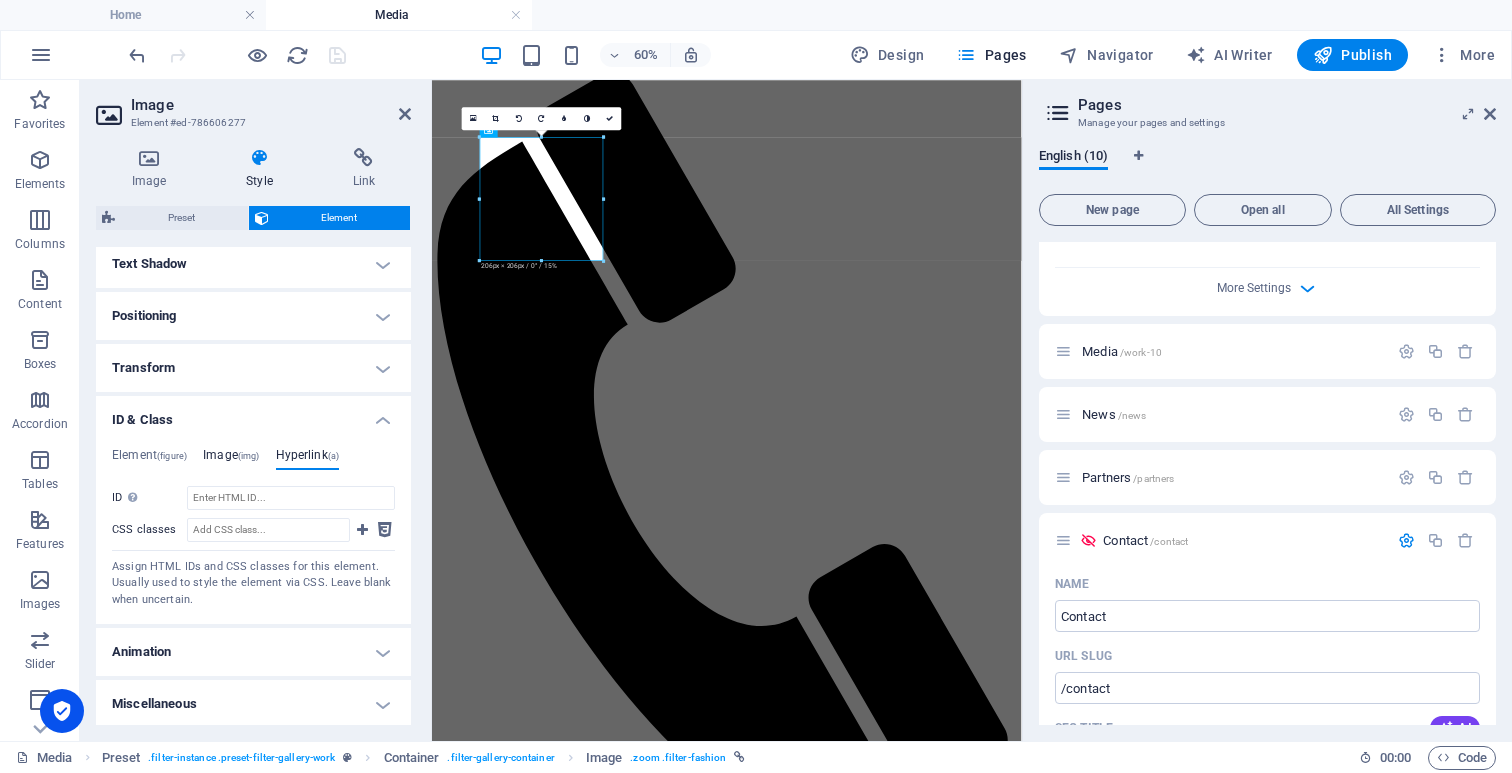 click on "Image  (img)" at bounding box center [231, 459] 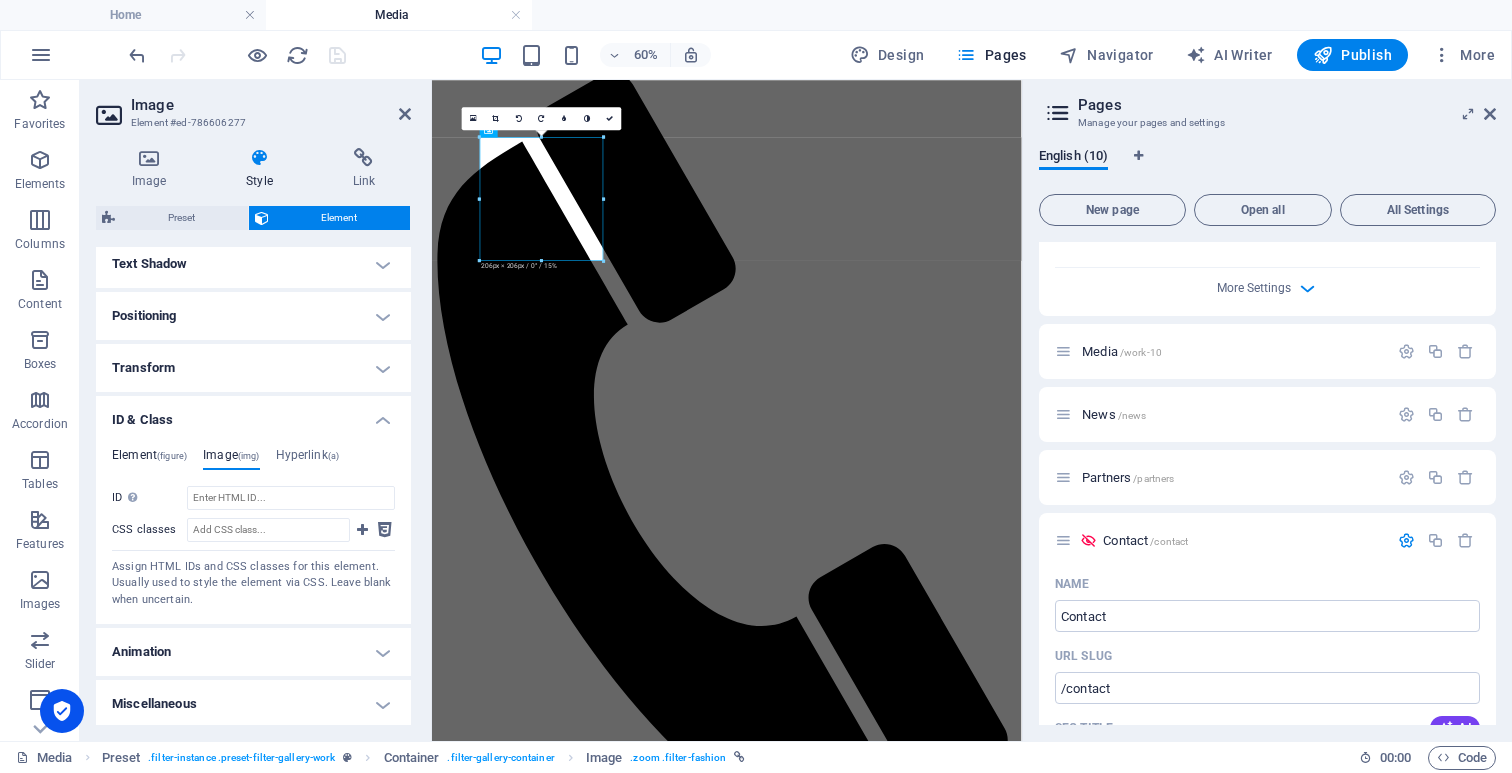 click on "Element  (figure)" at bounding box center [149, 459] 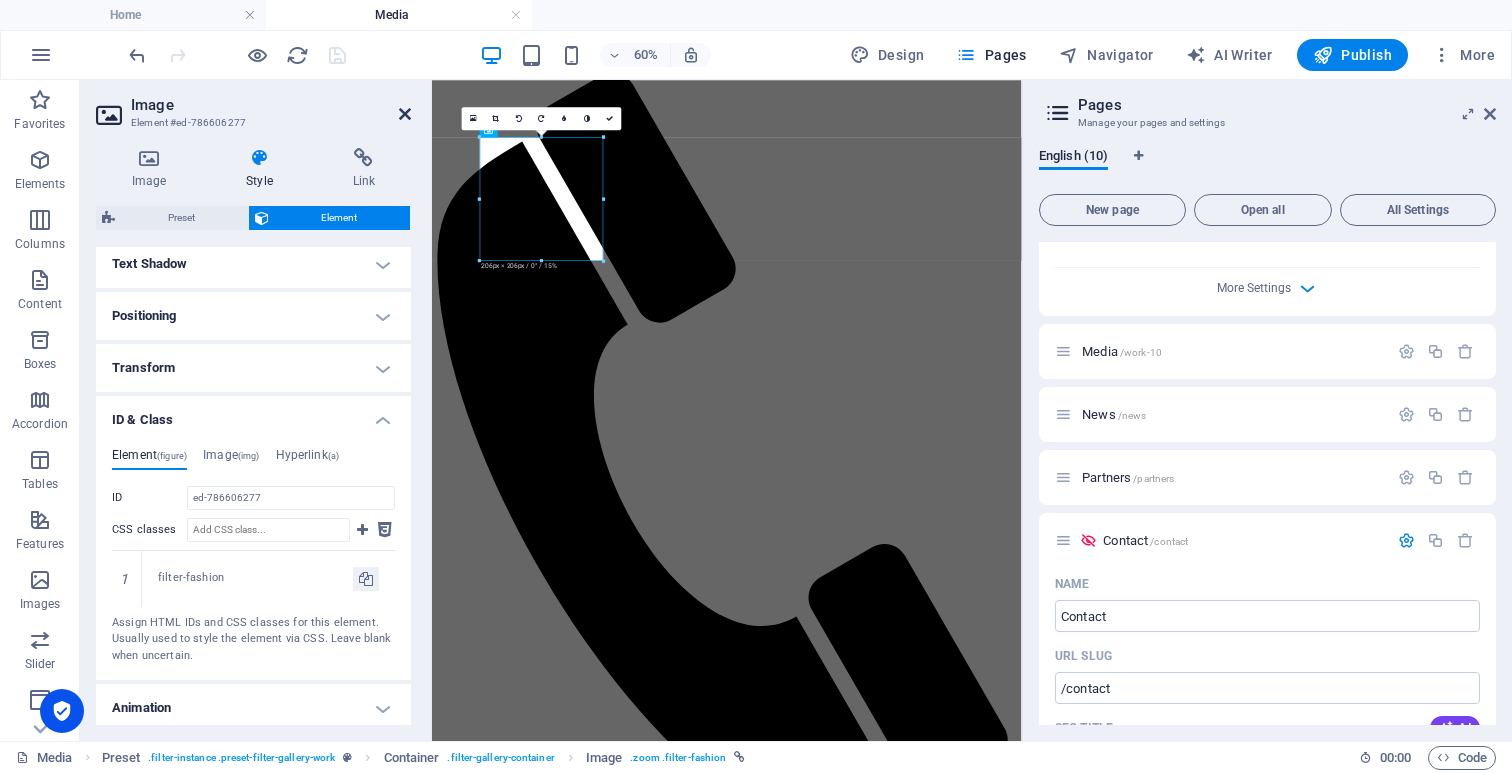 click at bounding box center [405, 114] 